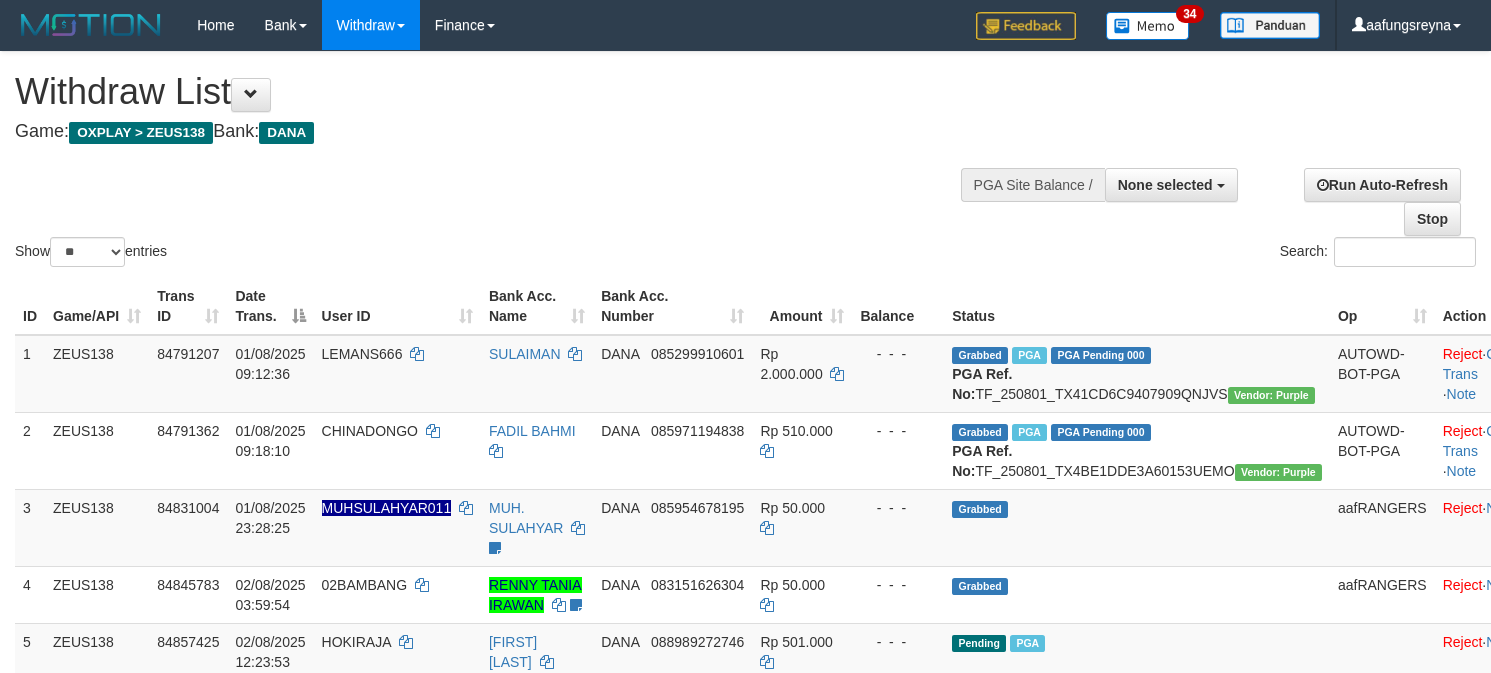 select 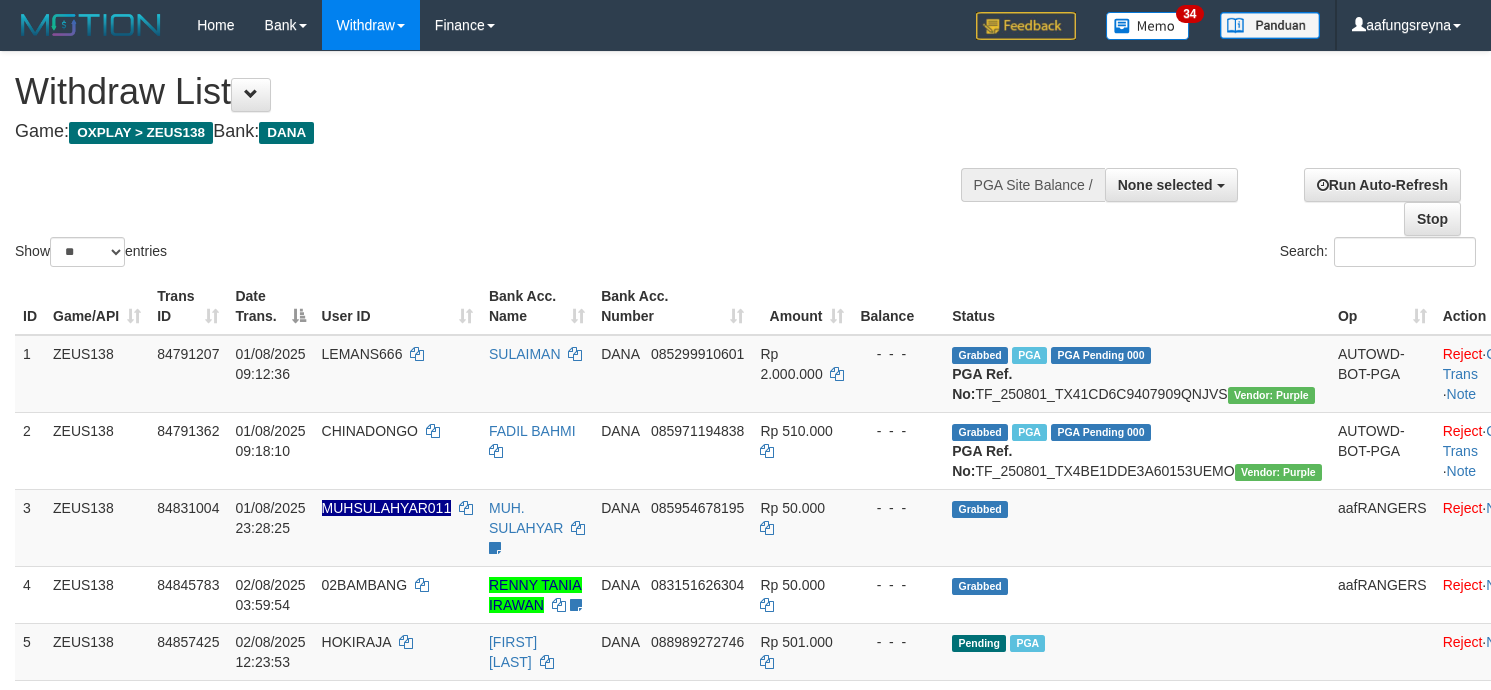 select 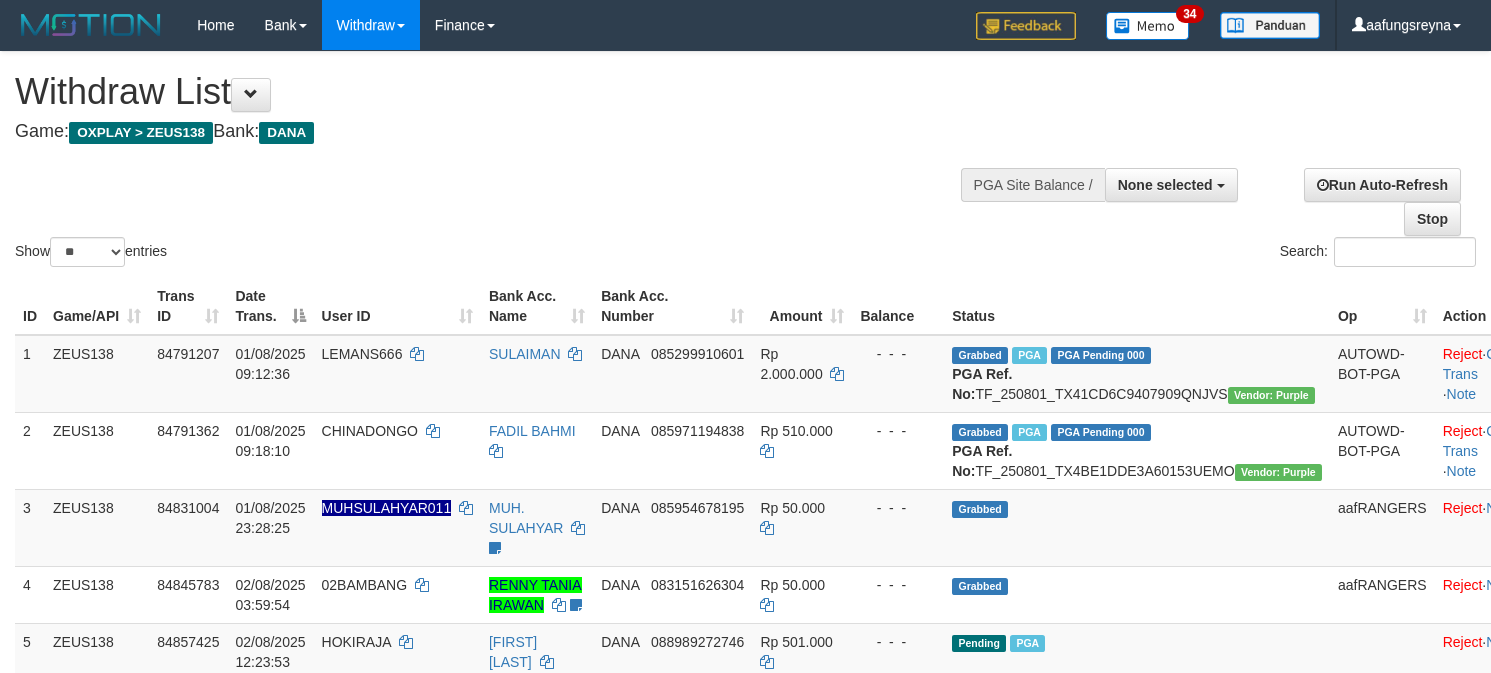 select 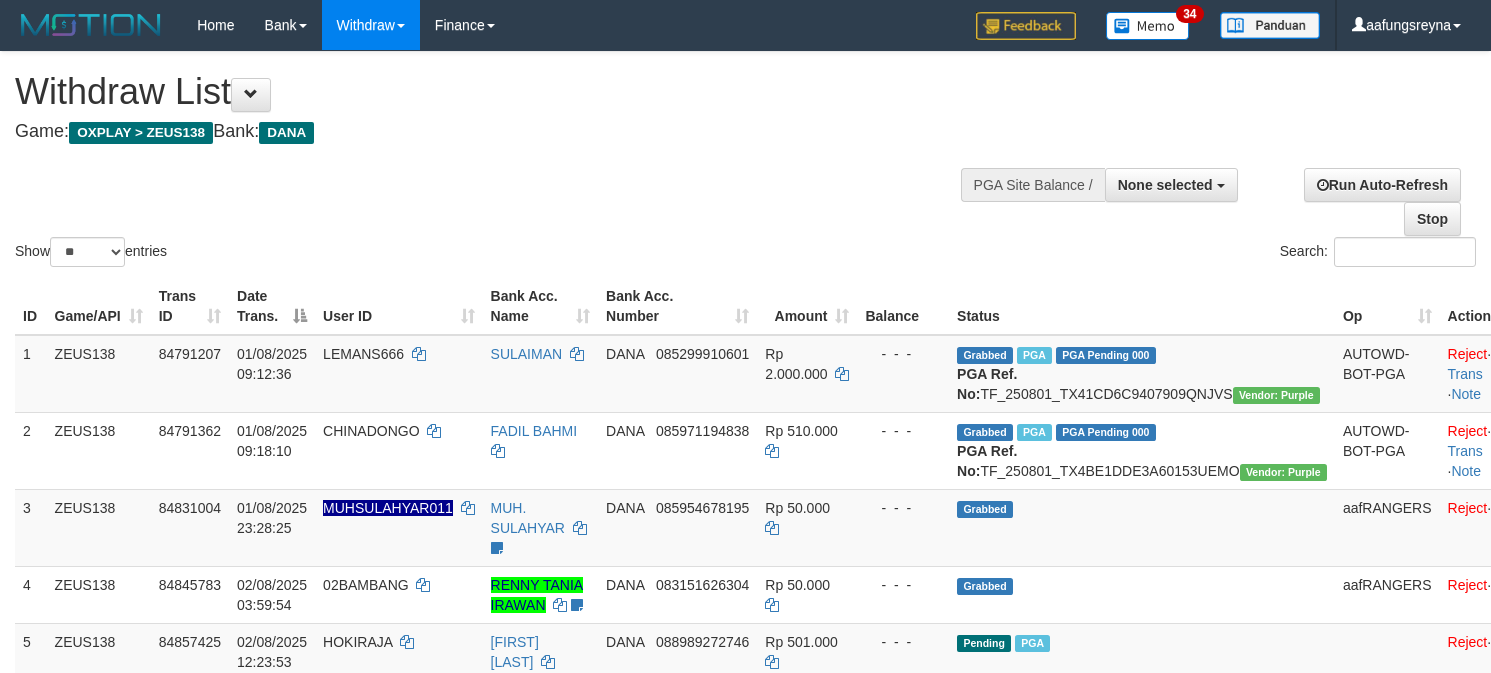 select 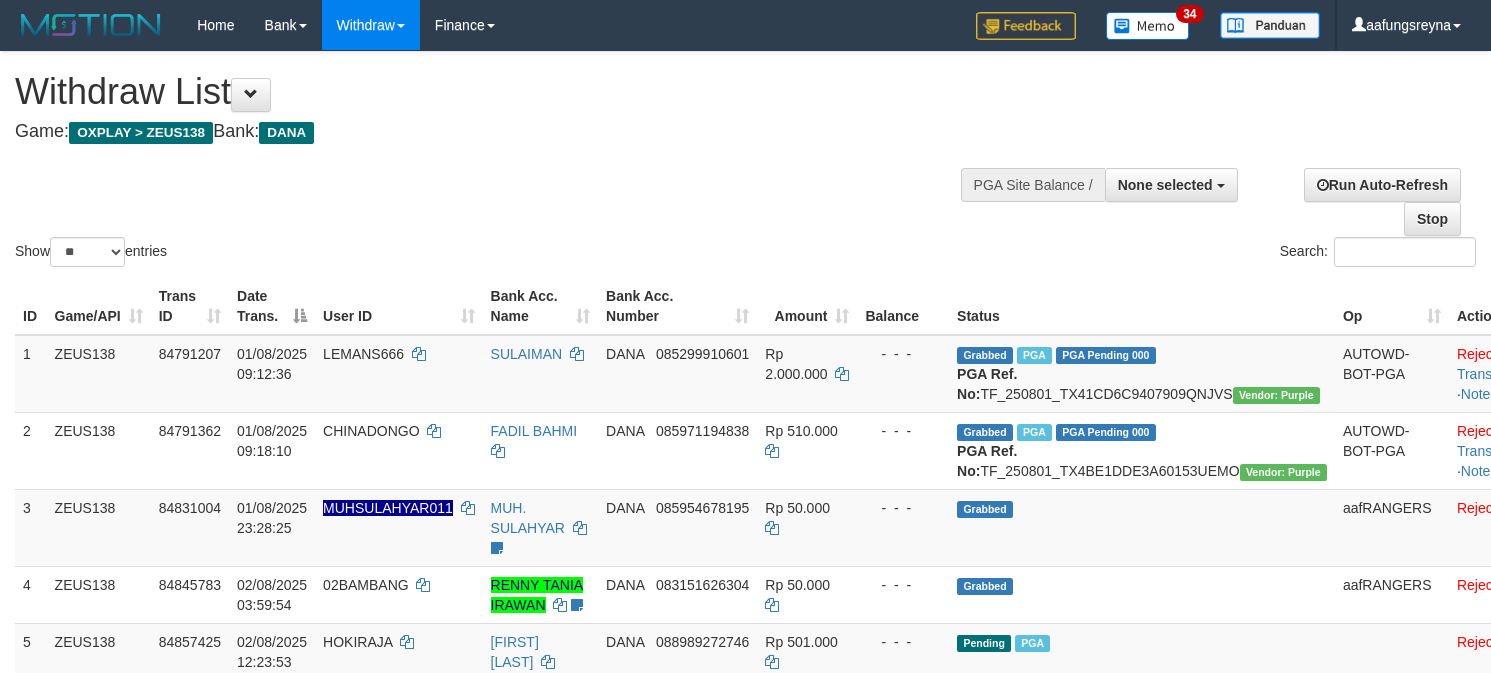 select 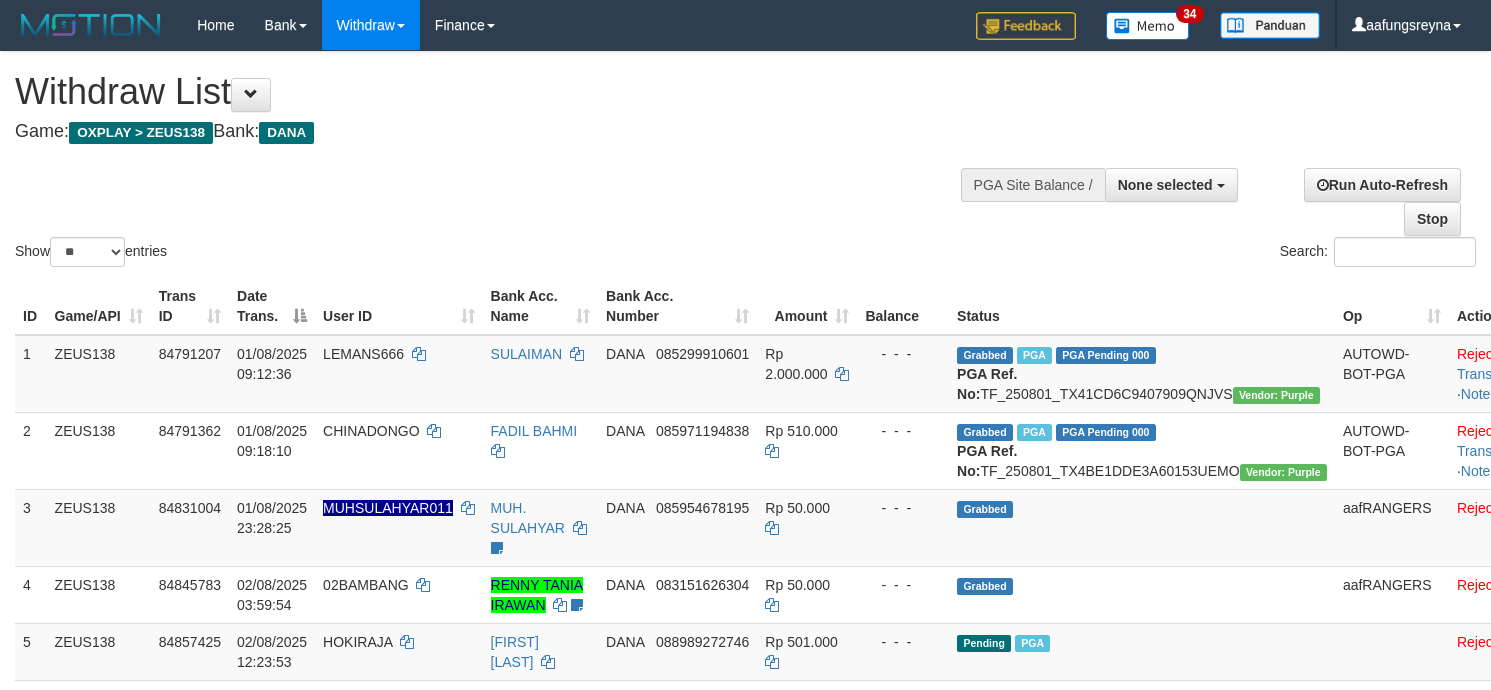 select 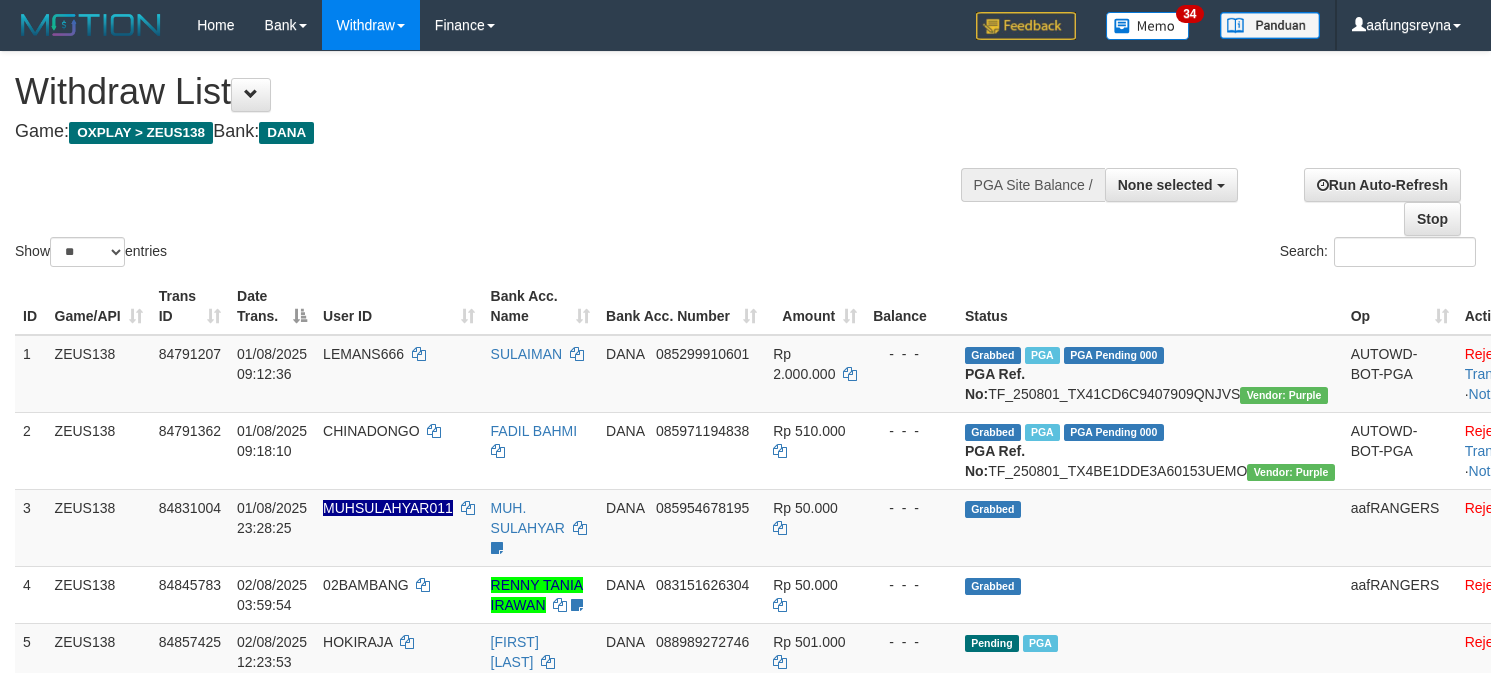 select 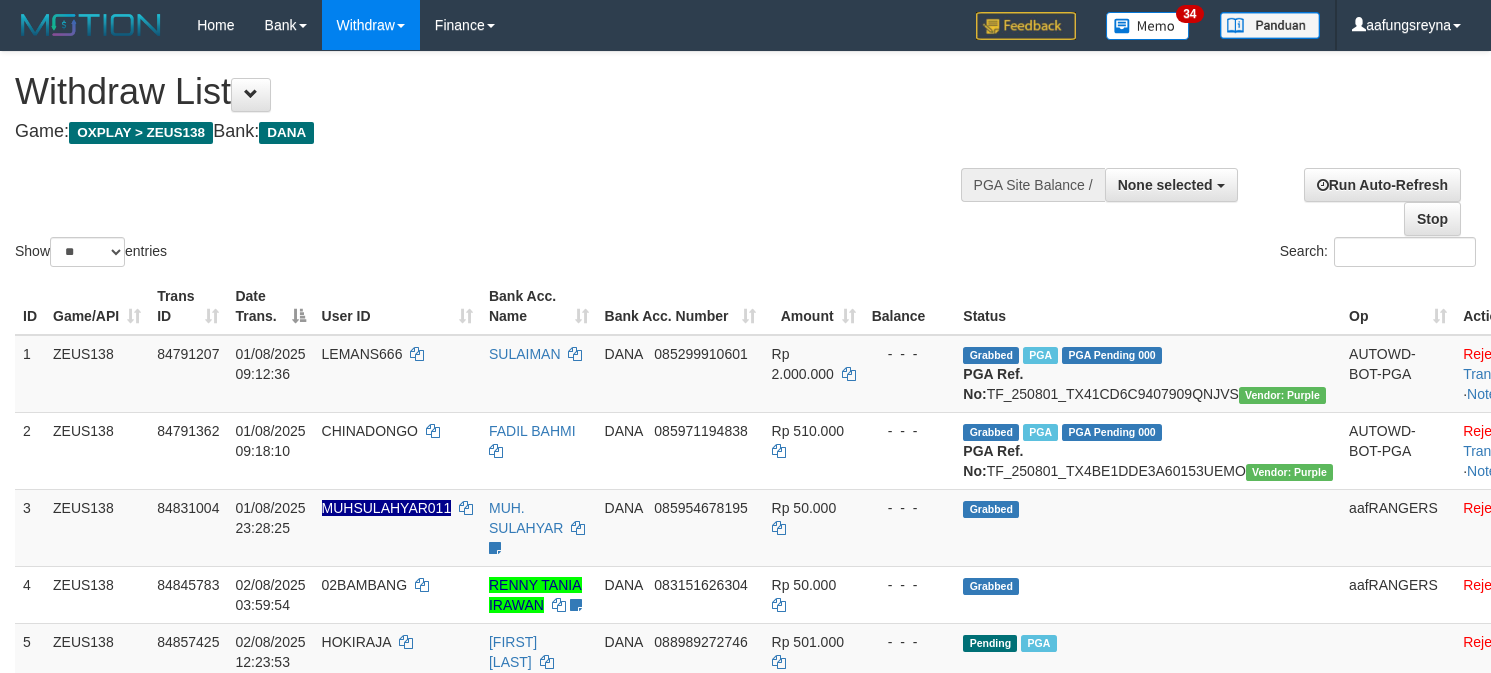 select 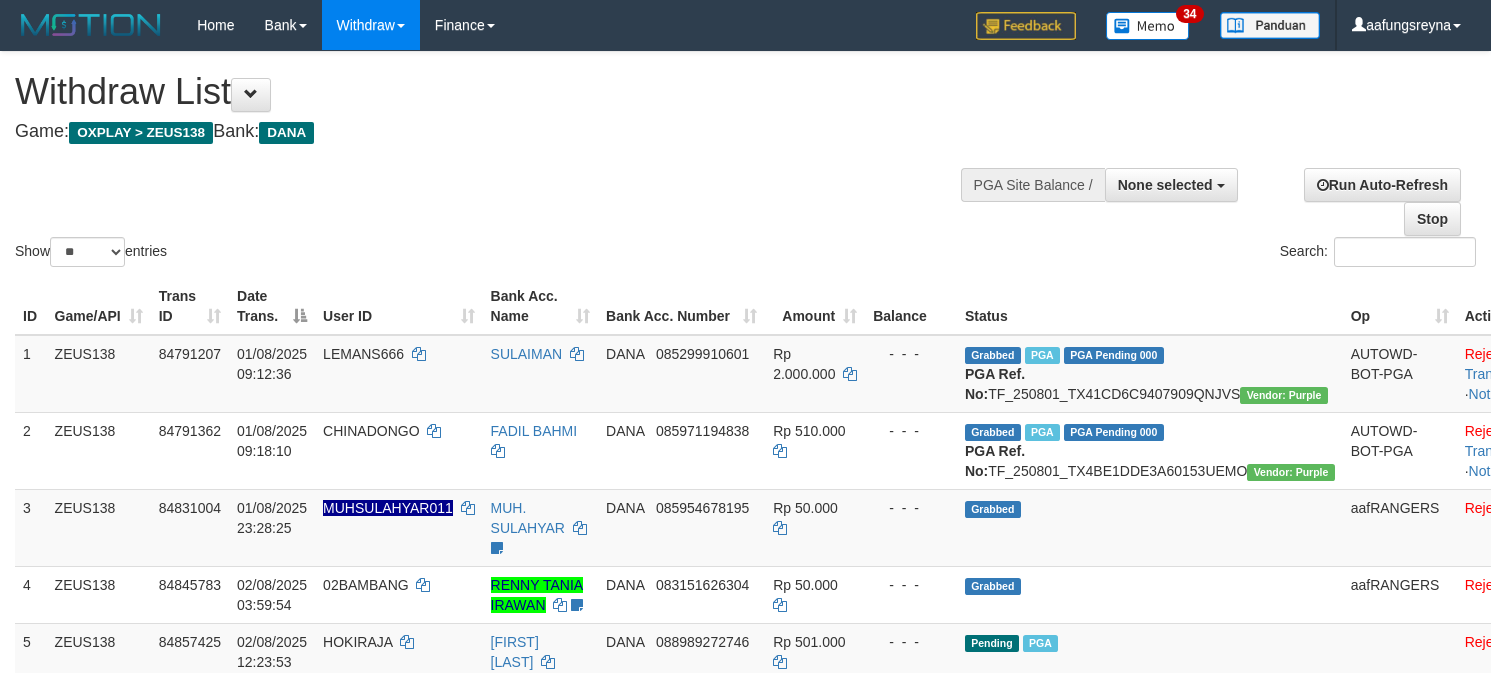 select 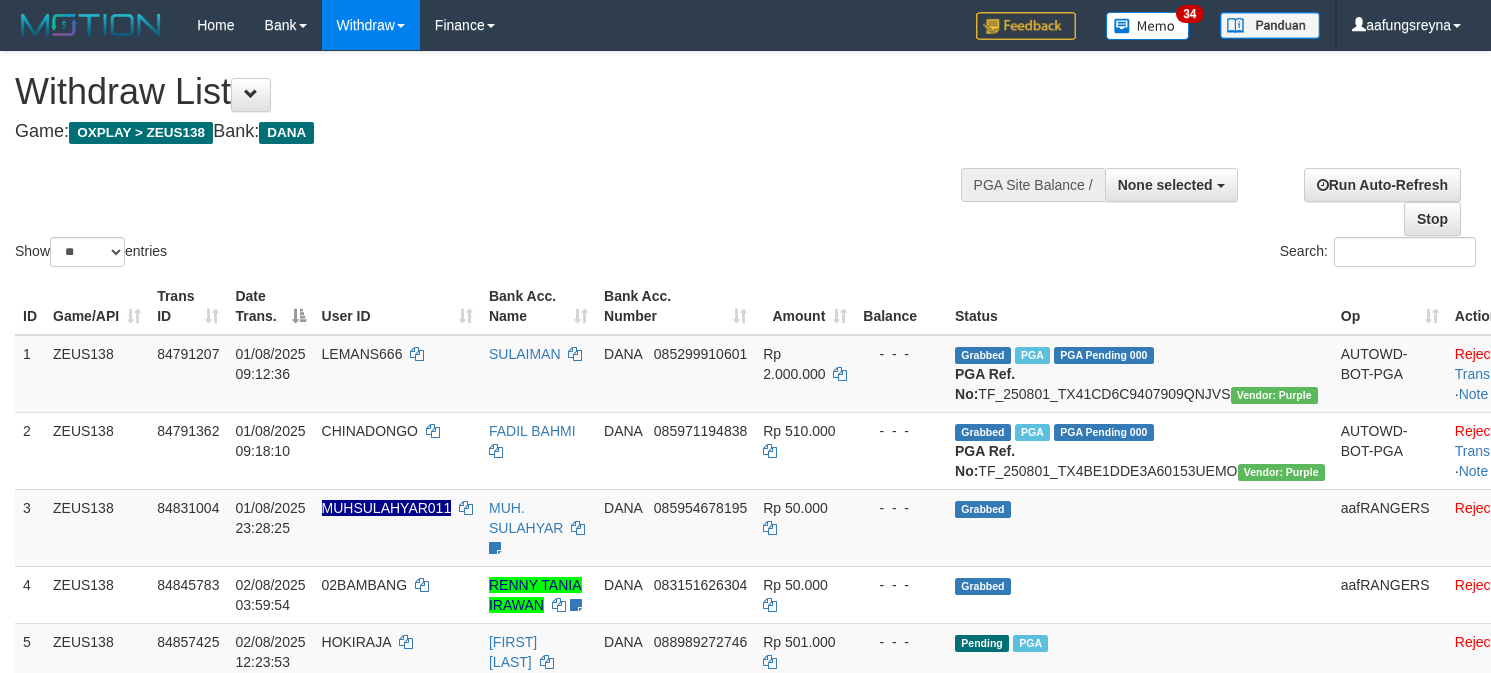 select 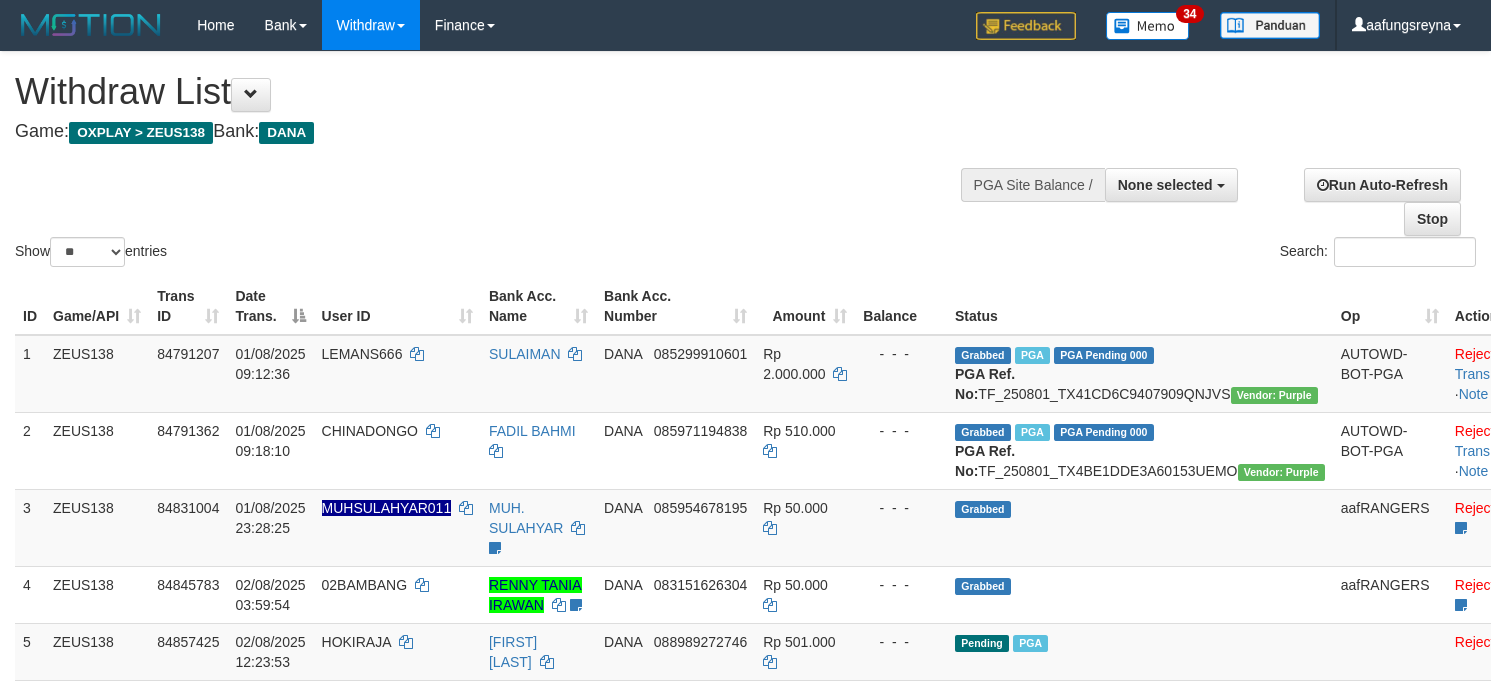 select 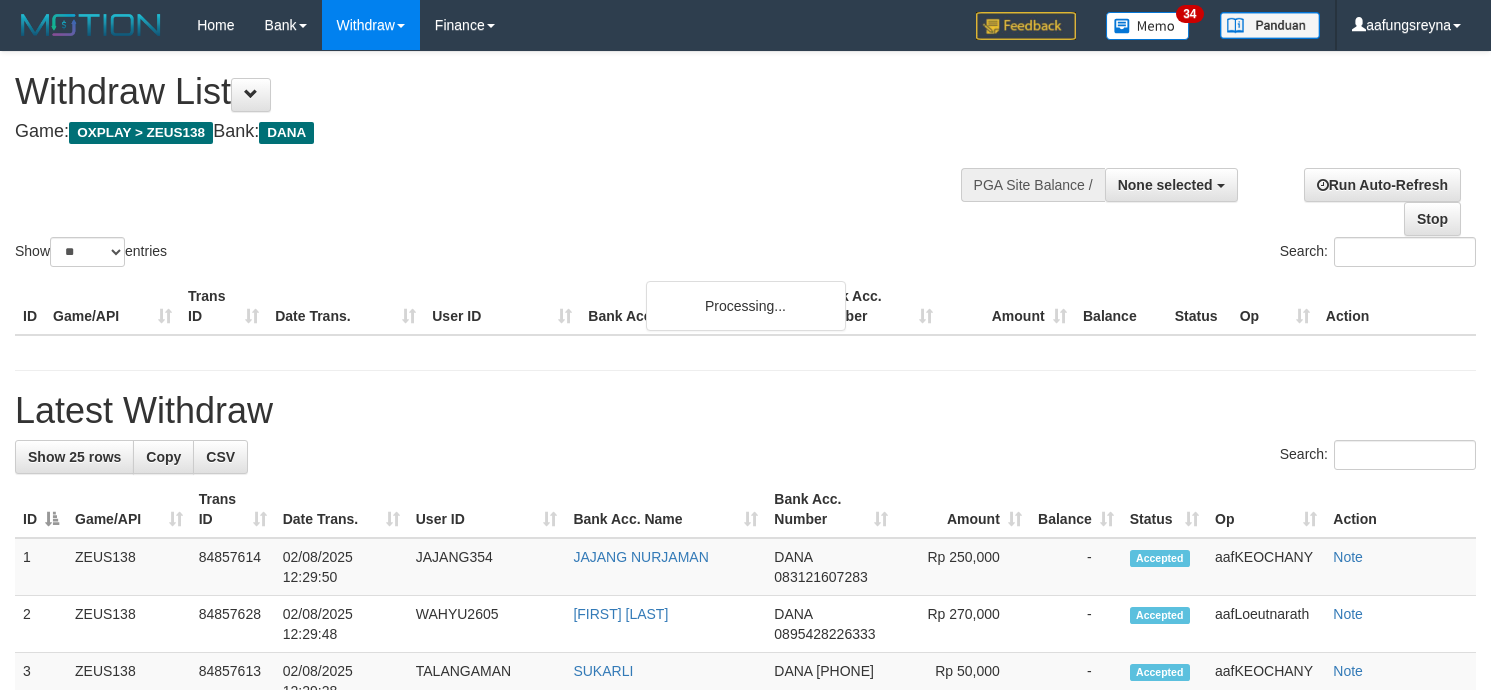 select 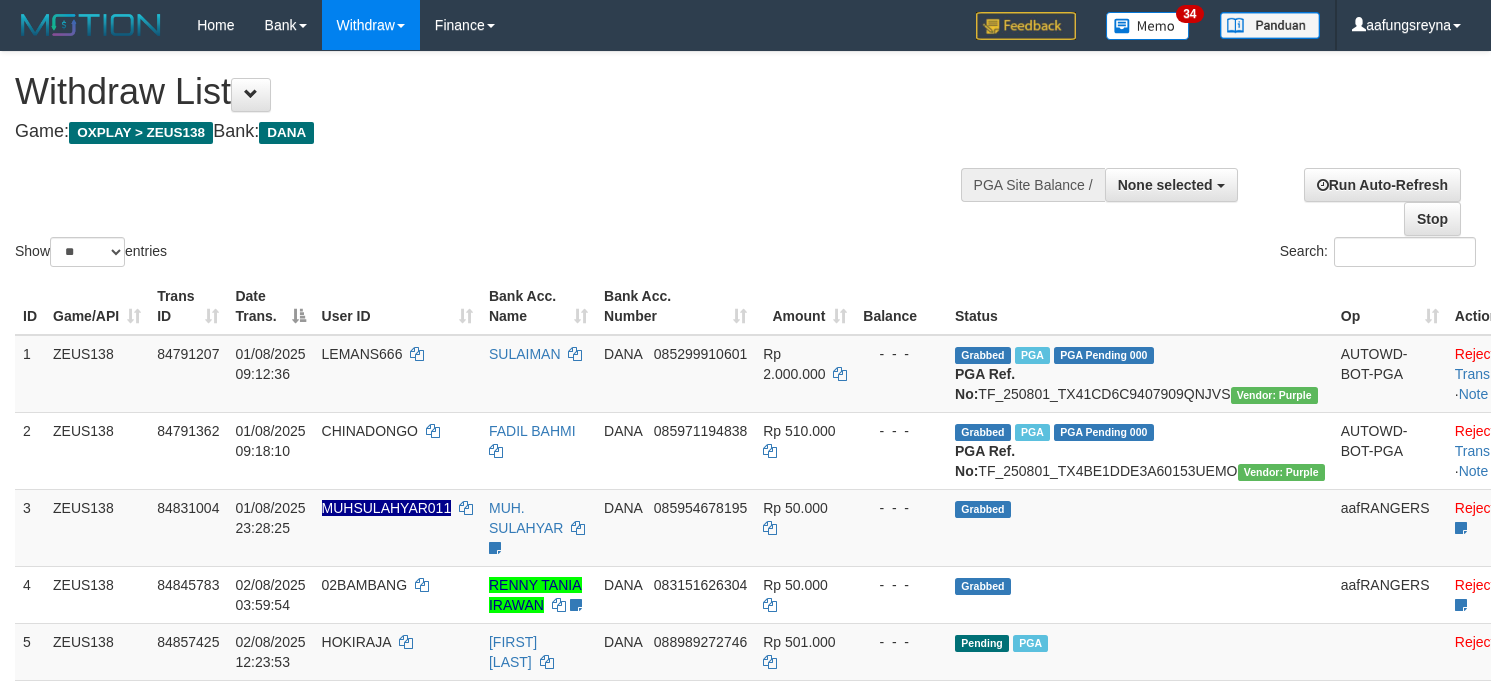 select 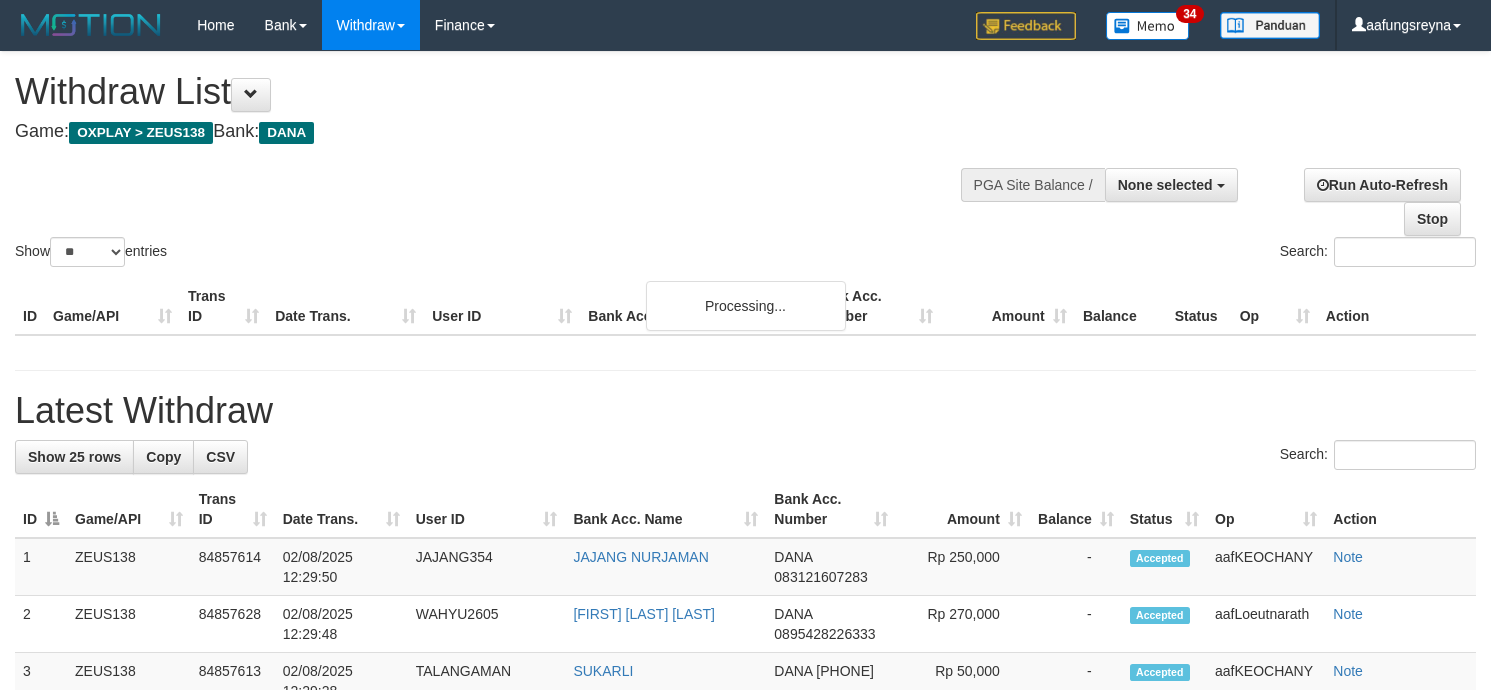 select 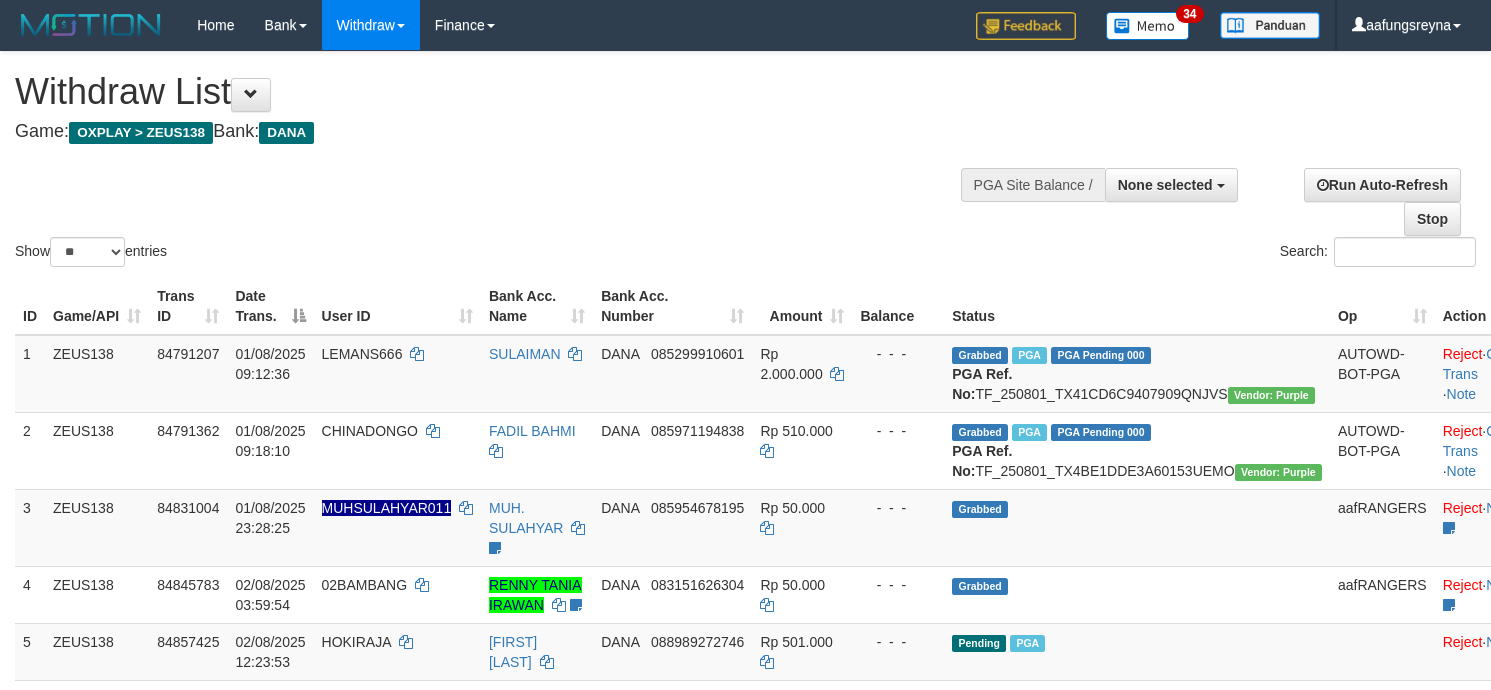 select 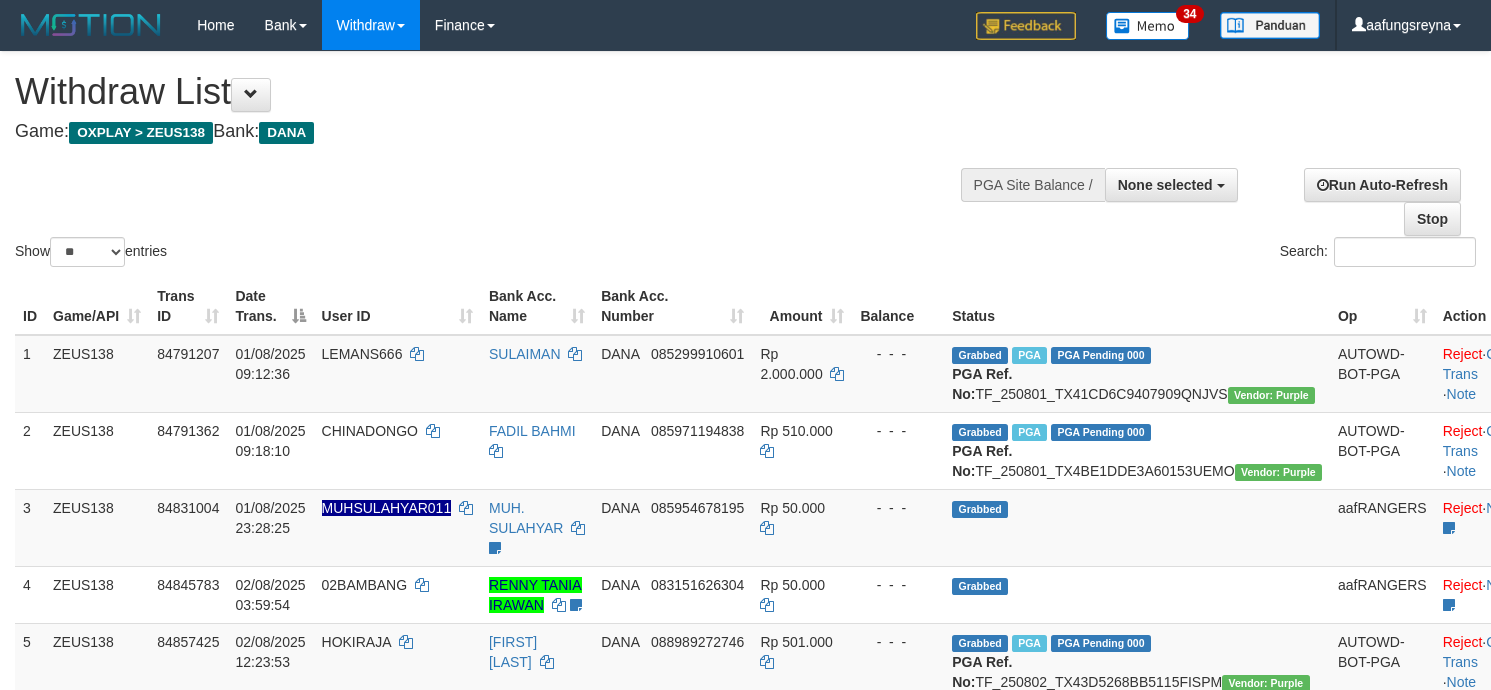 select 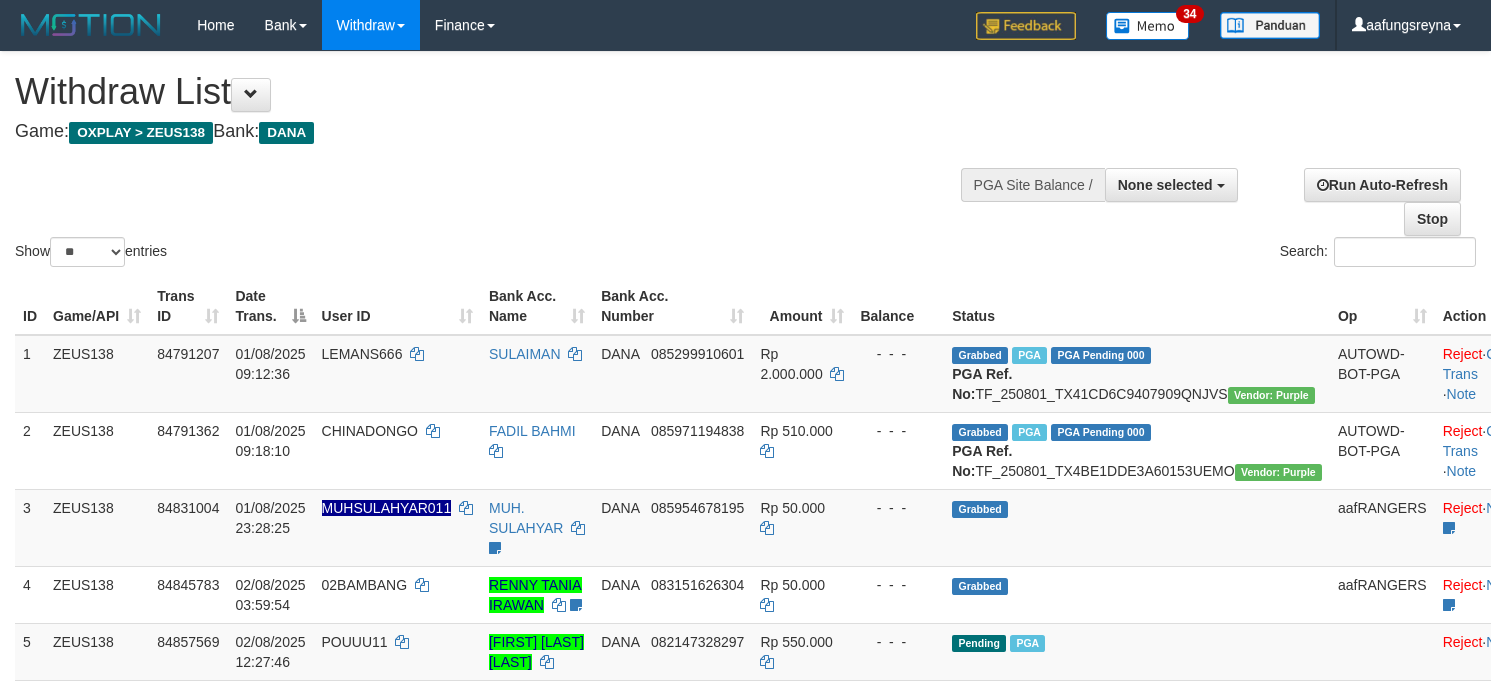 select 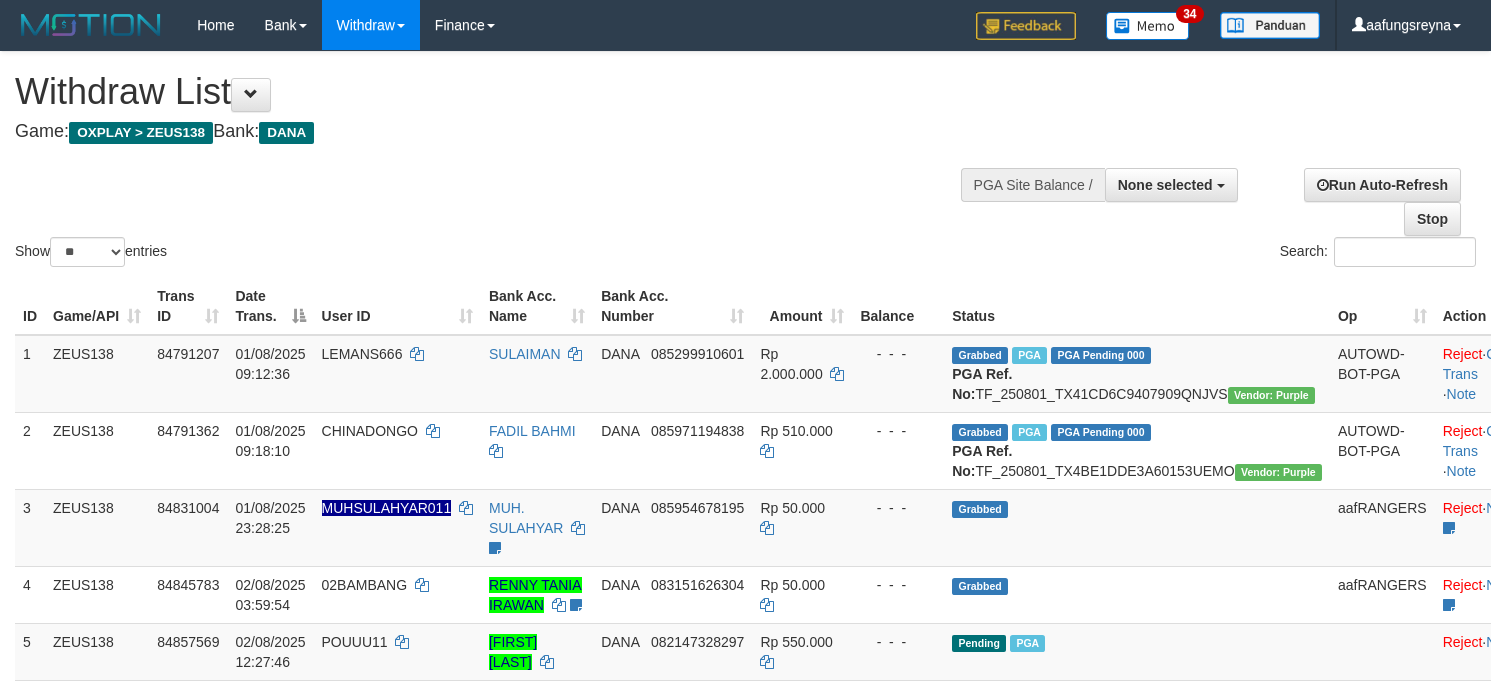 select 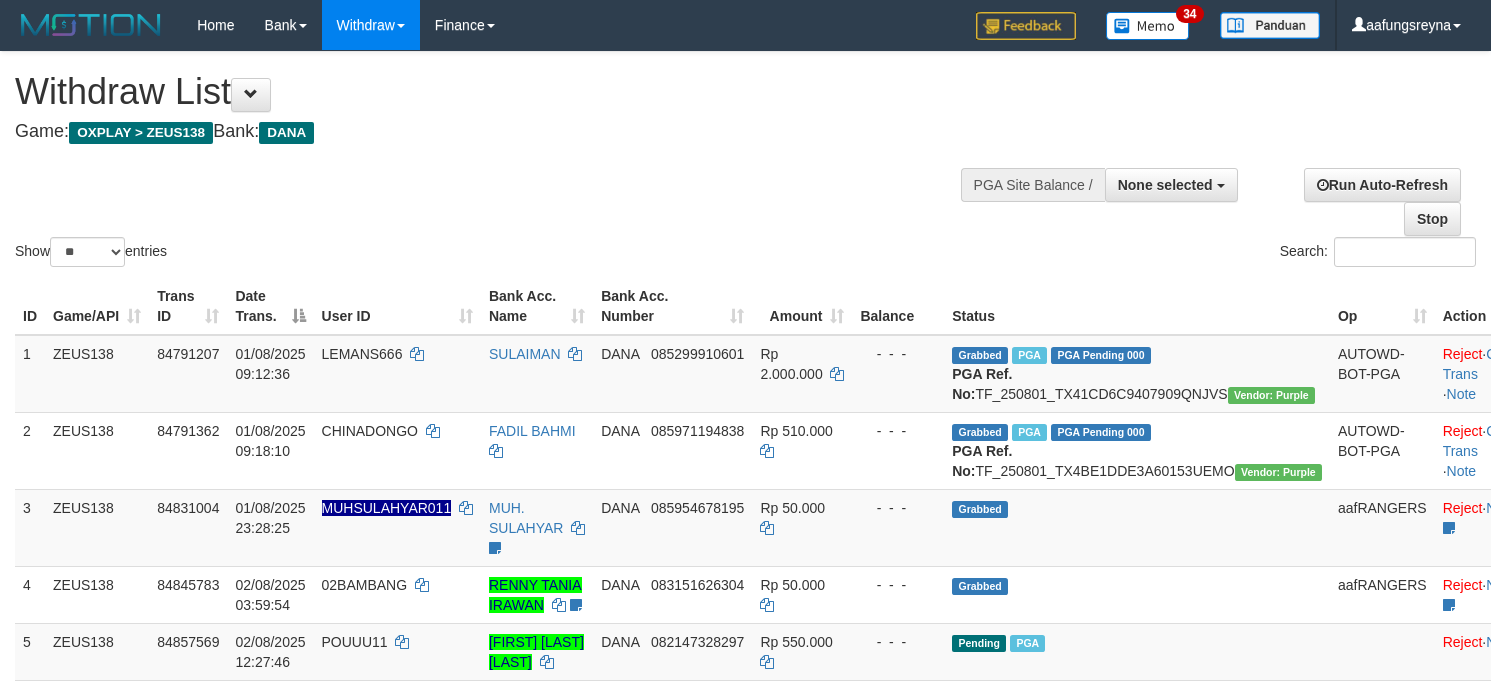 select 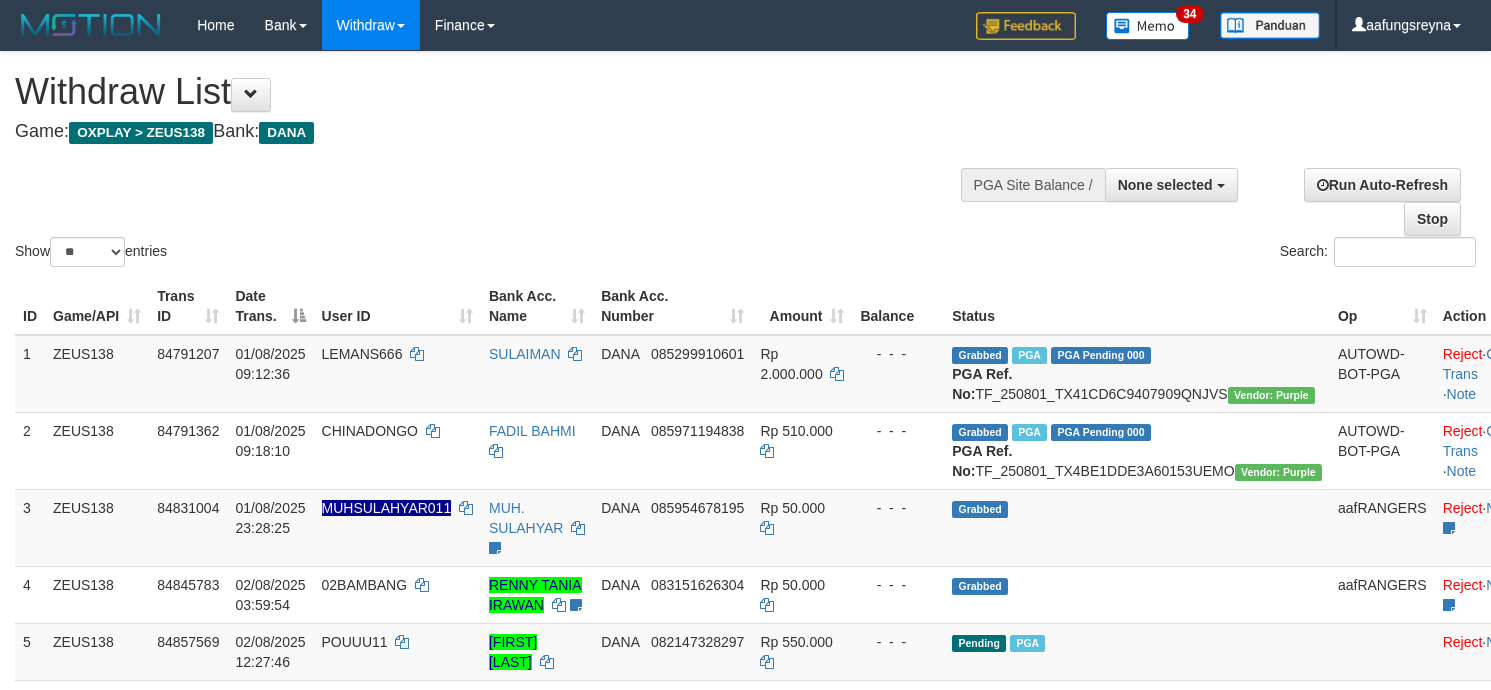 select 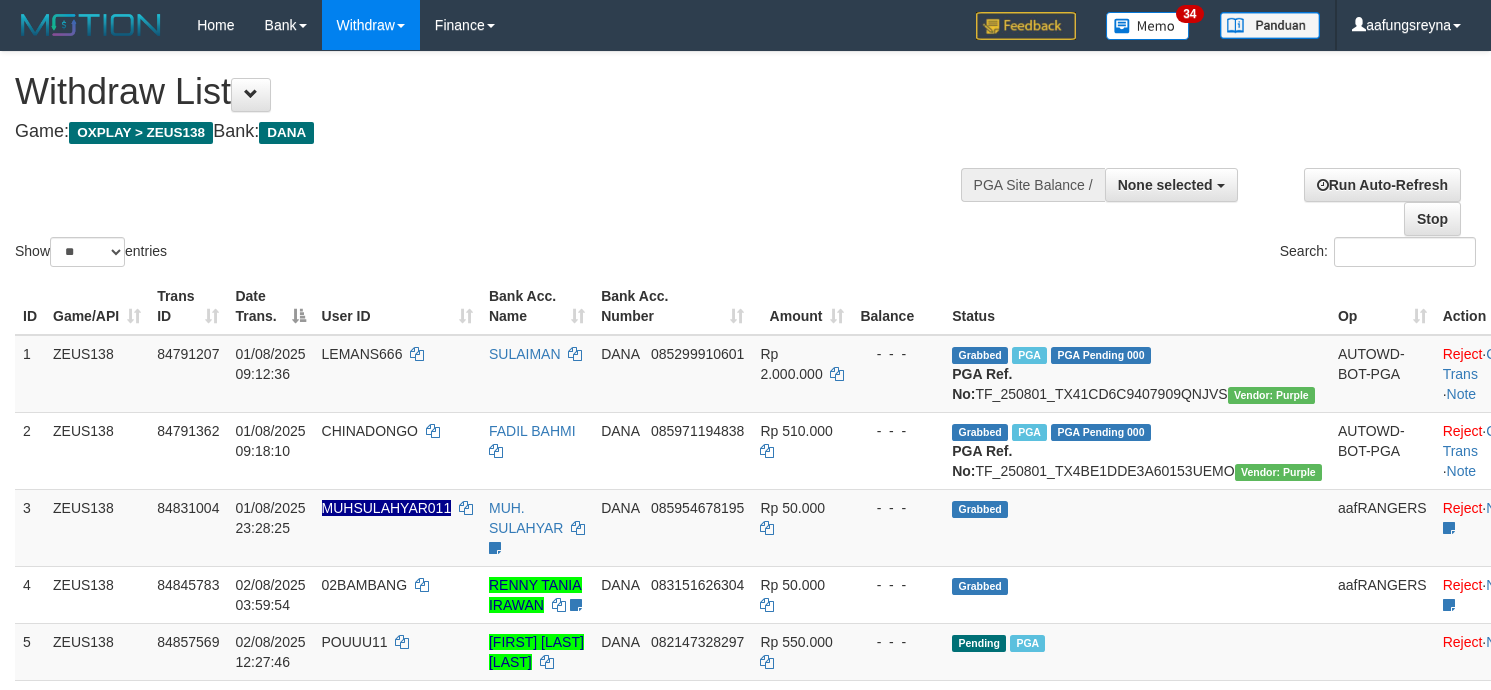 select 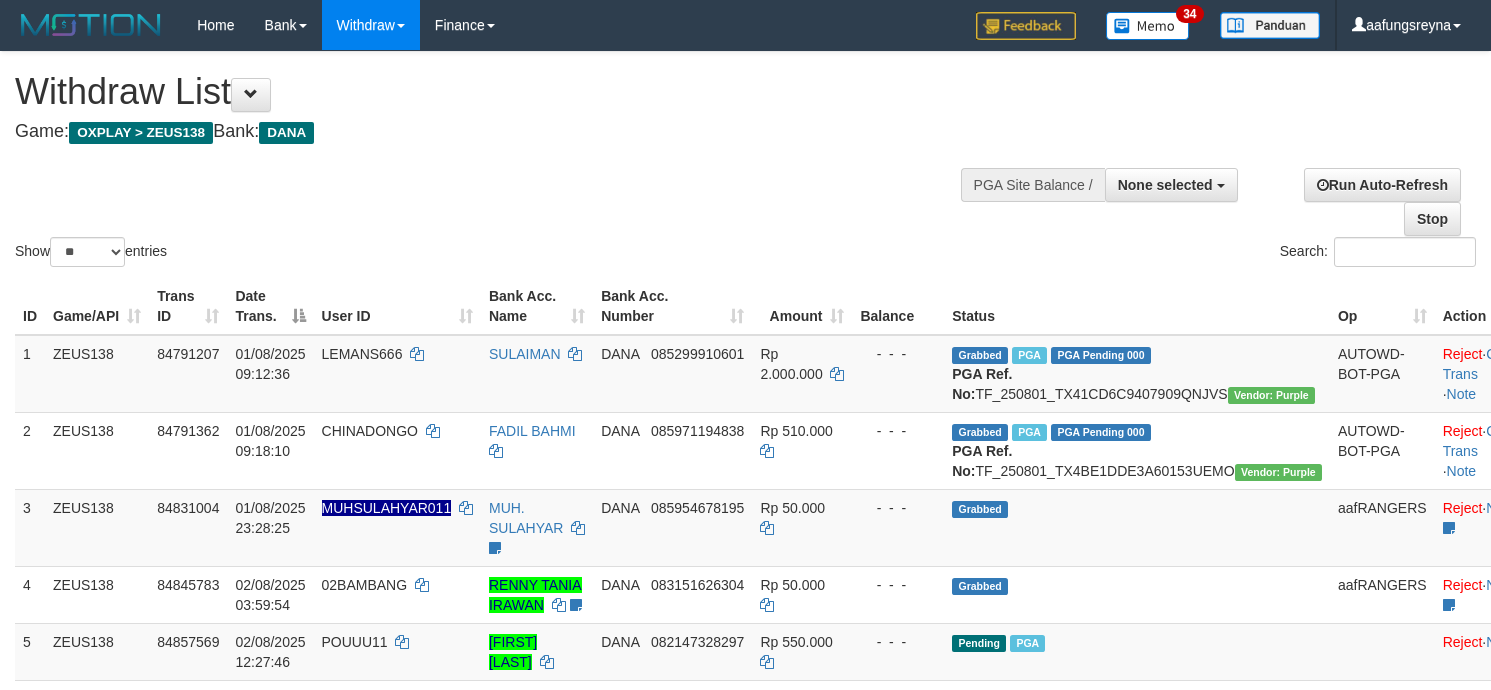 select 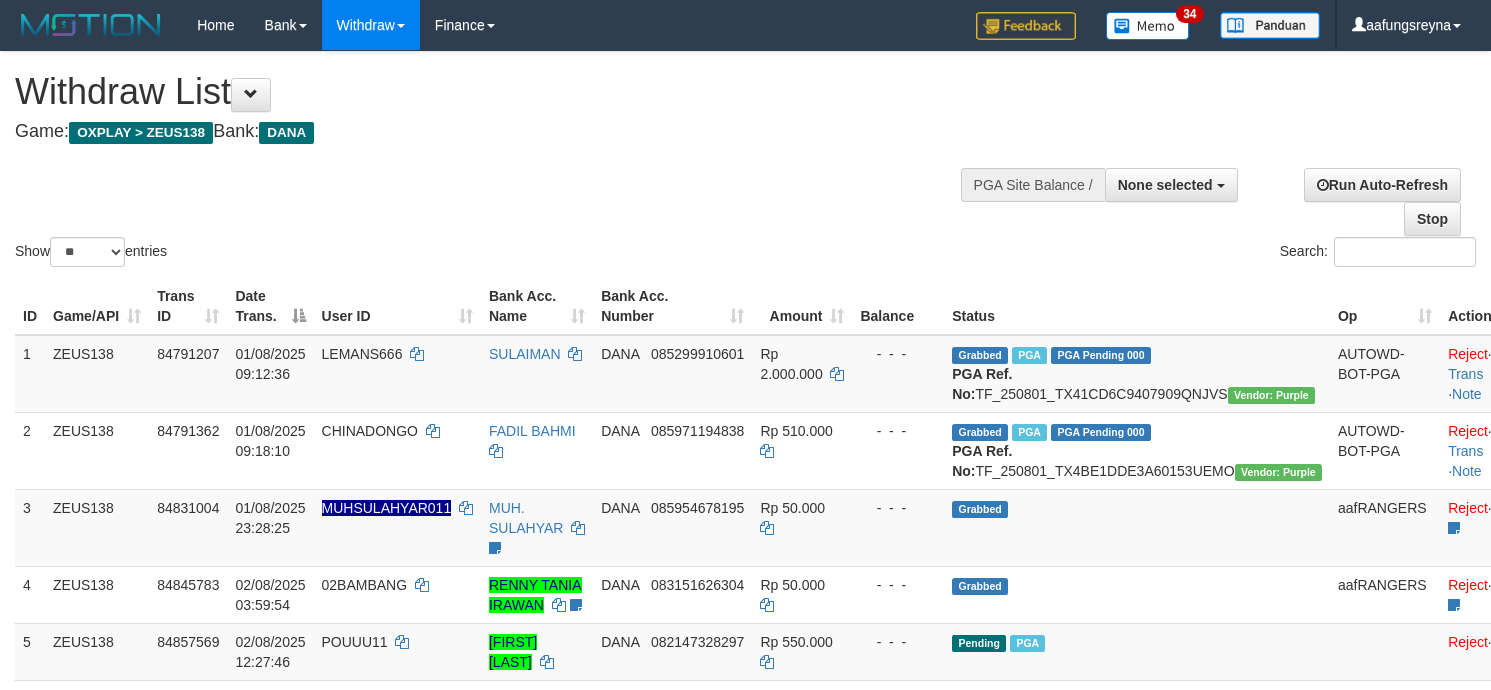 select 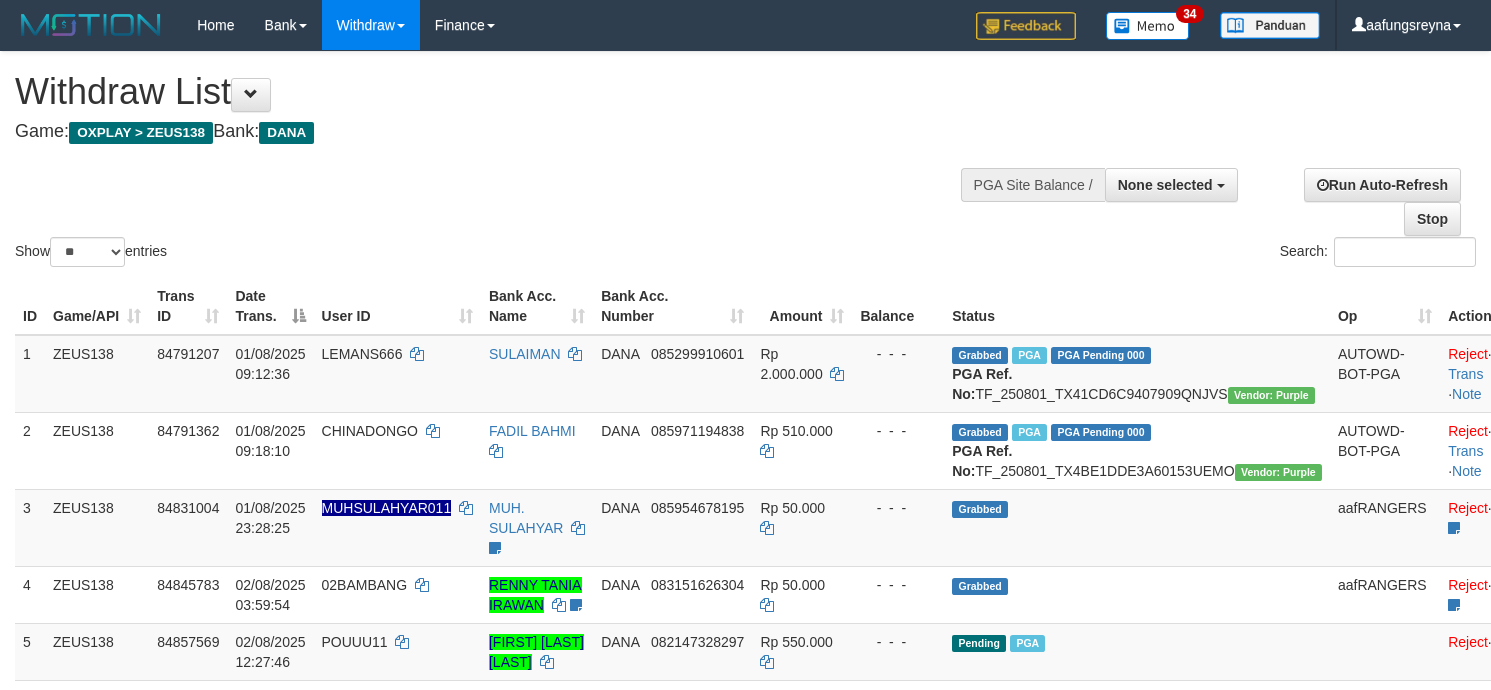 select 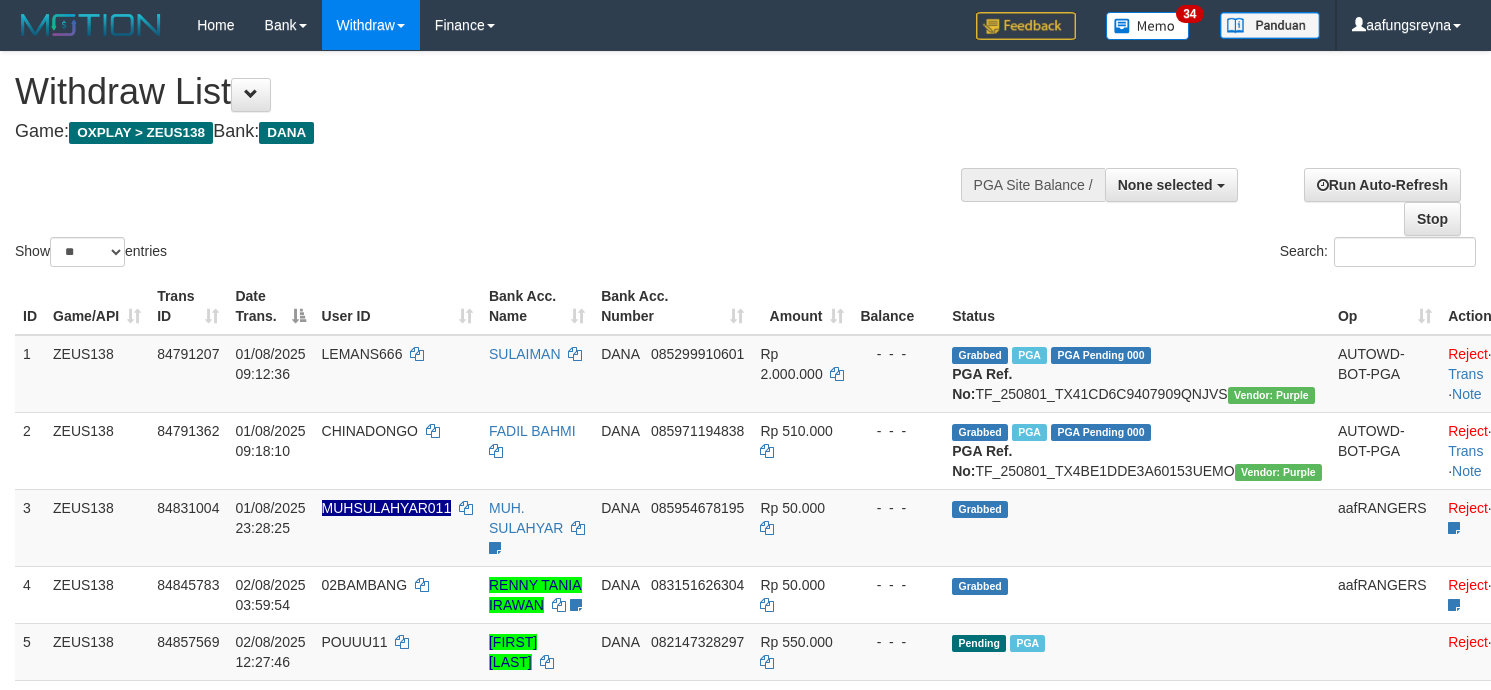 select 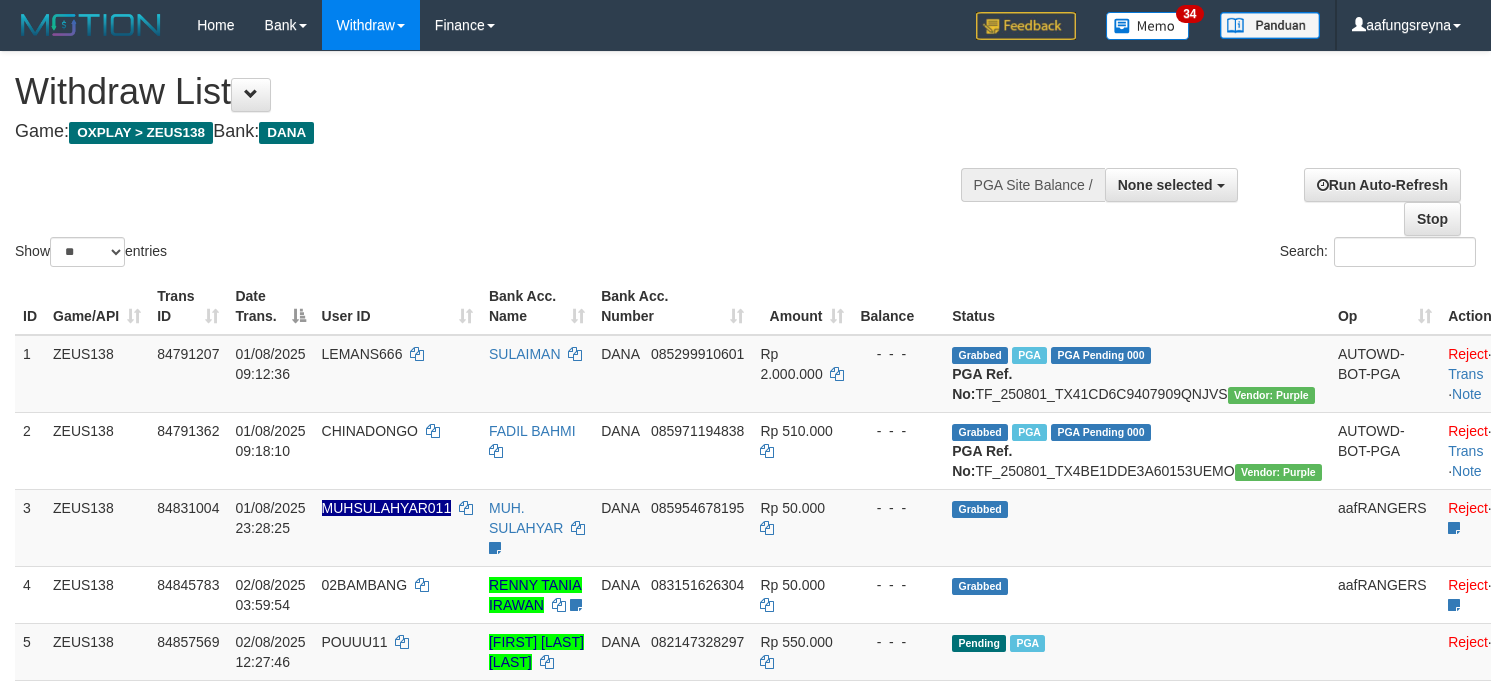 select 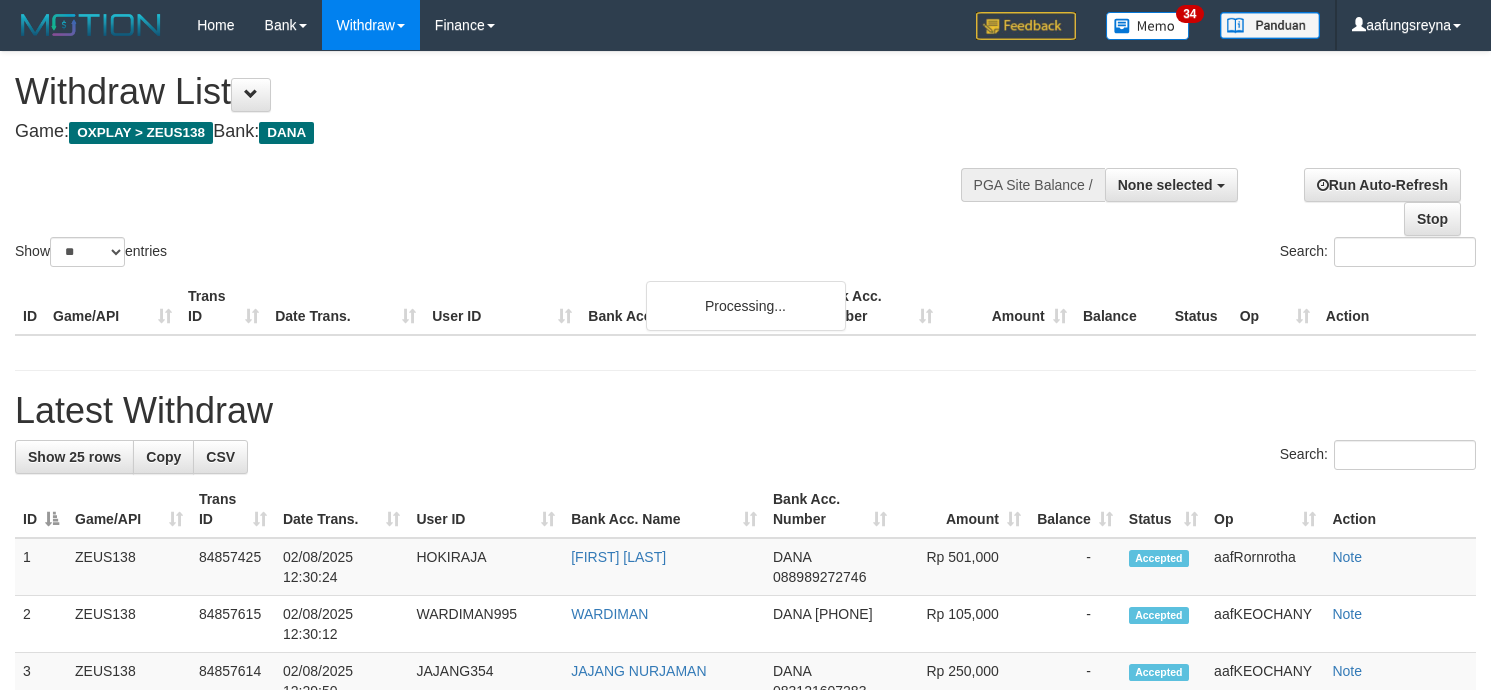 select 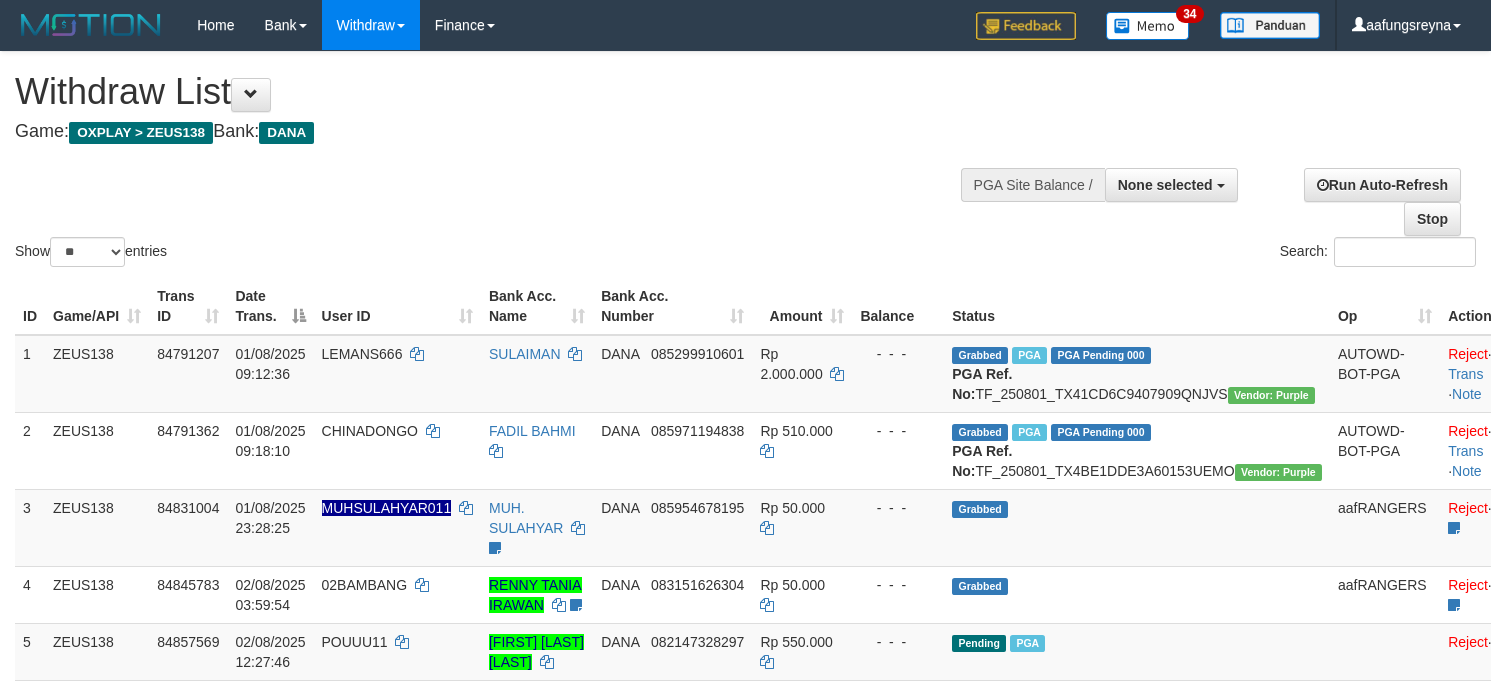 select 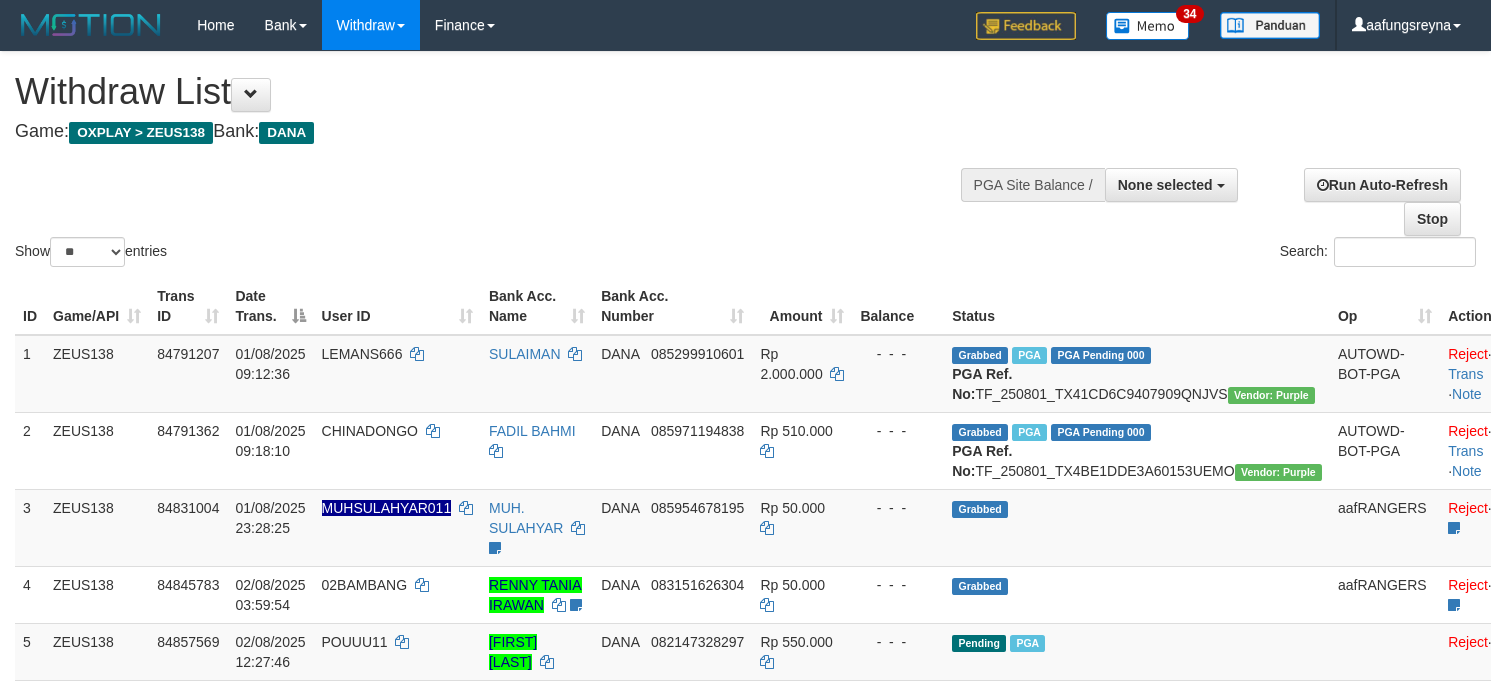 select 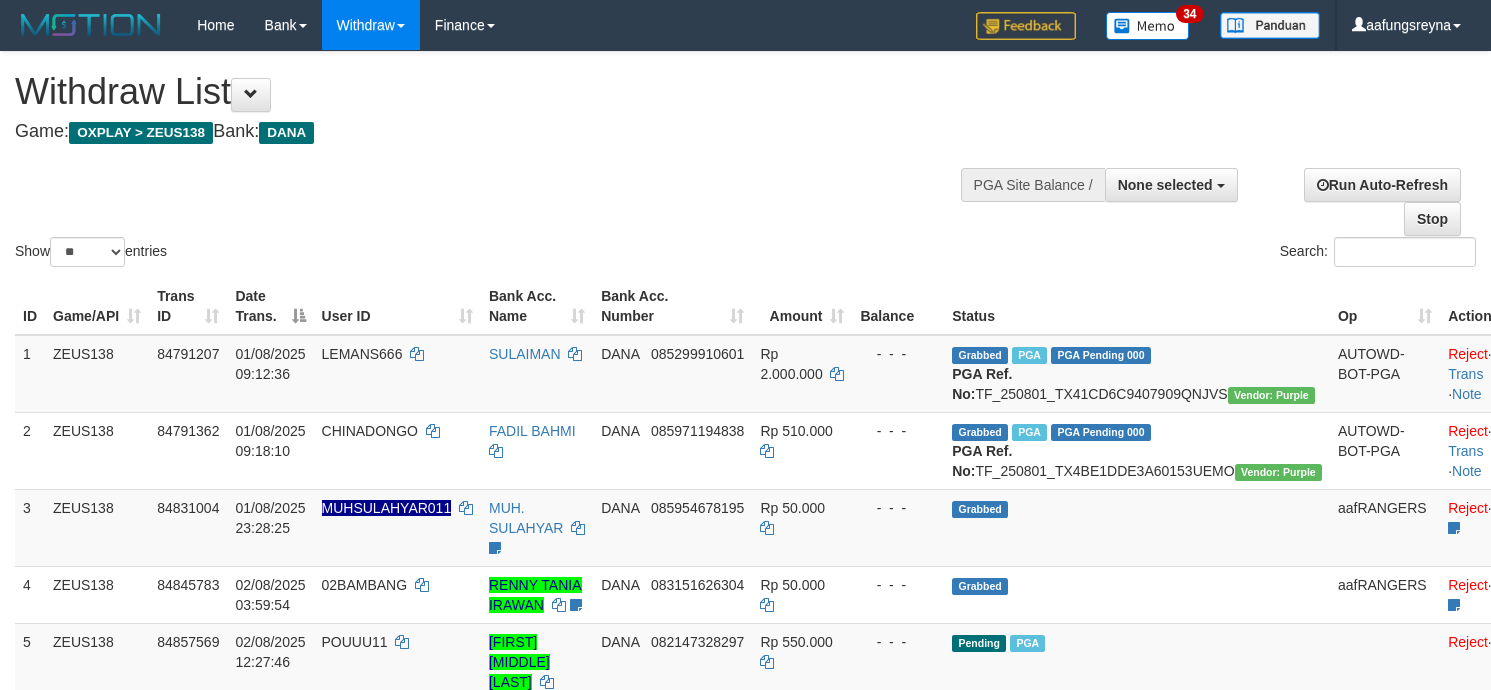 select 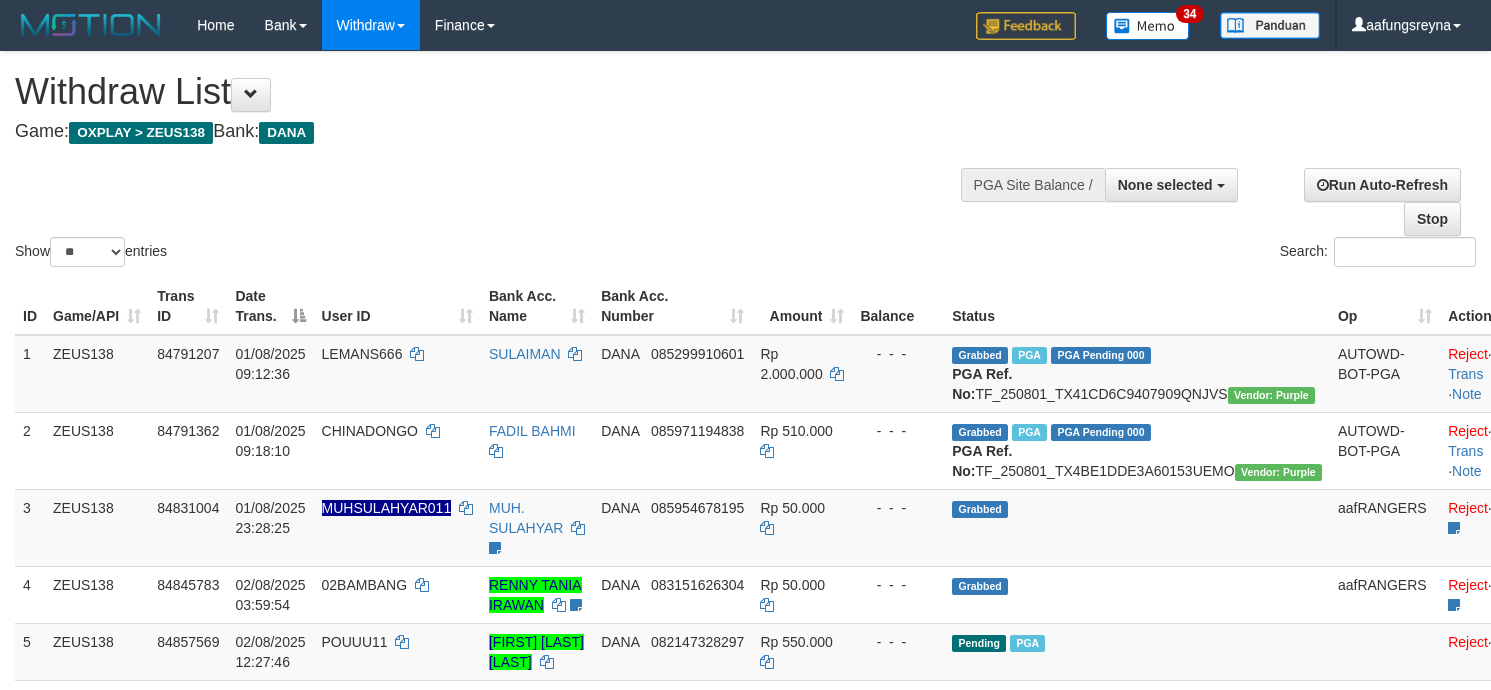 select 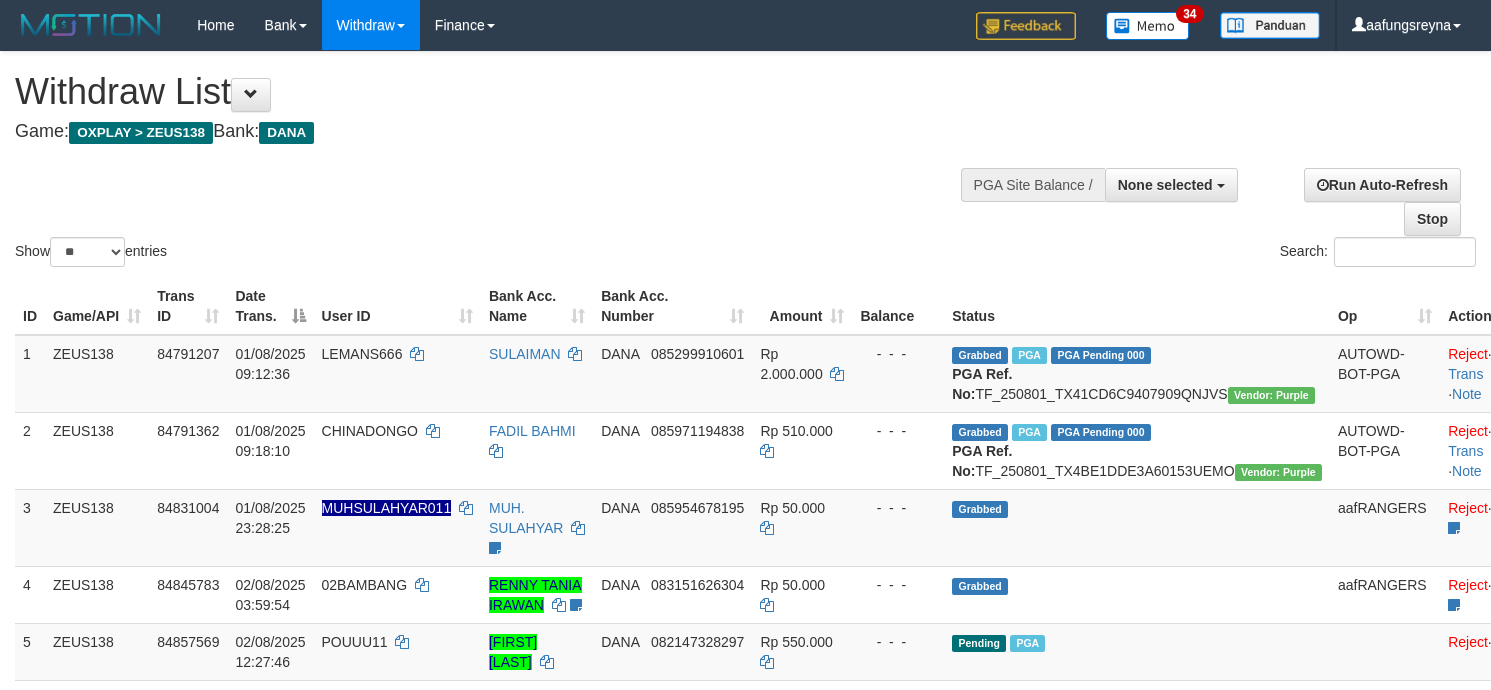 select 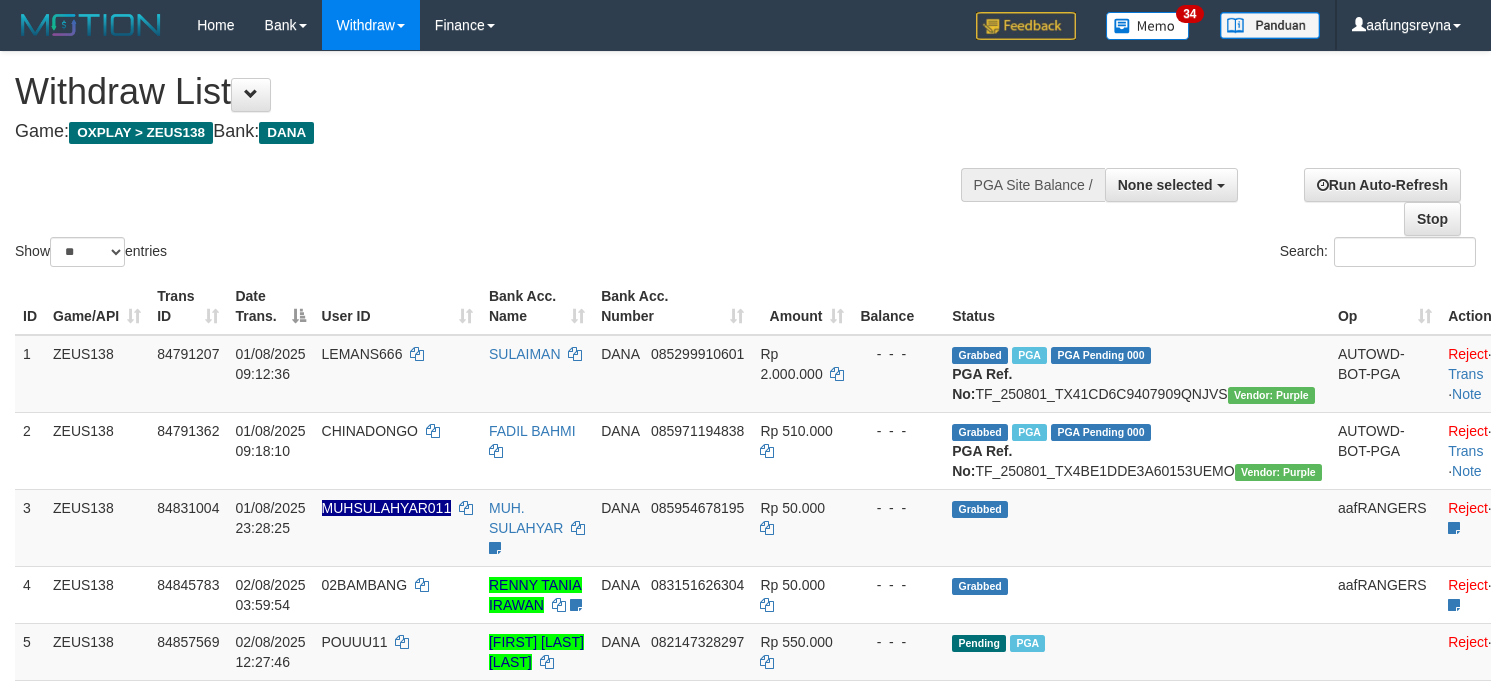 select 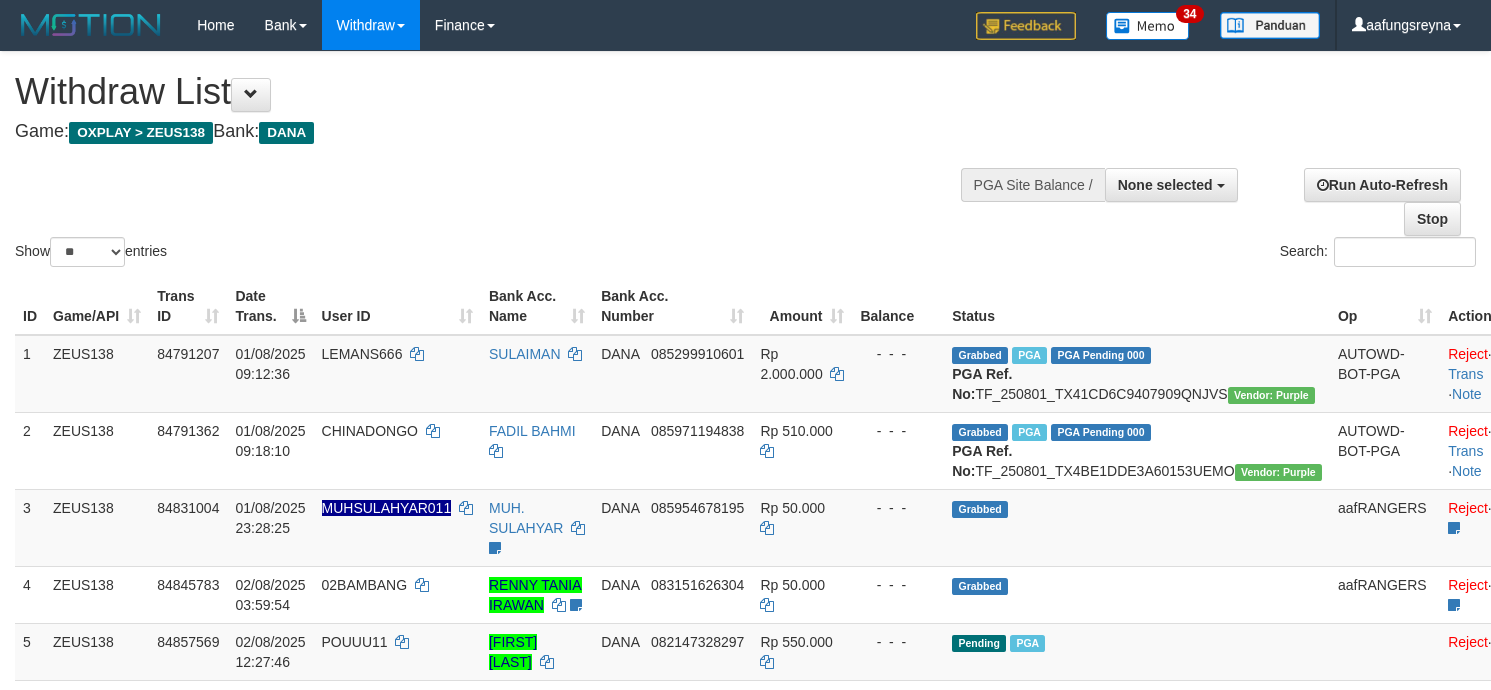 select 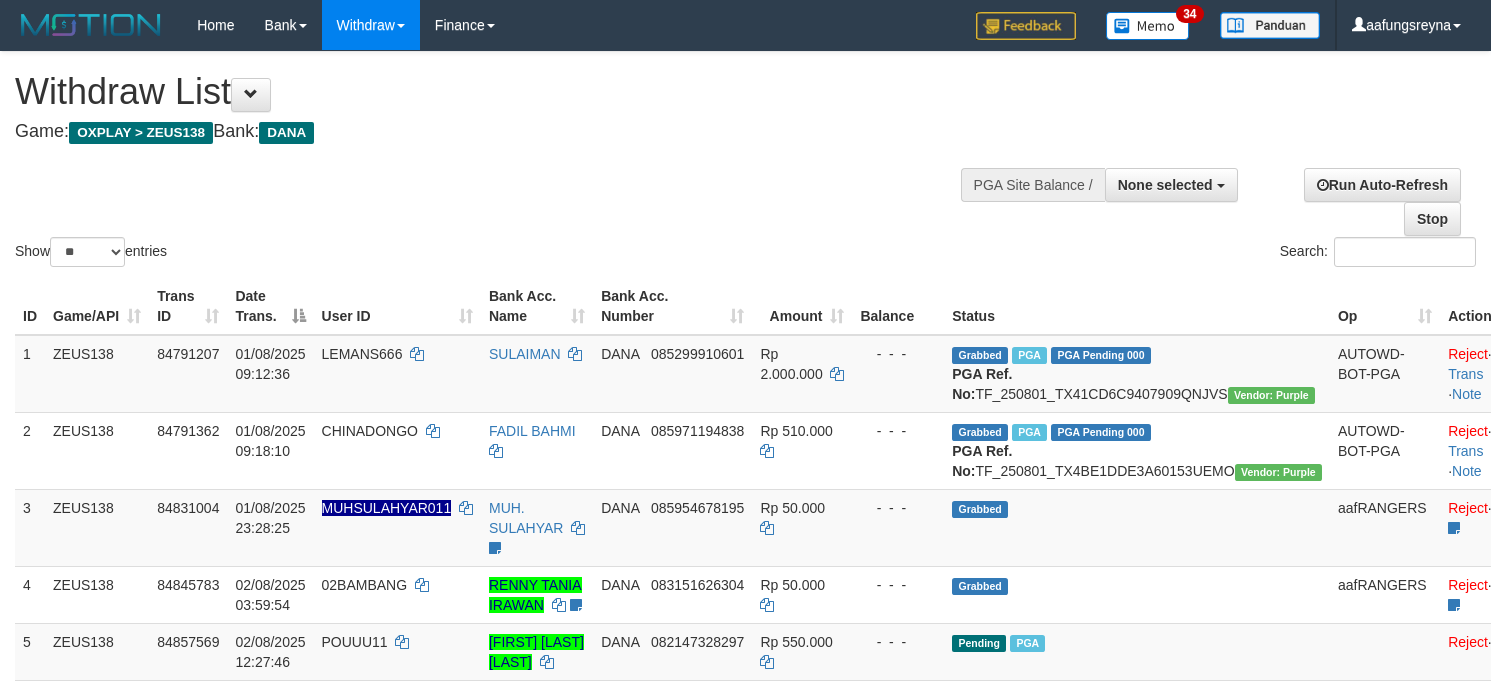 select 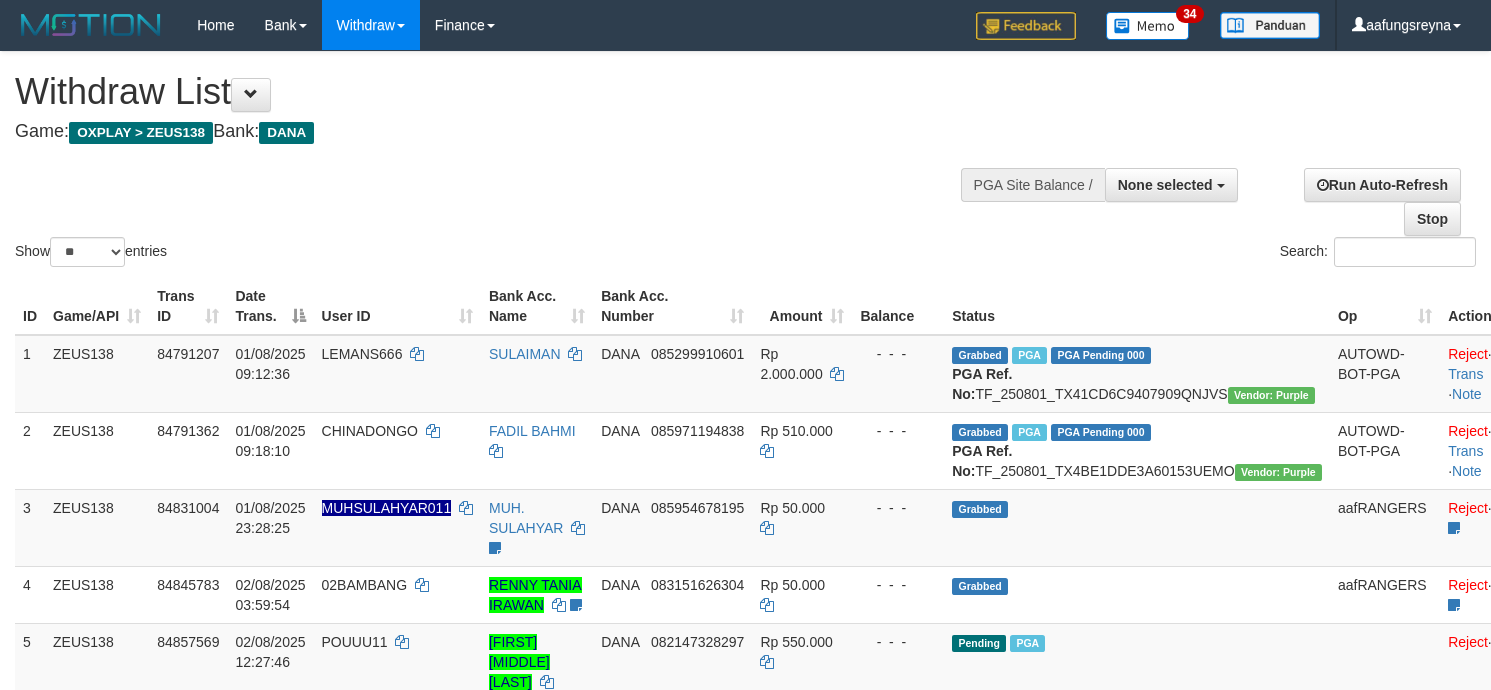 select 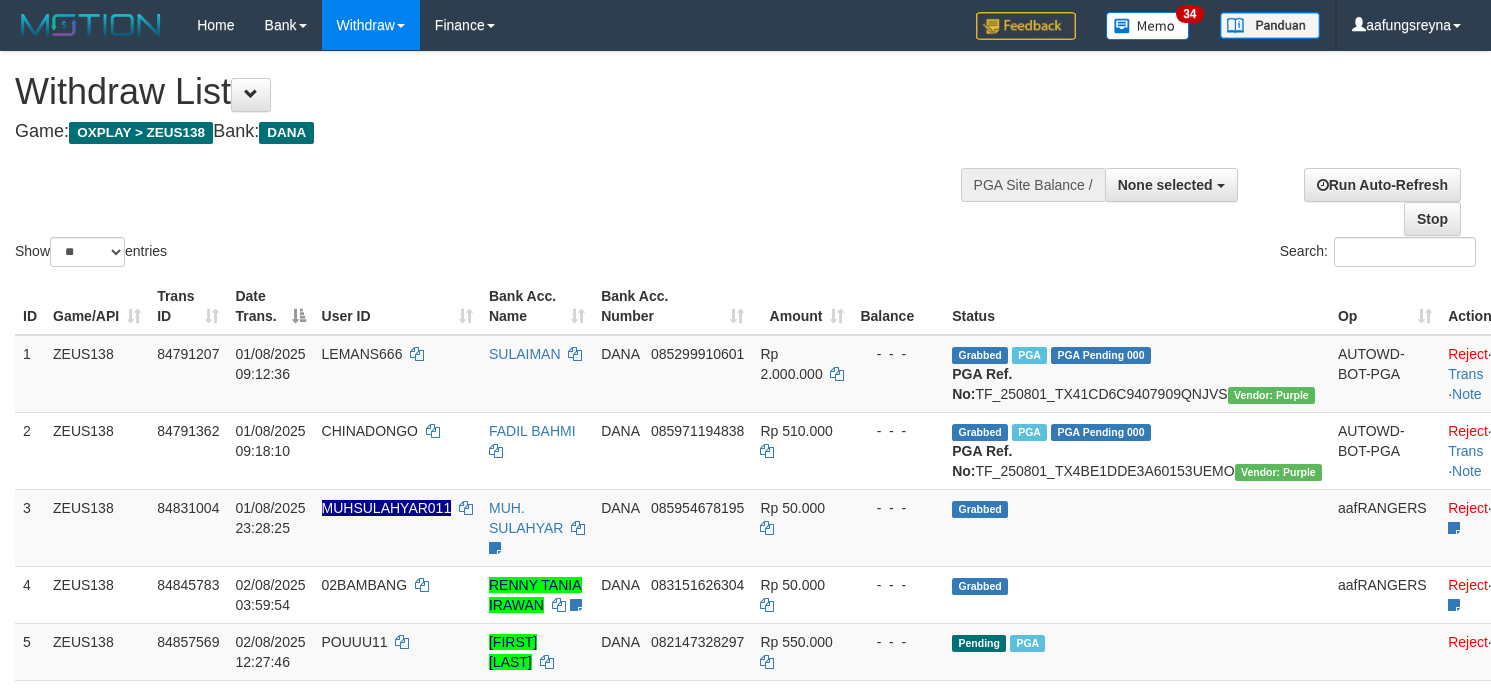 select 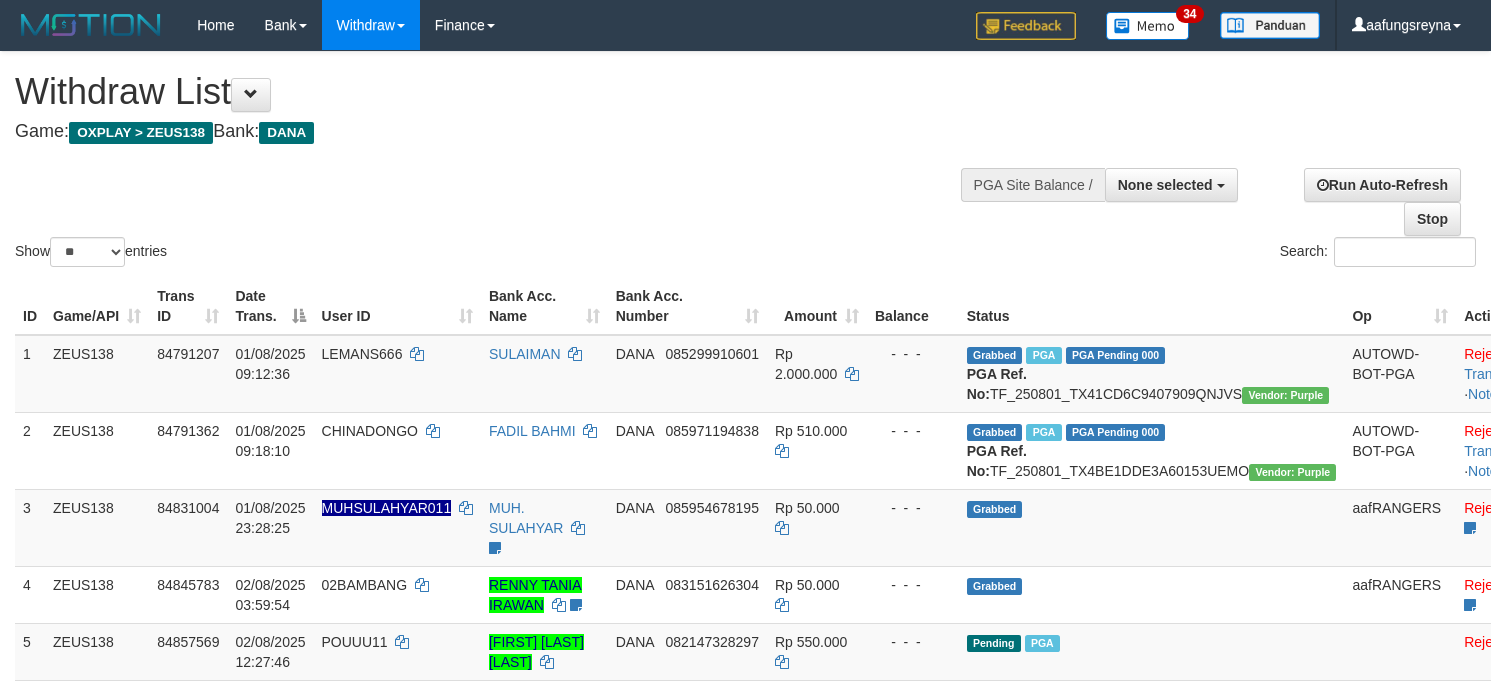 select 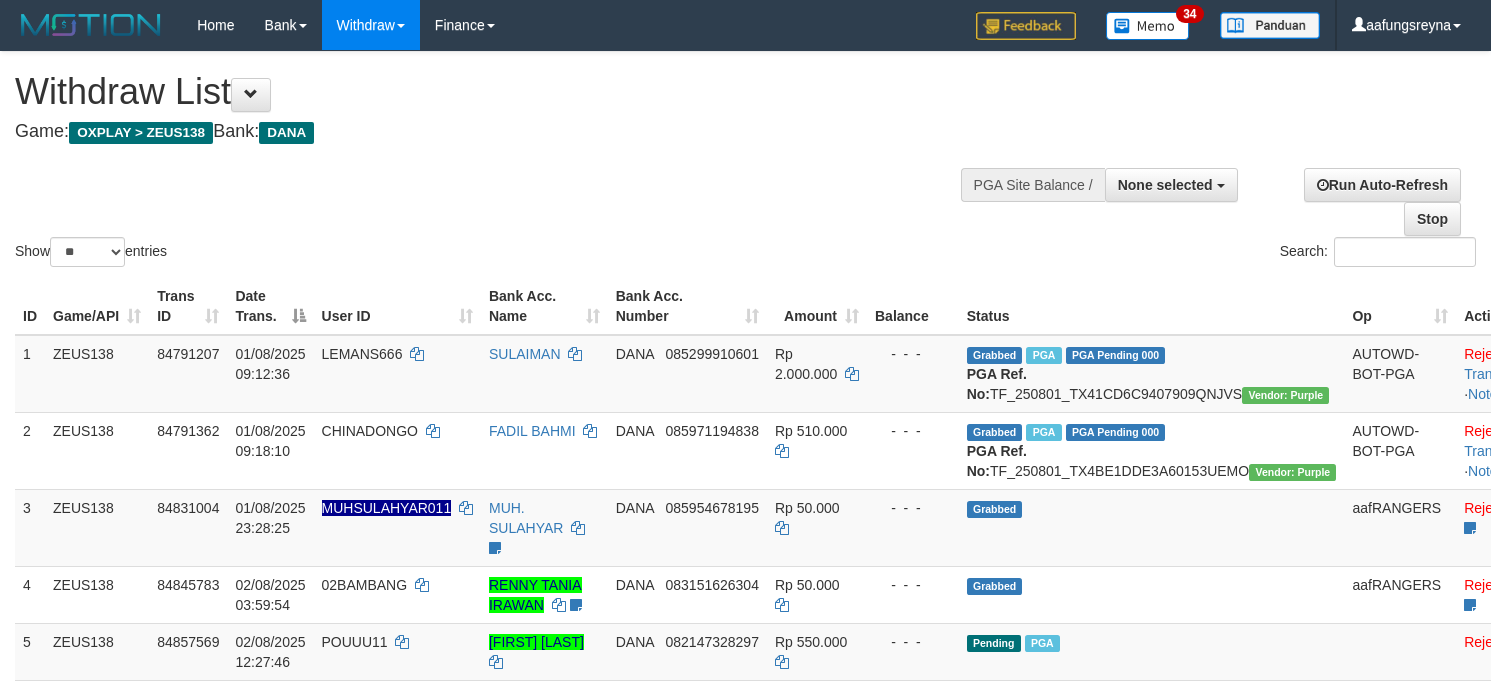 select 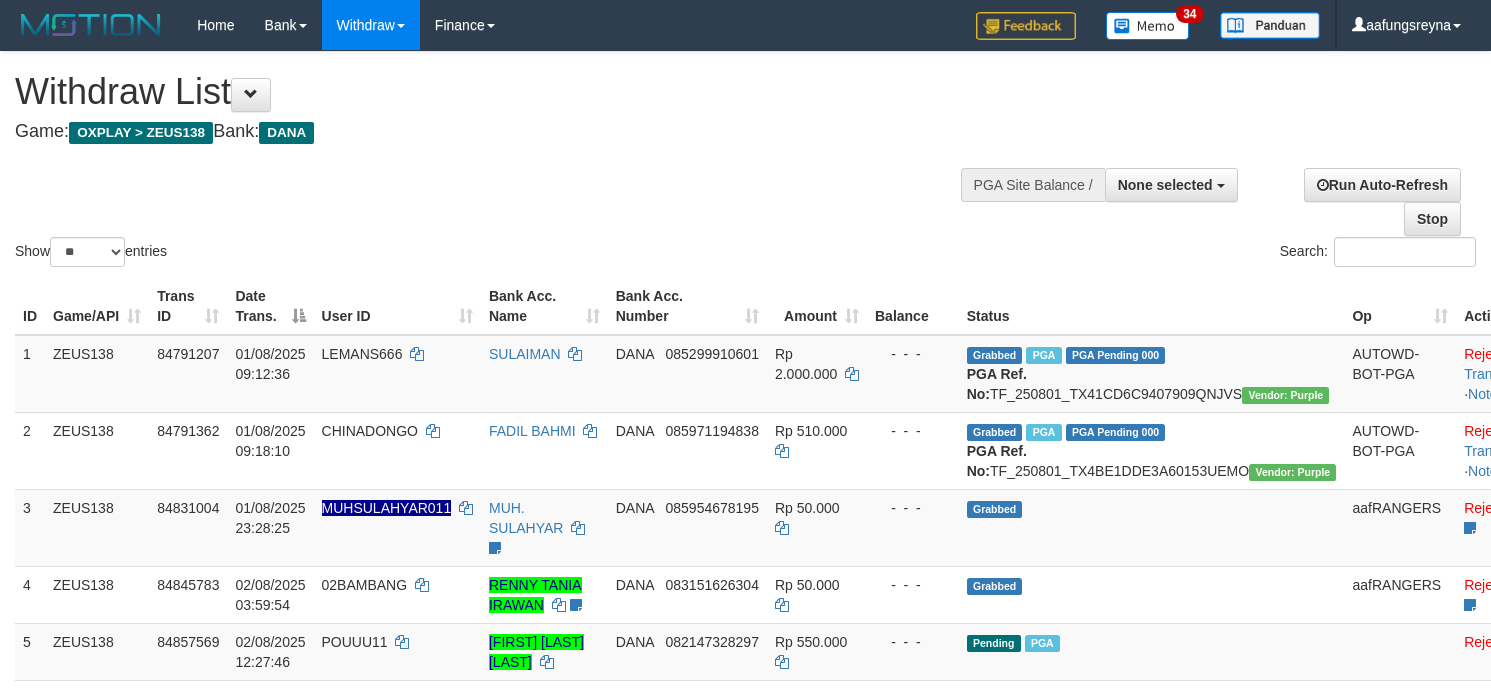select 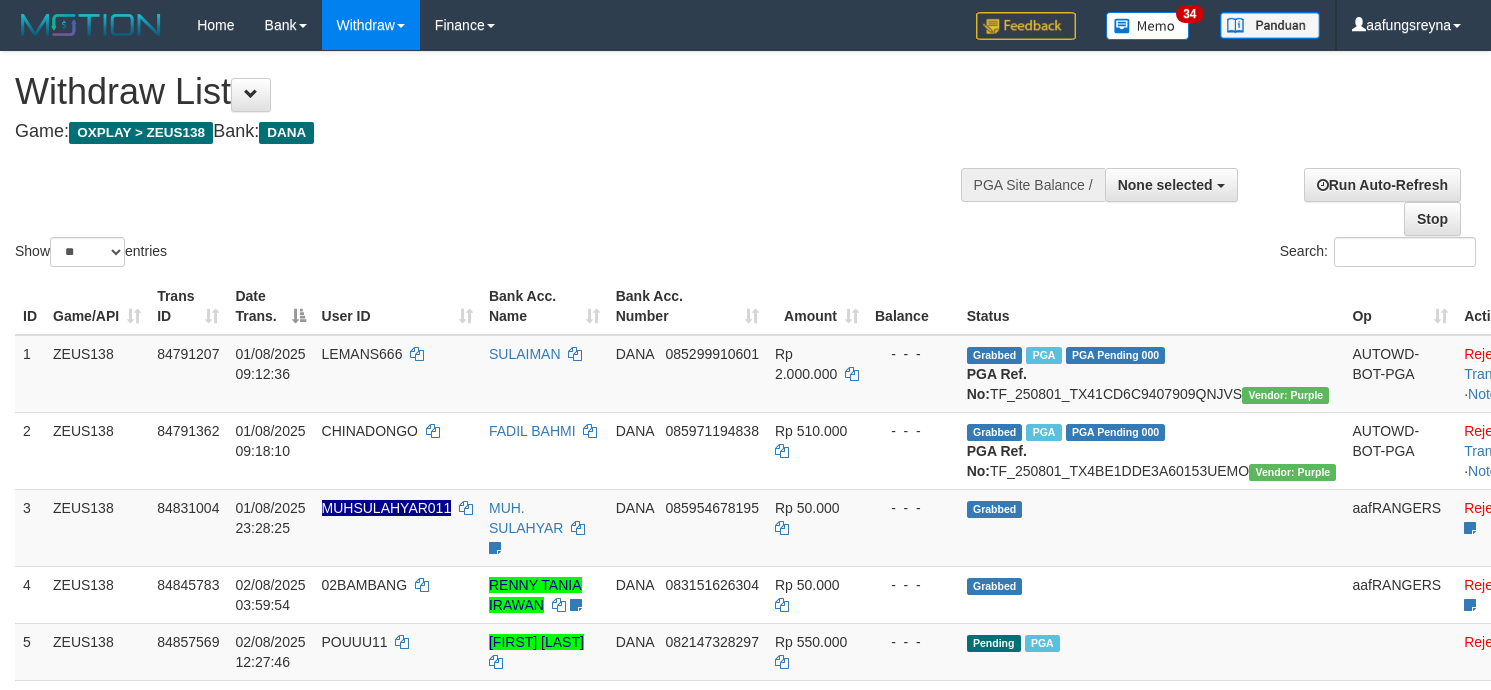 select 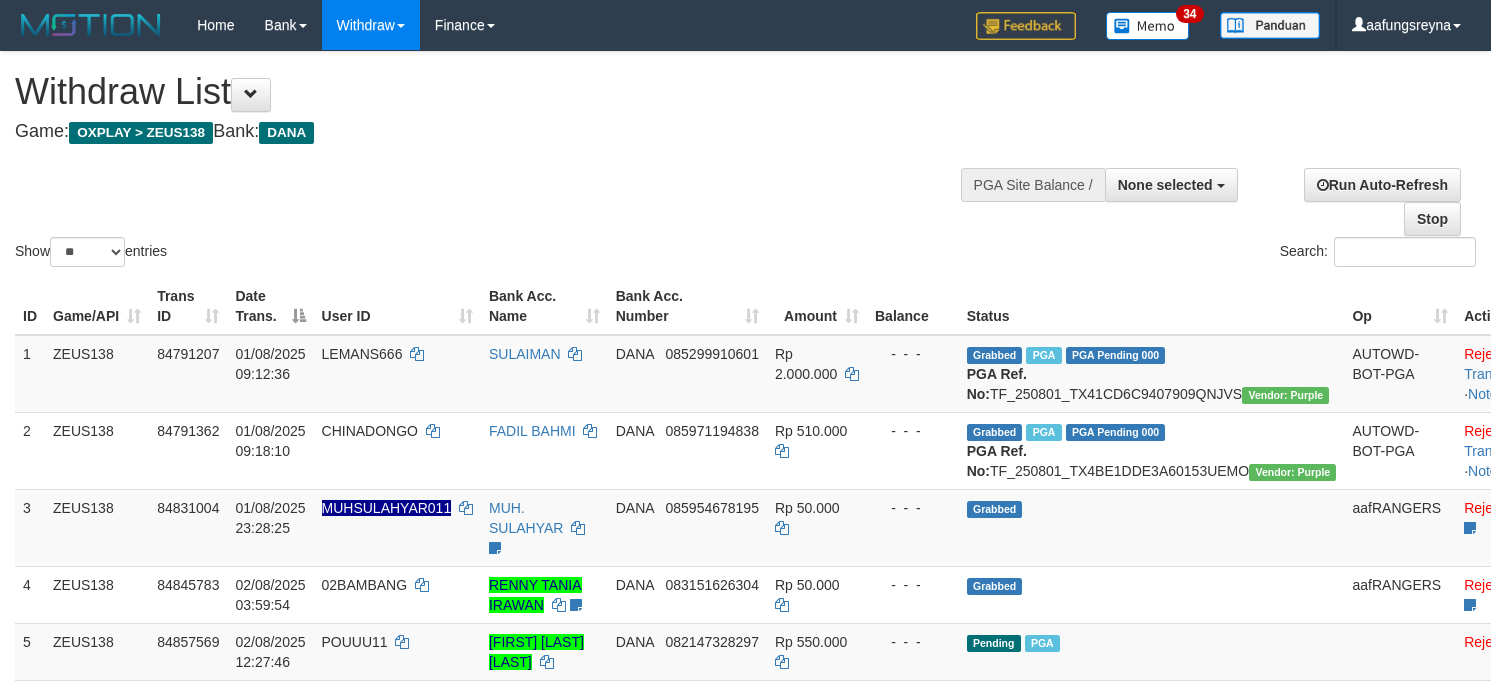 select 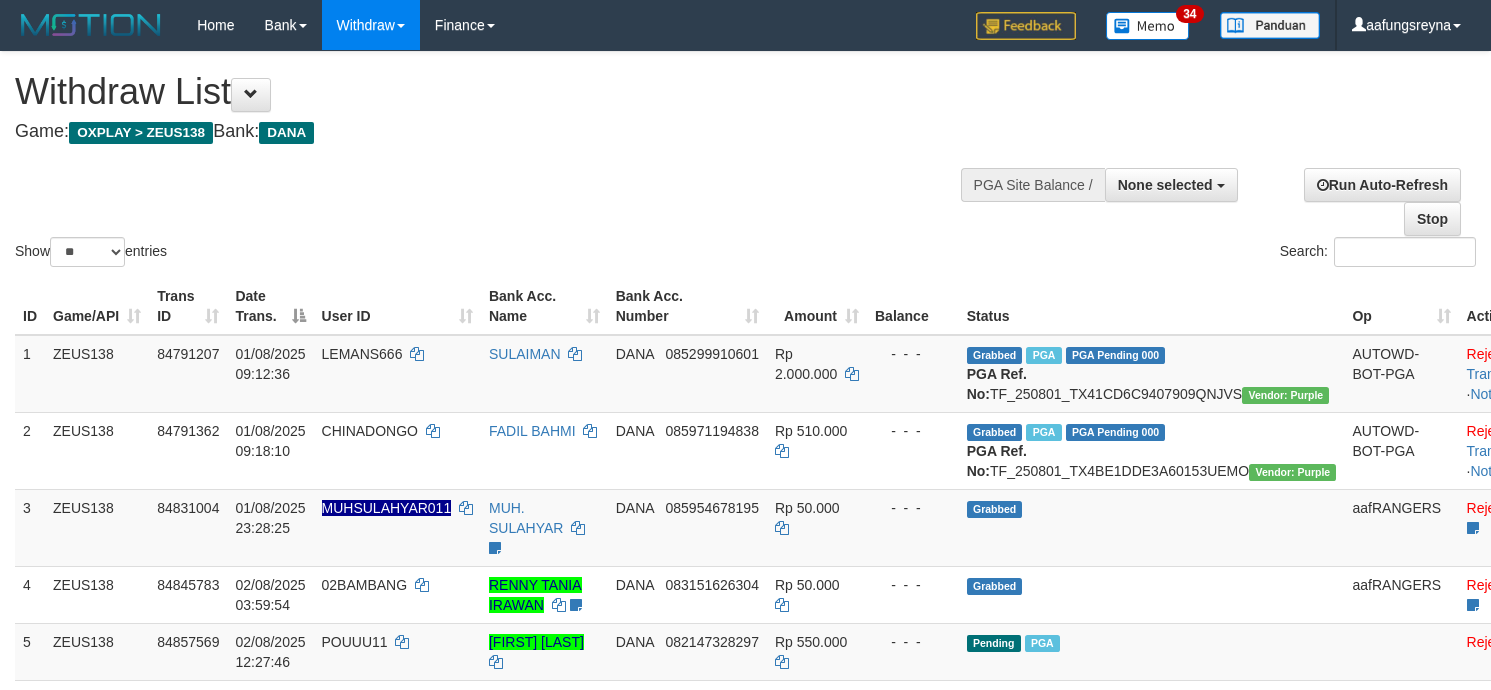 select 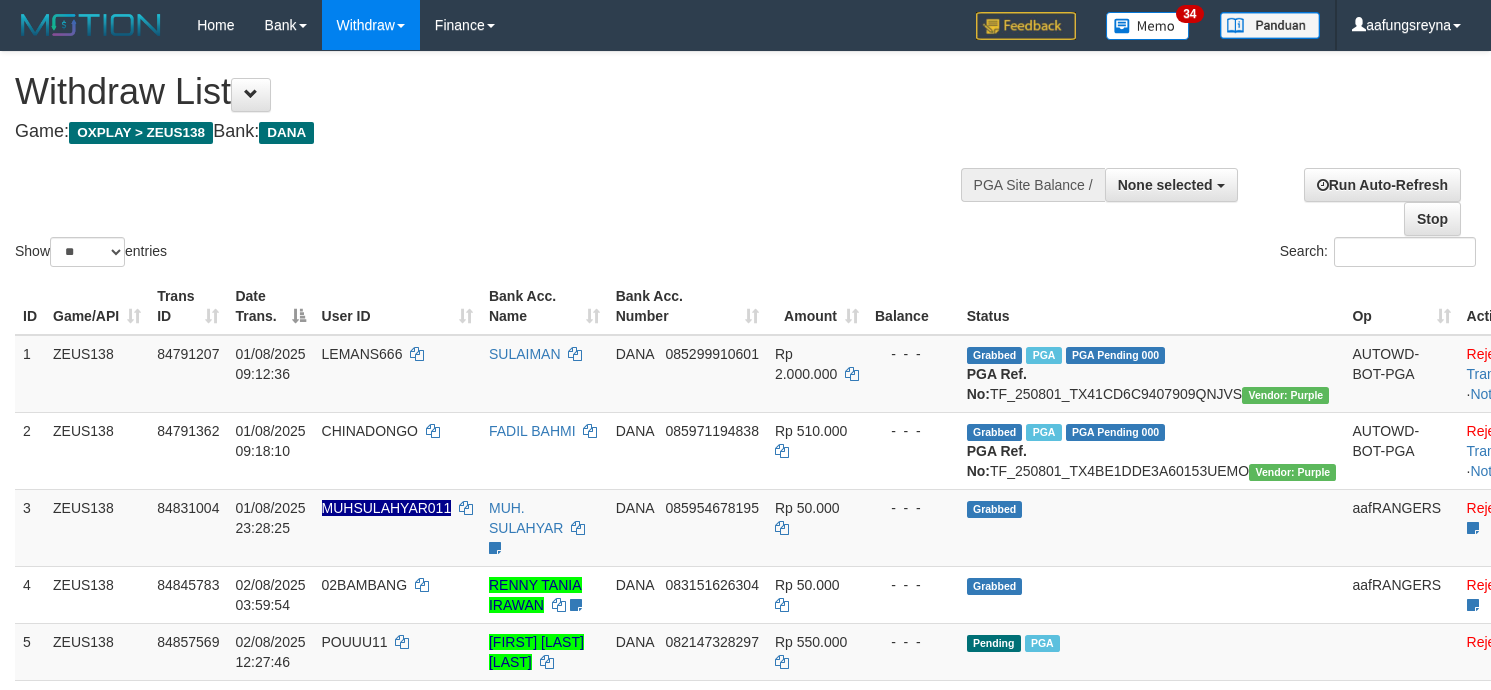 select 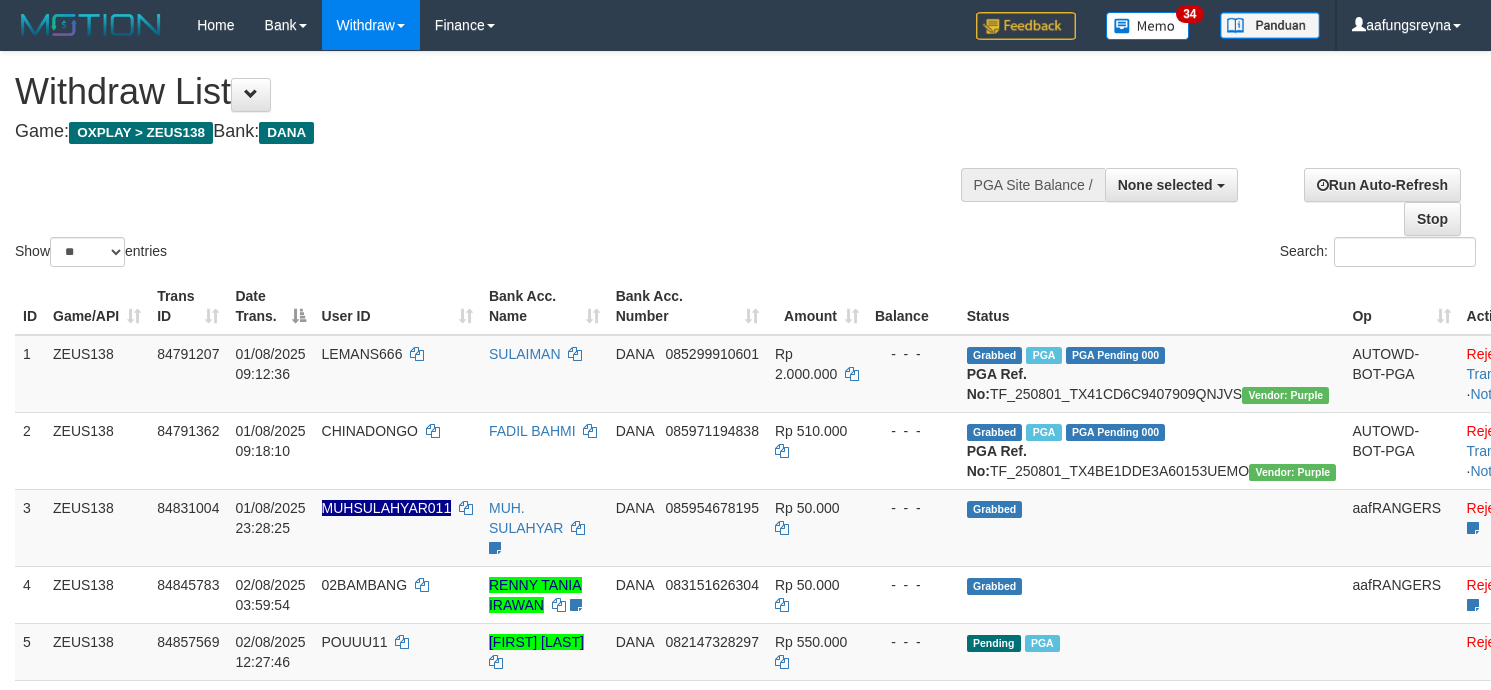 select 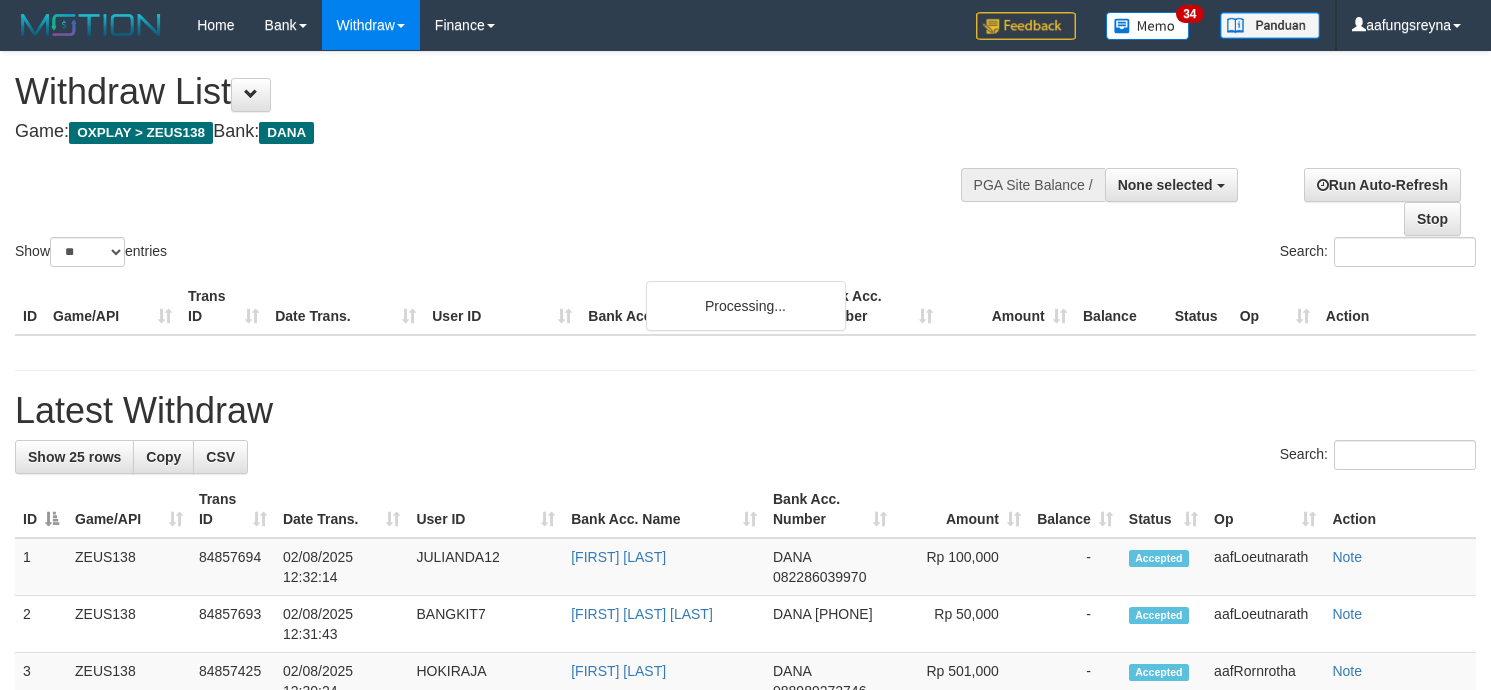 select 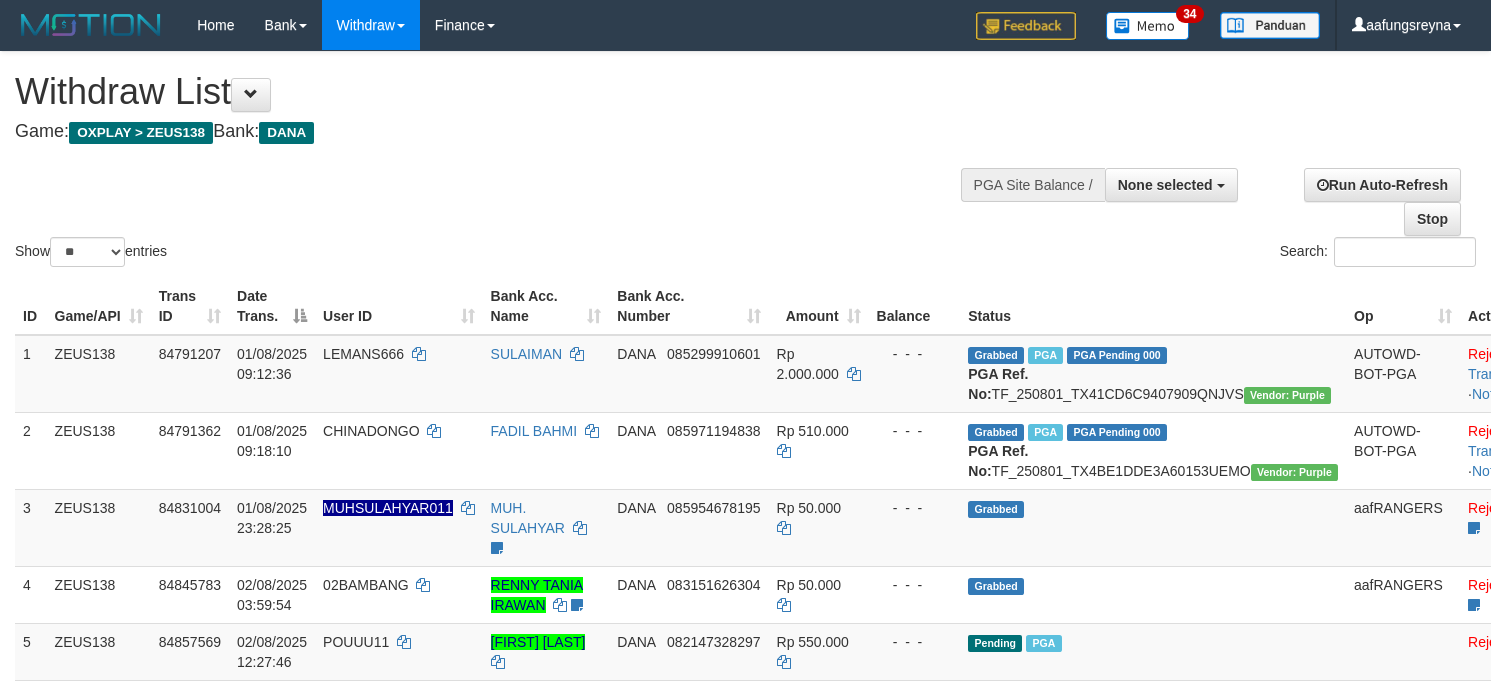 select 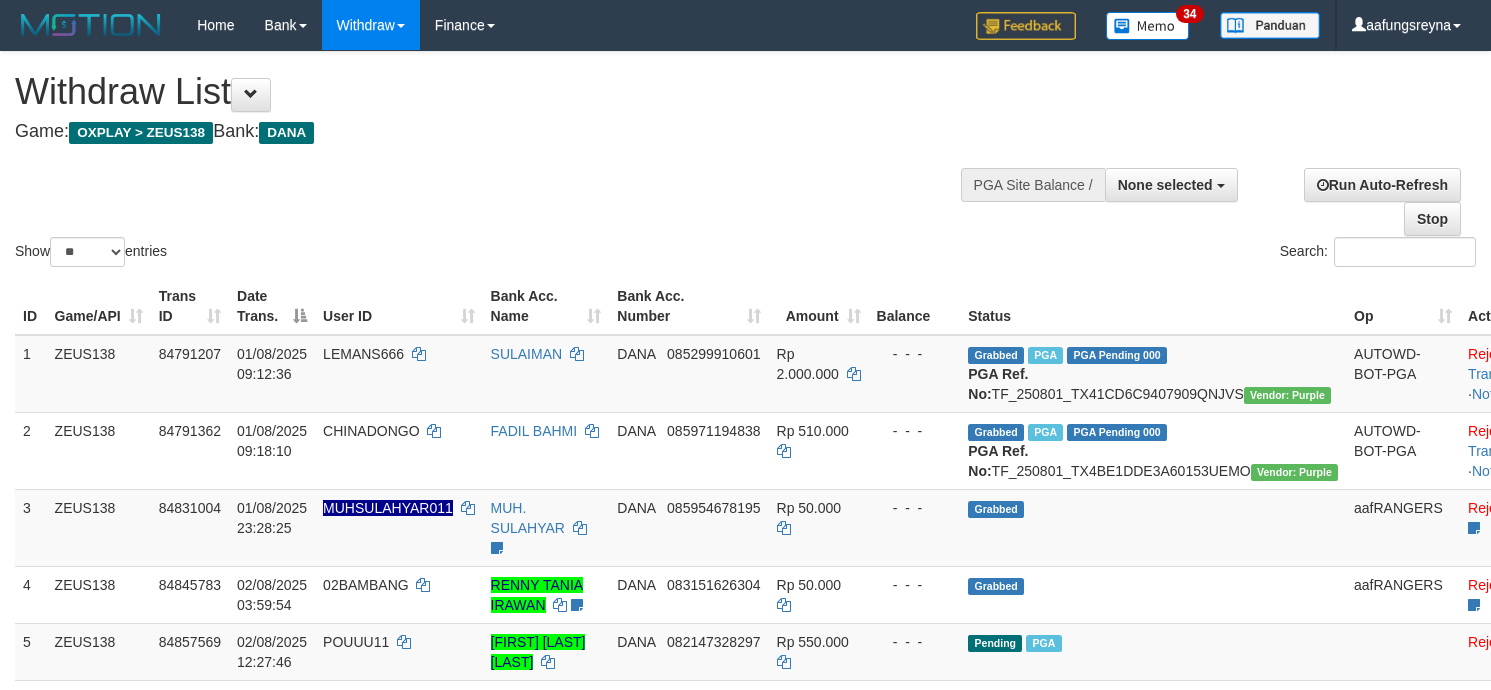 select 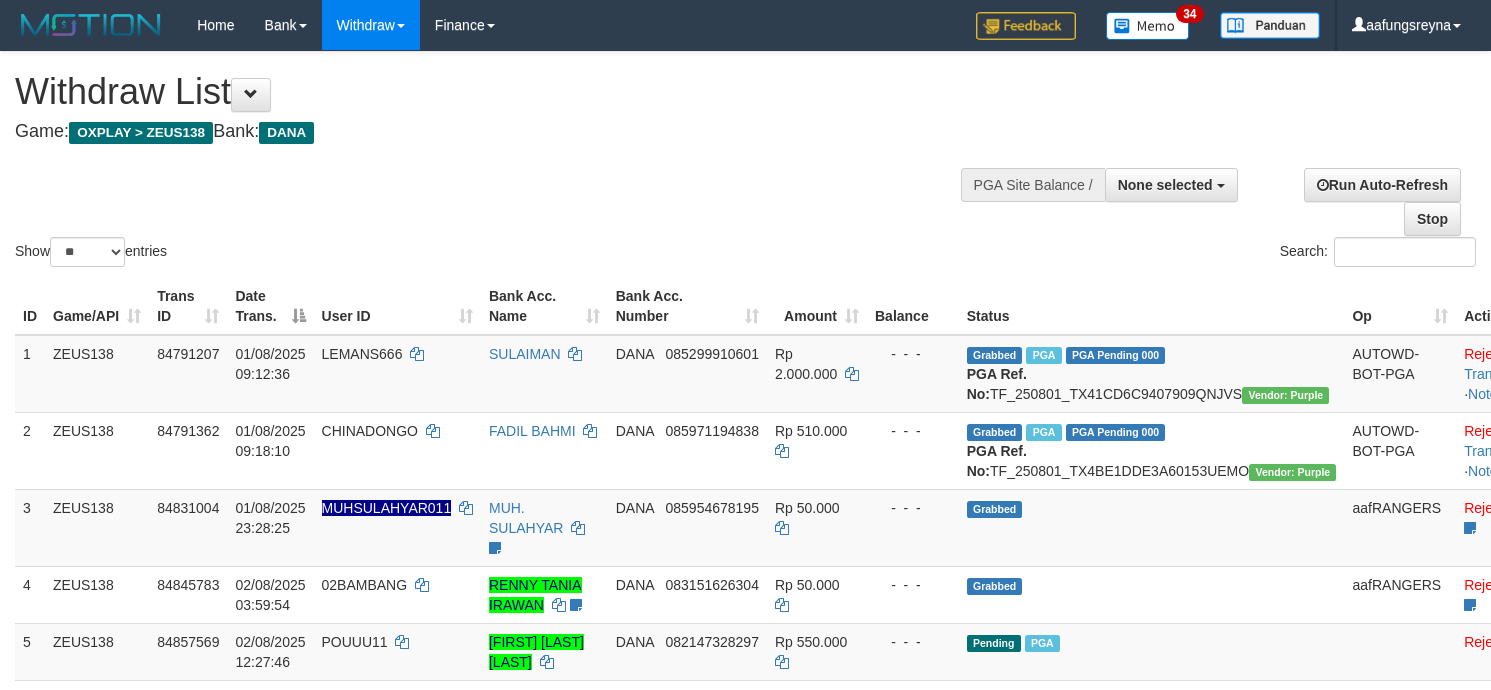 select 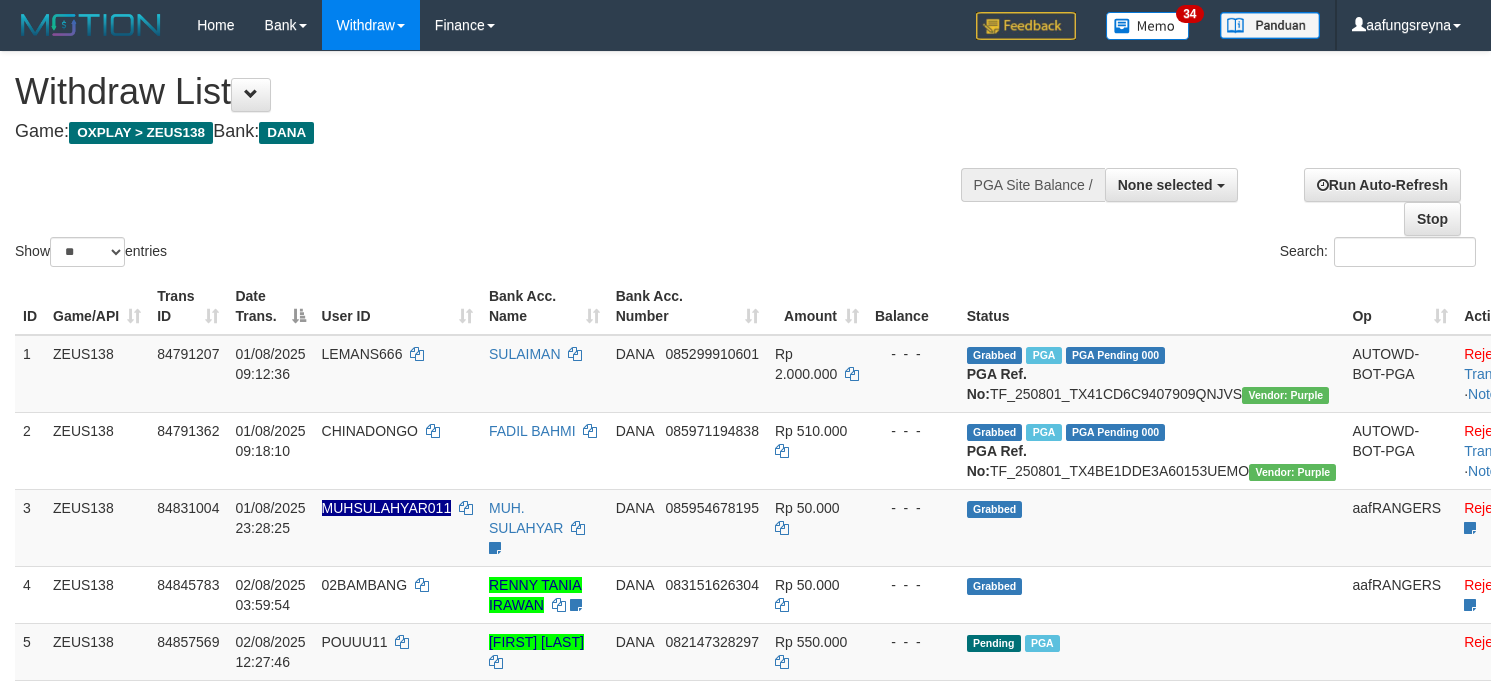 select 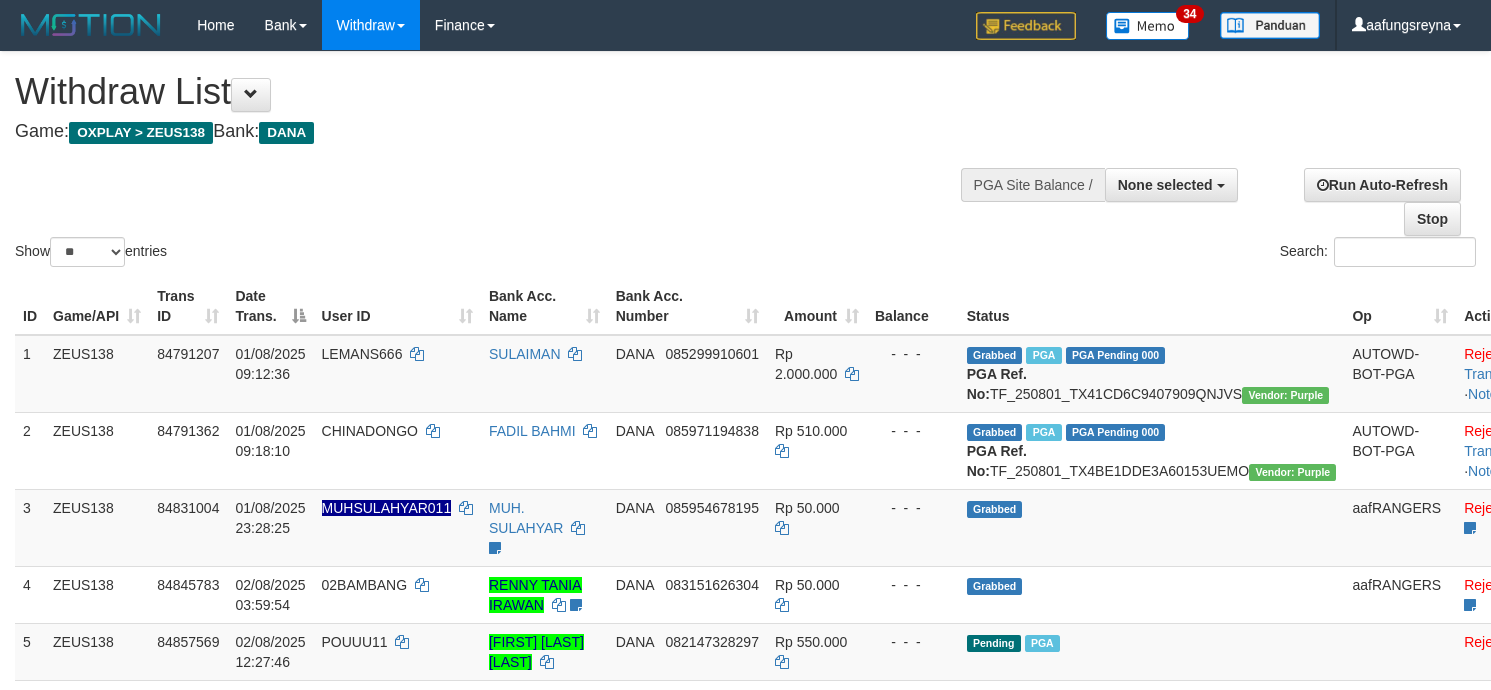 select 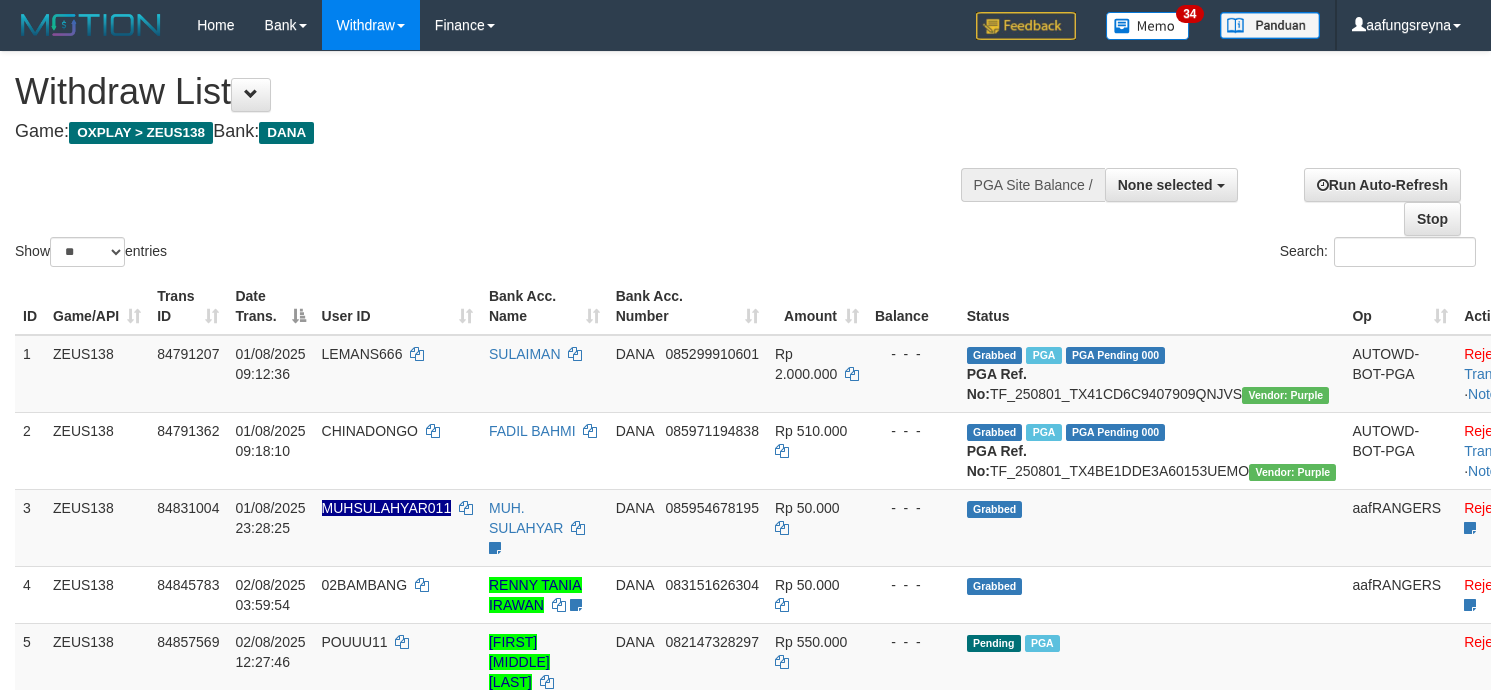 select 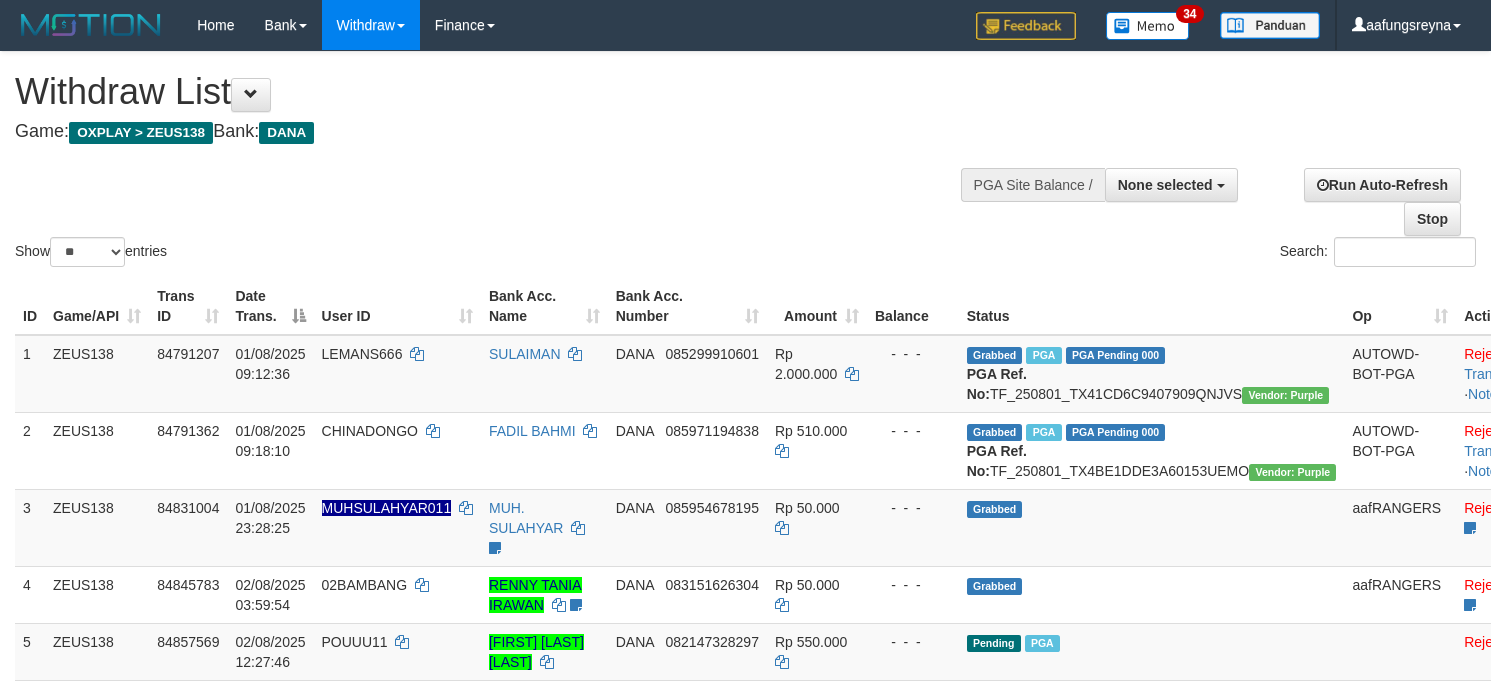 select 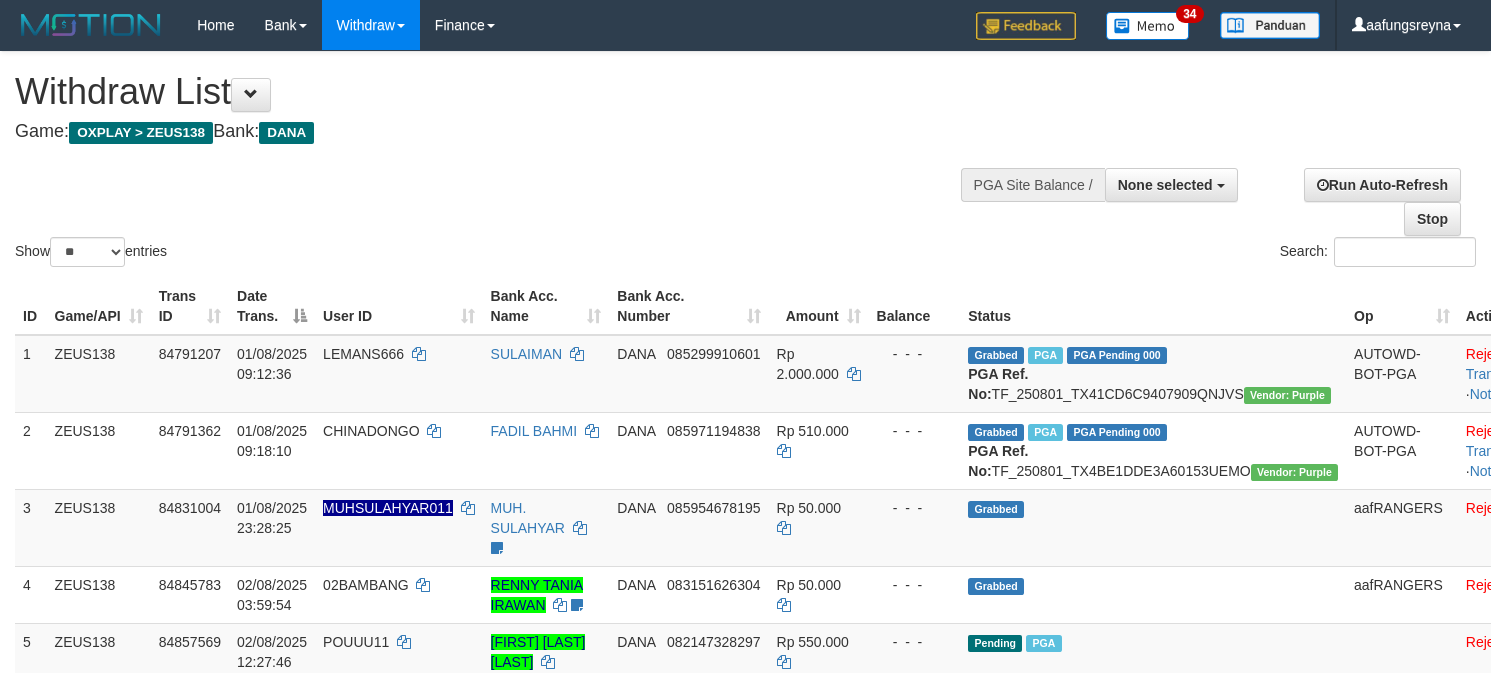 select 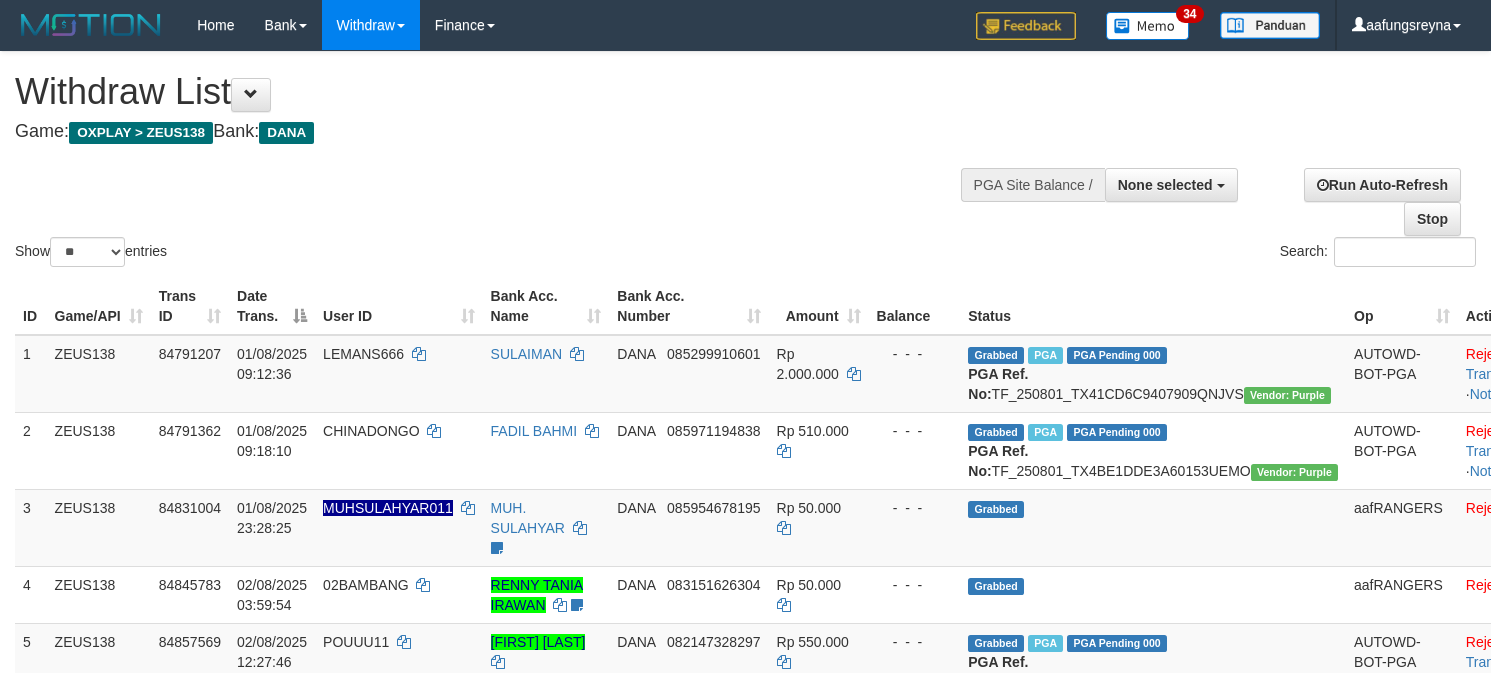 select 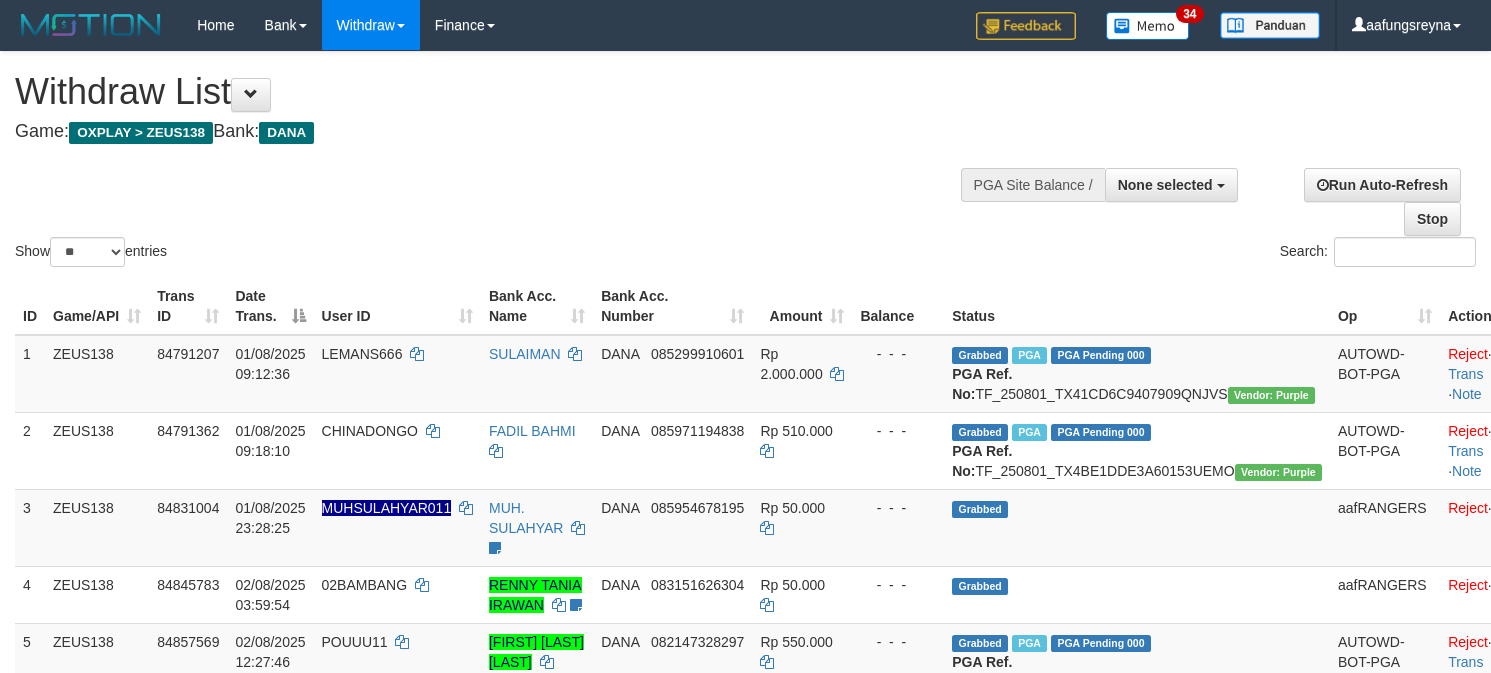 select 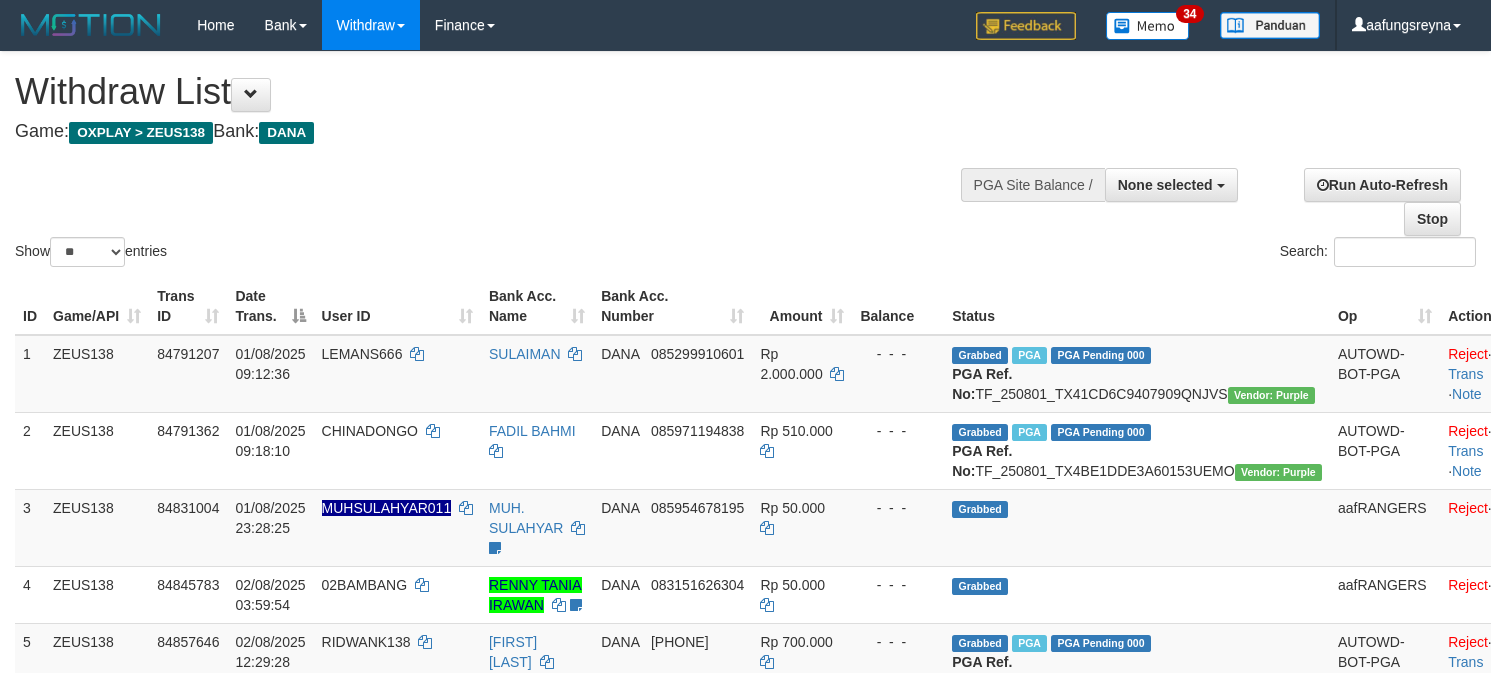 select 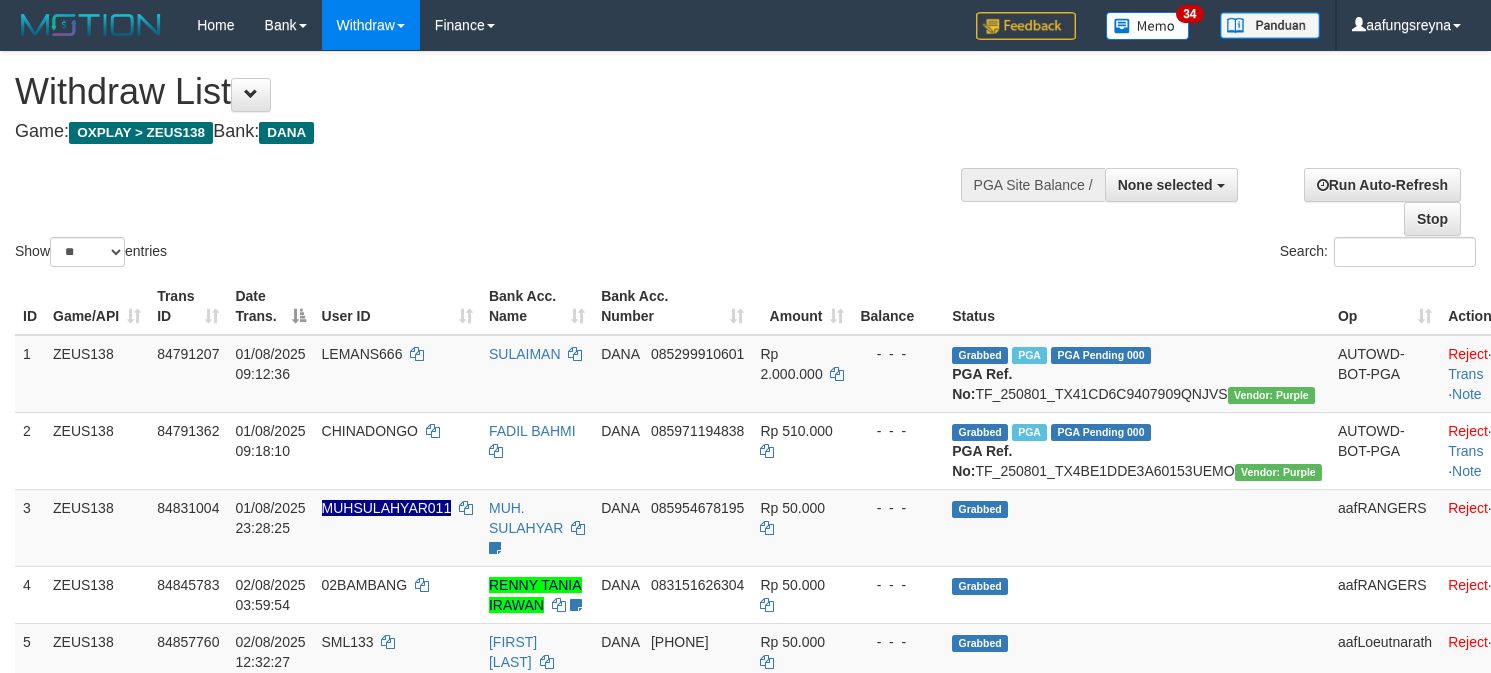 select 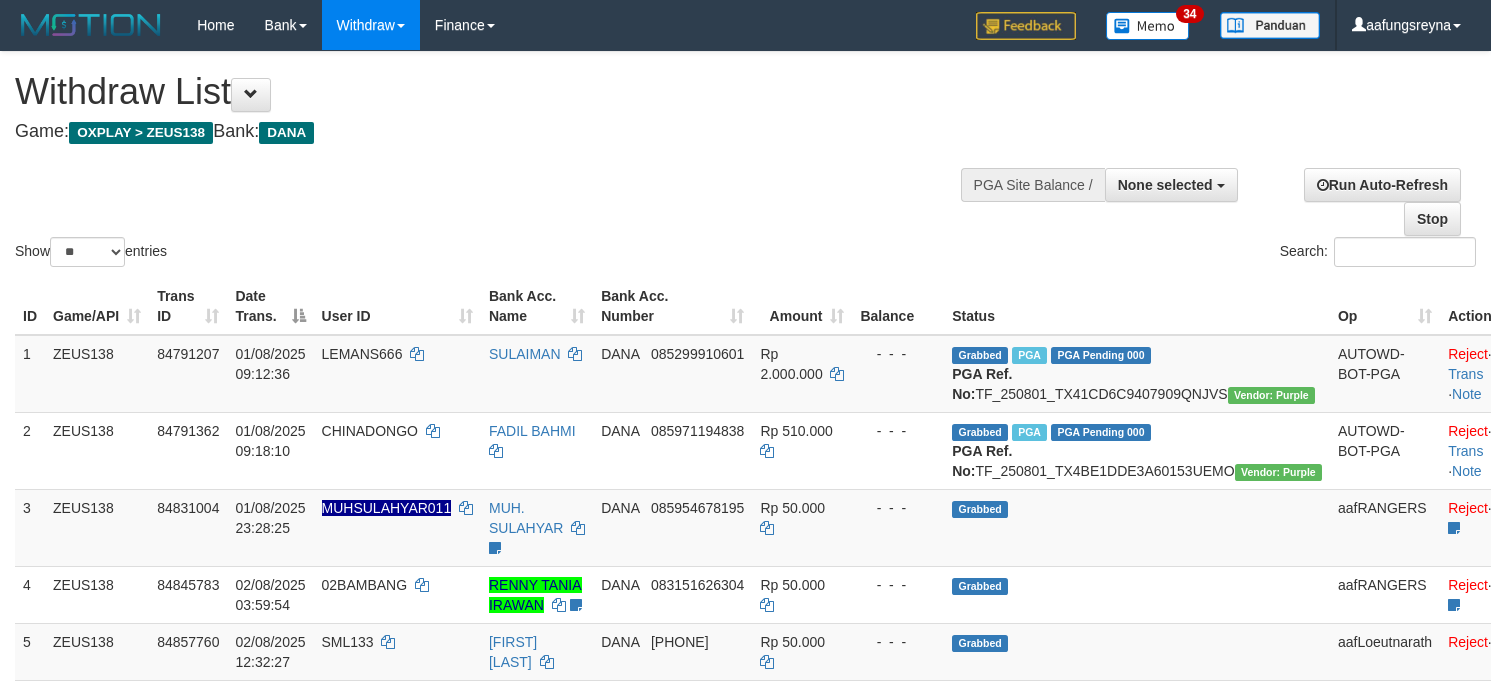 select 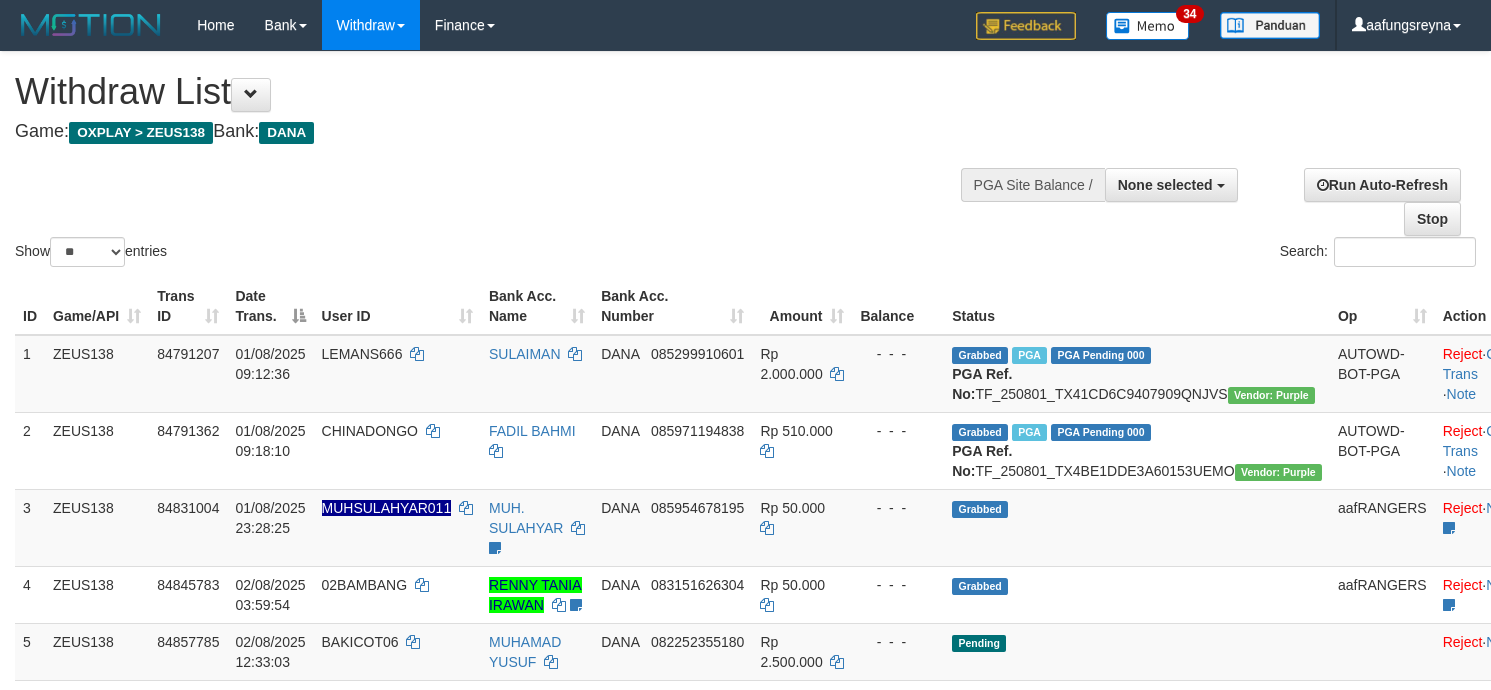 select 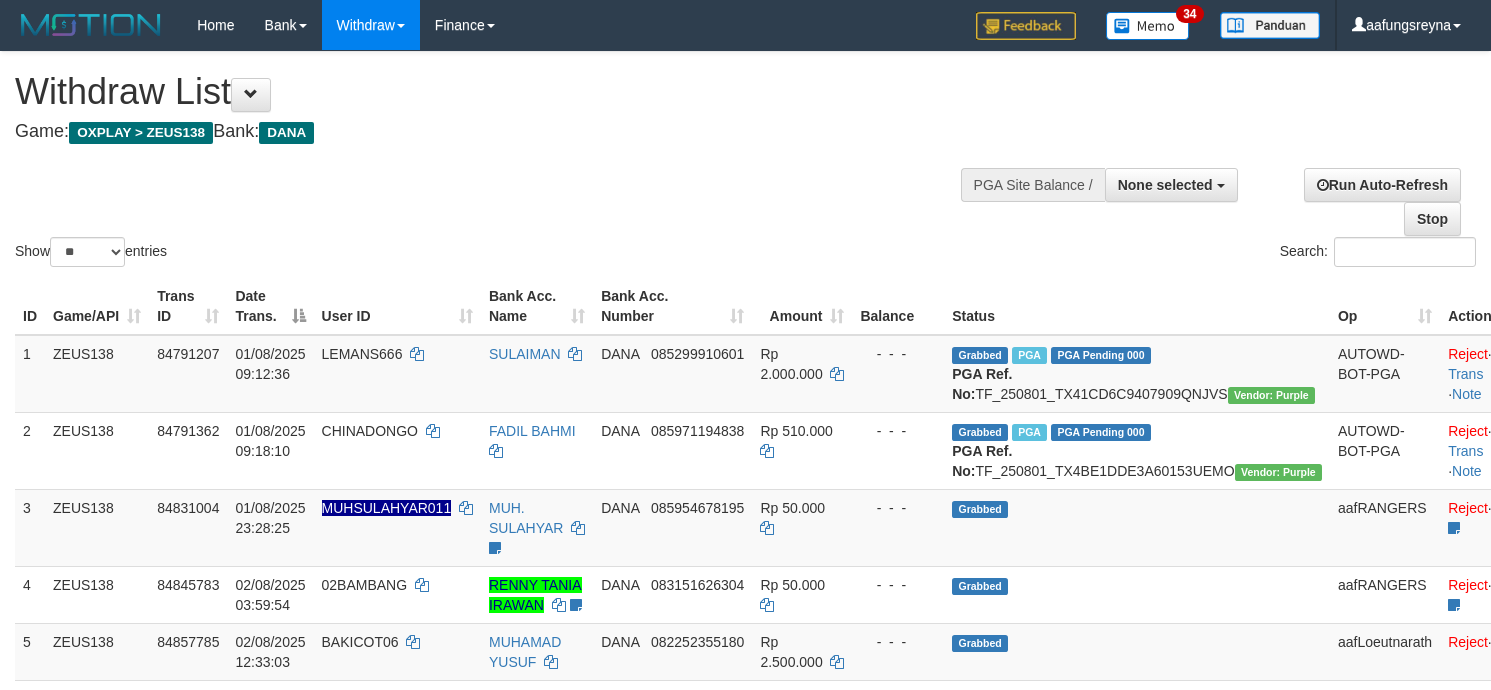 select 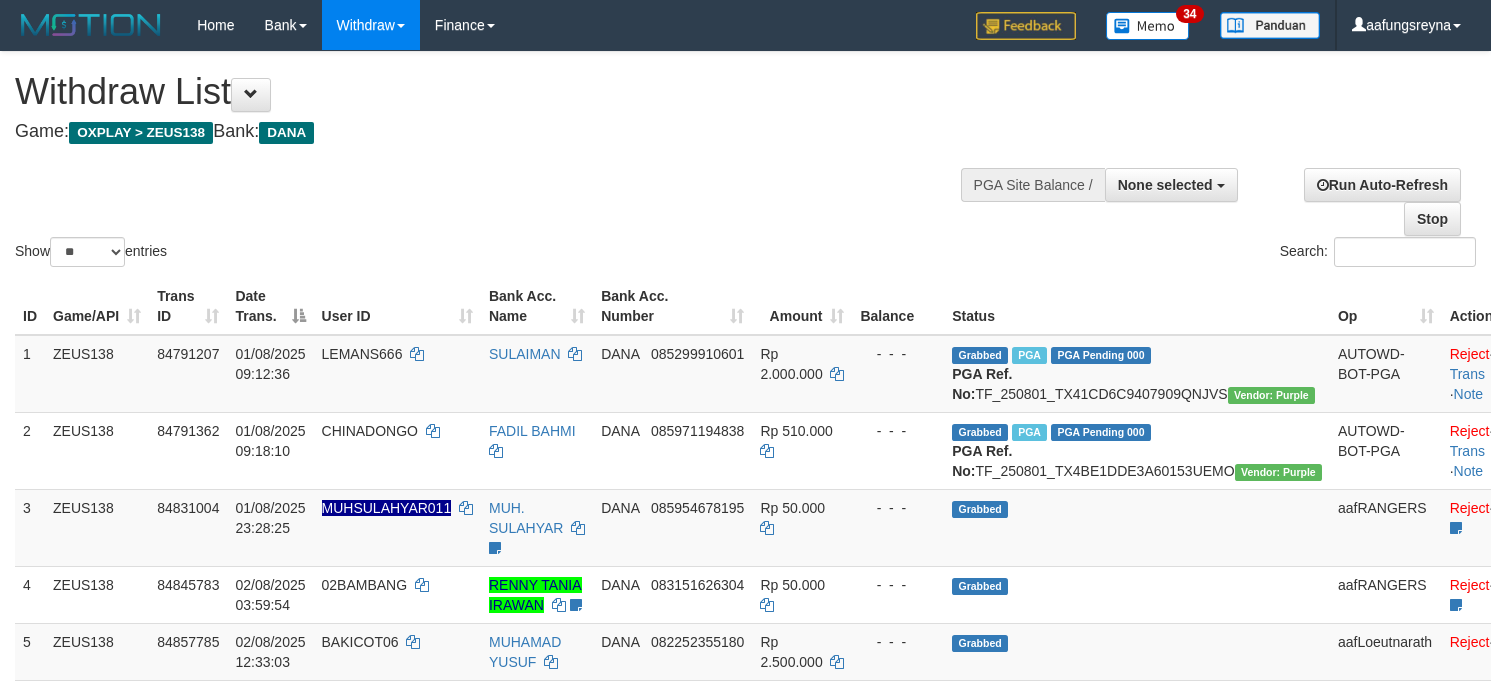 select 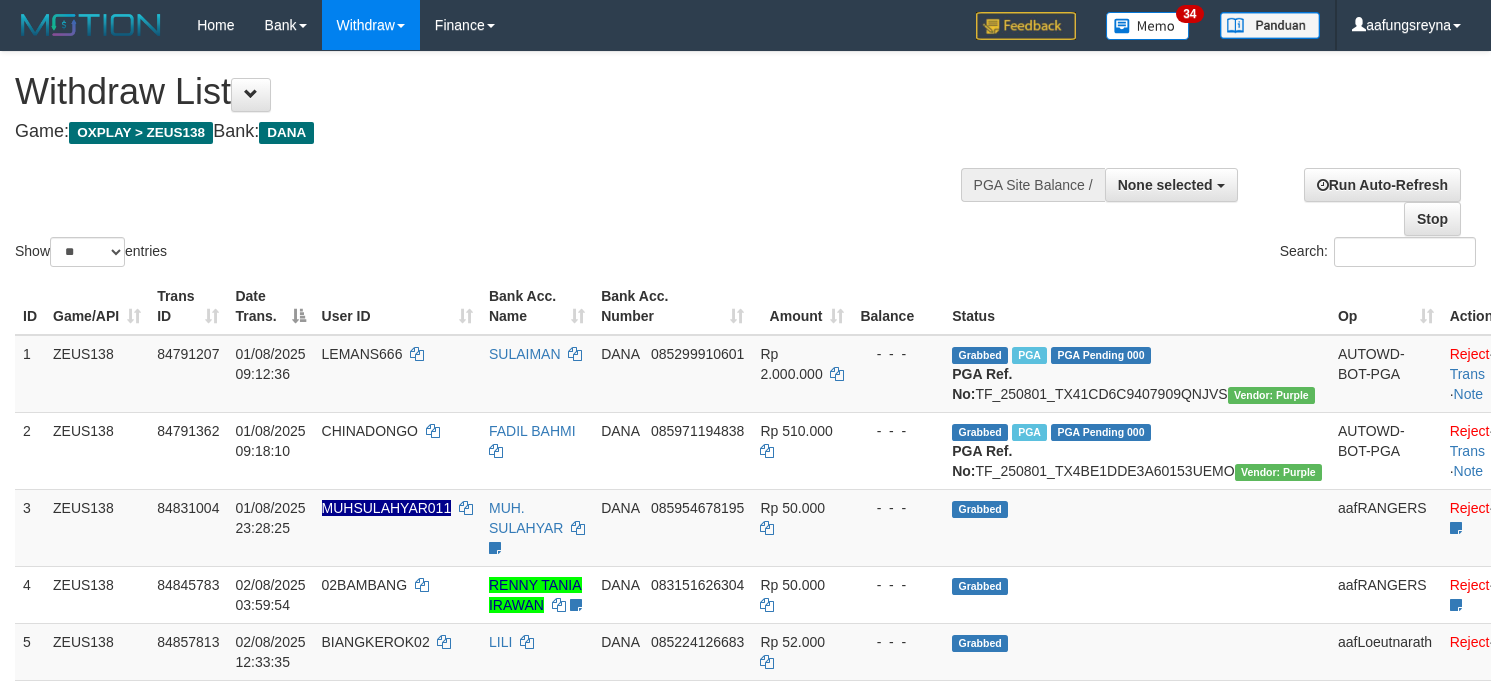 select 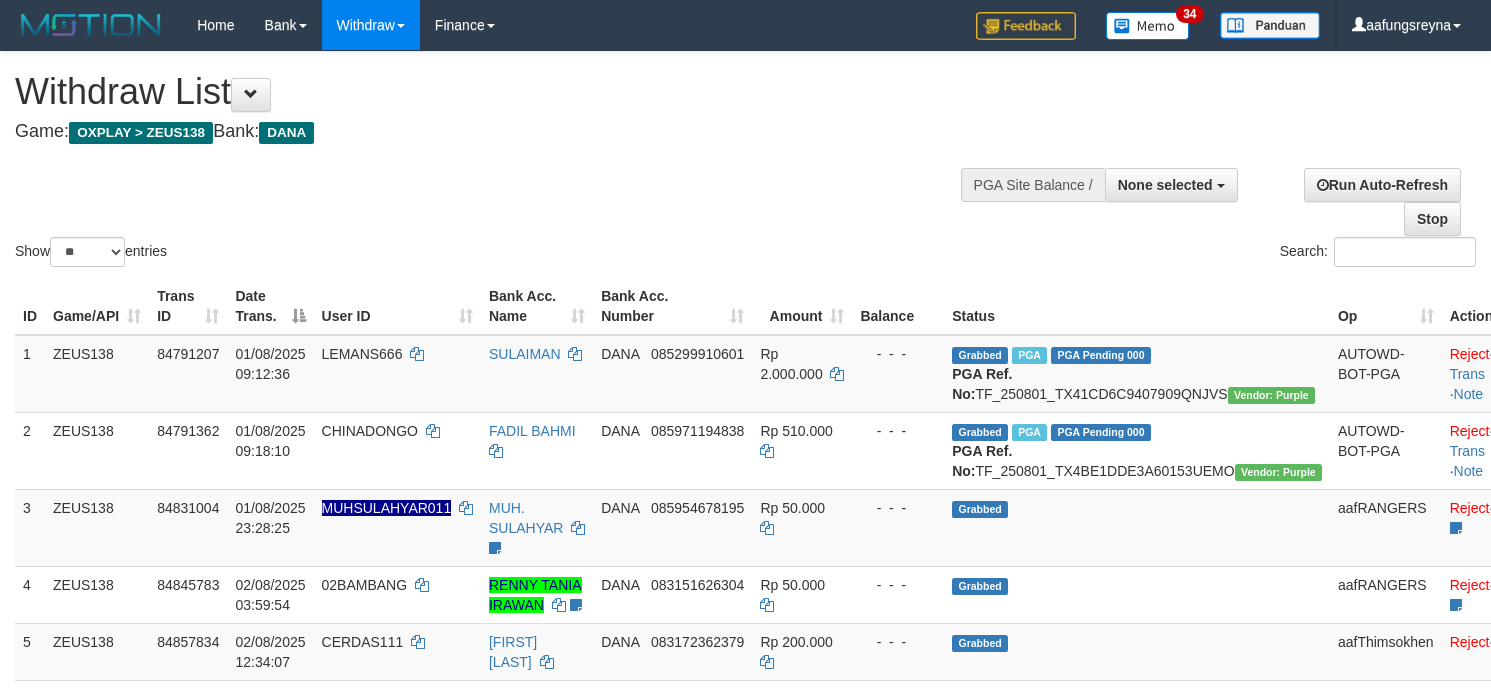 select 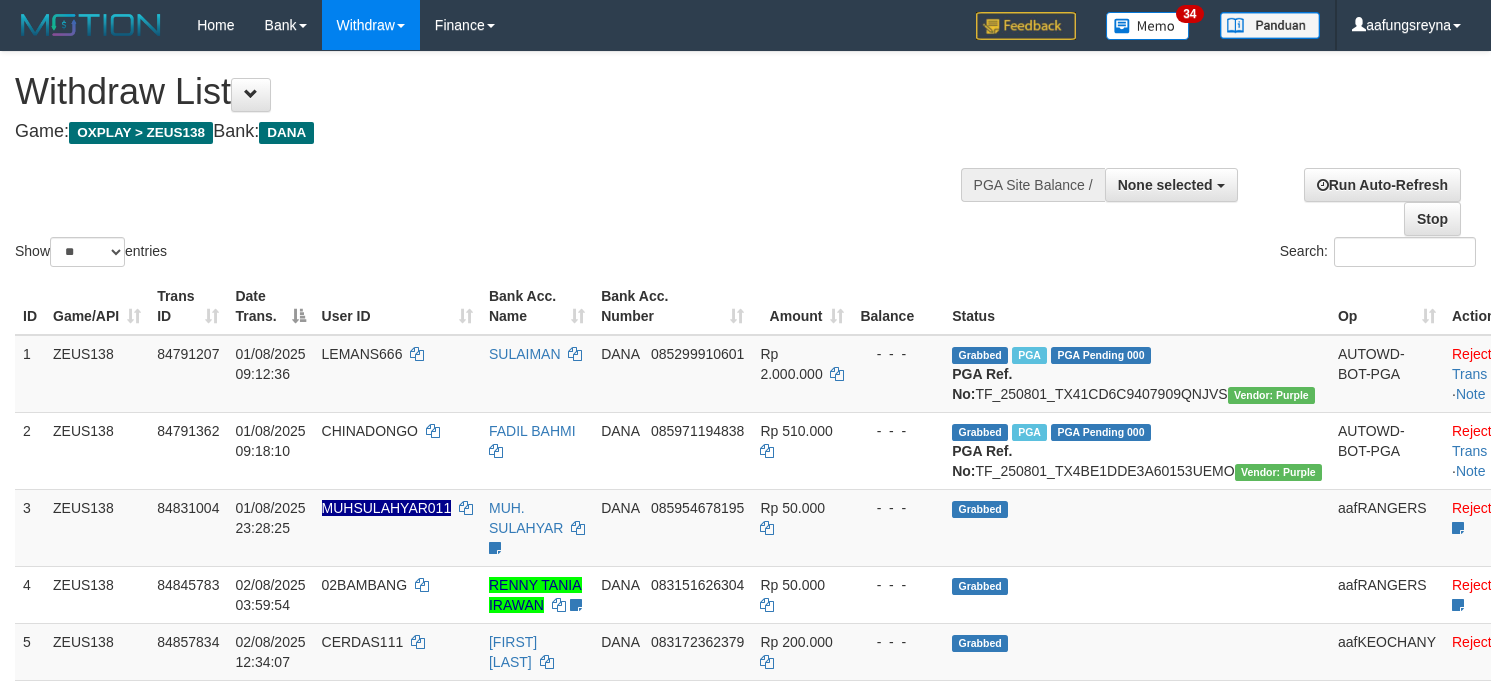 select 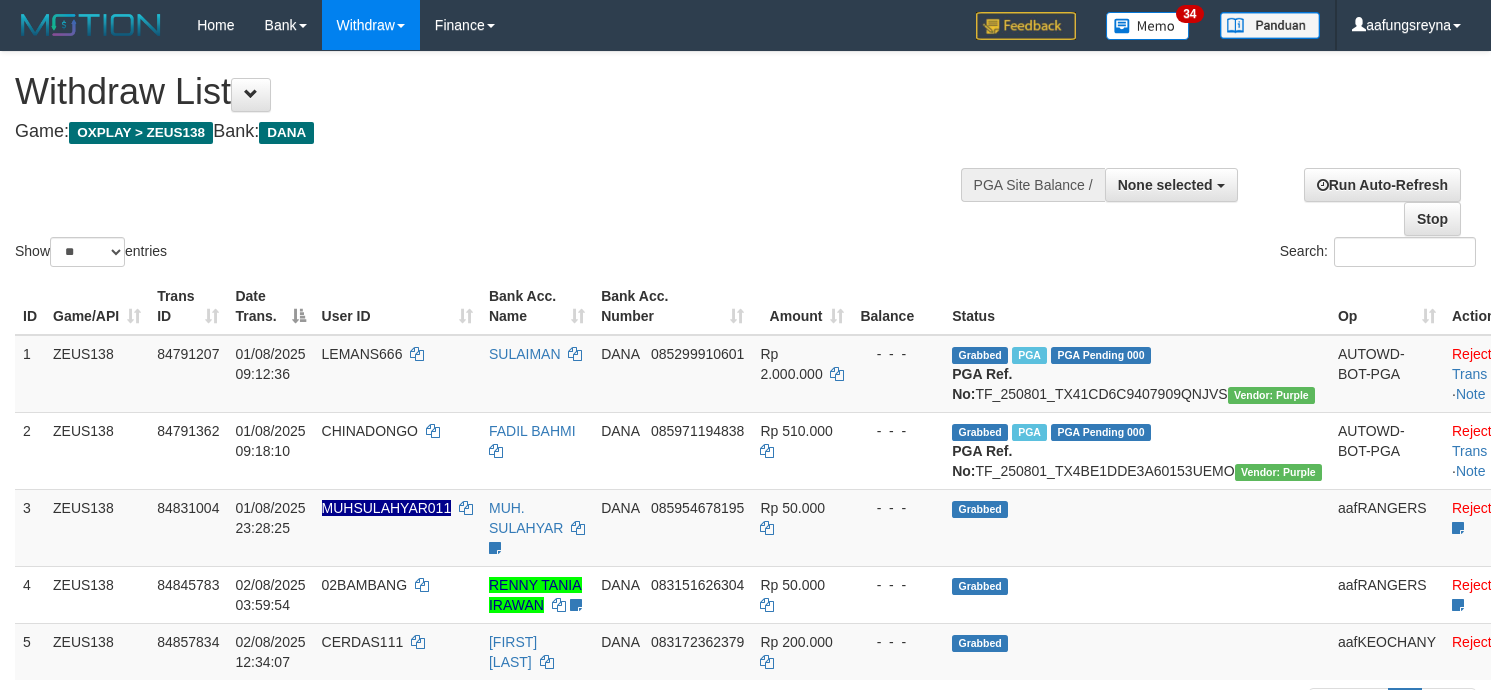 select 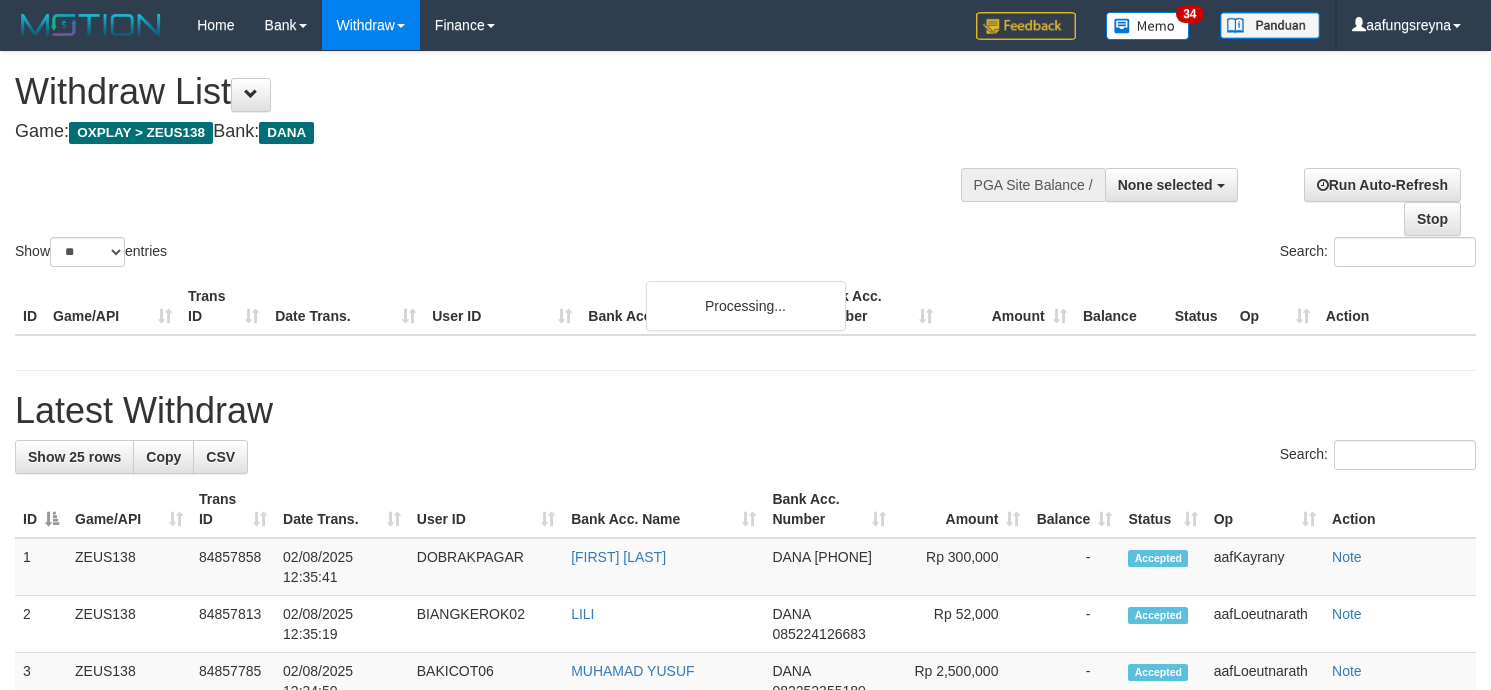 select 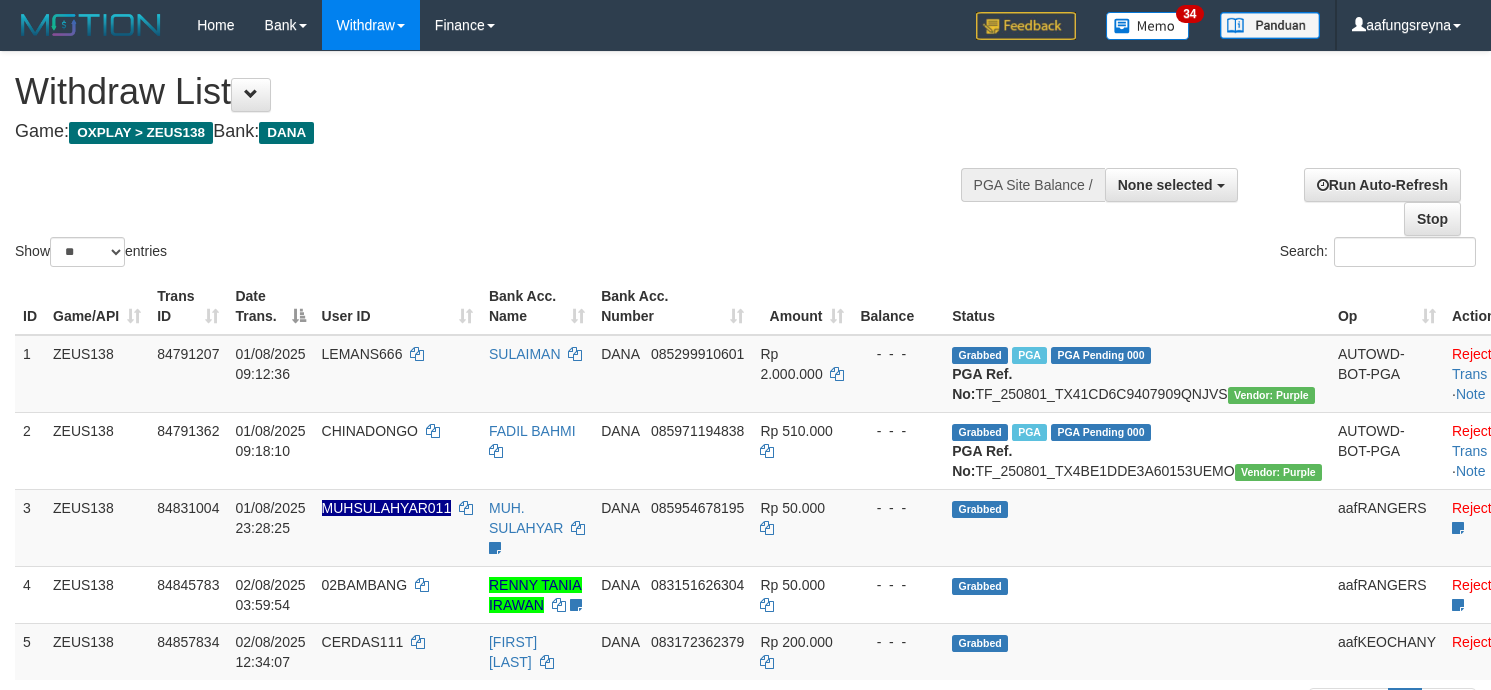 select 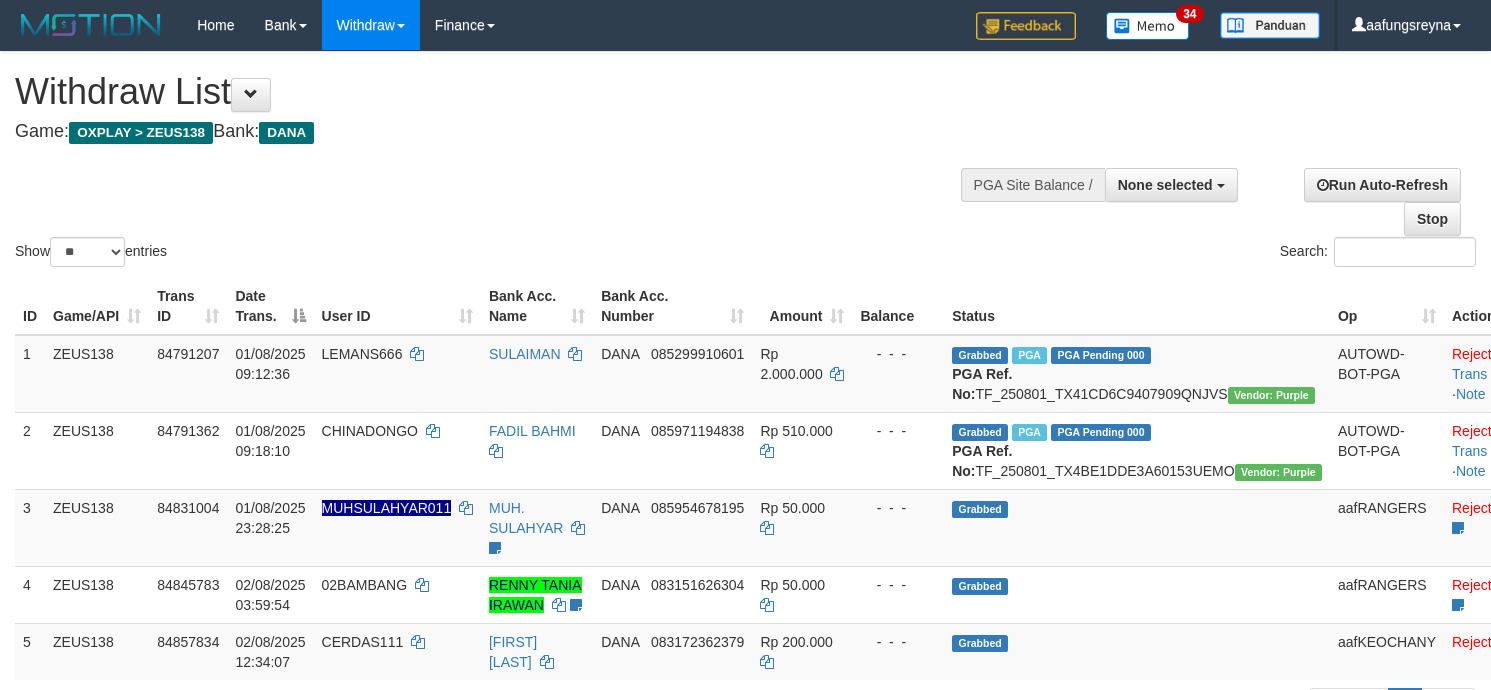 select 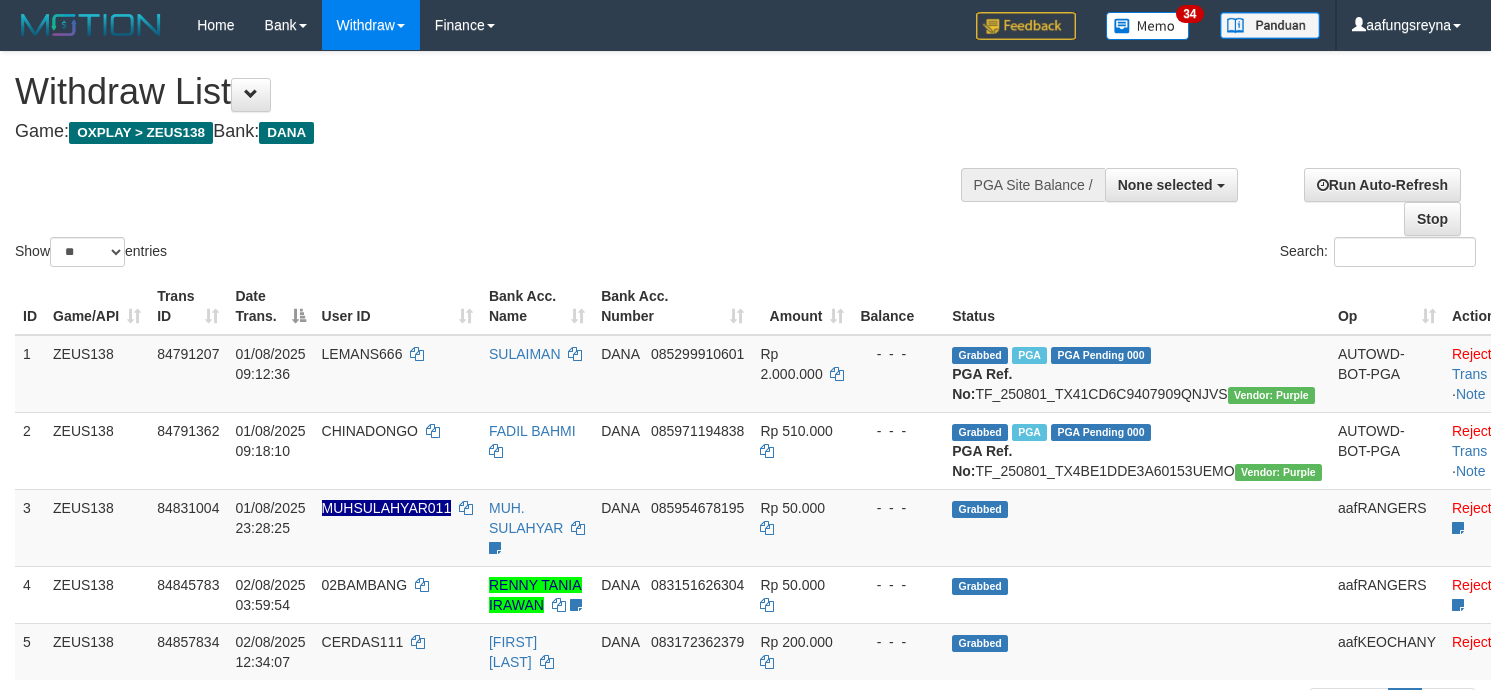 select 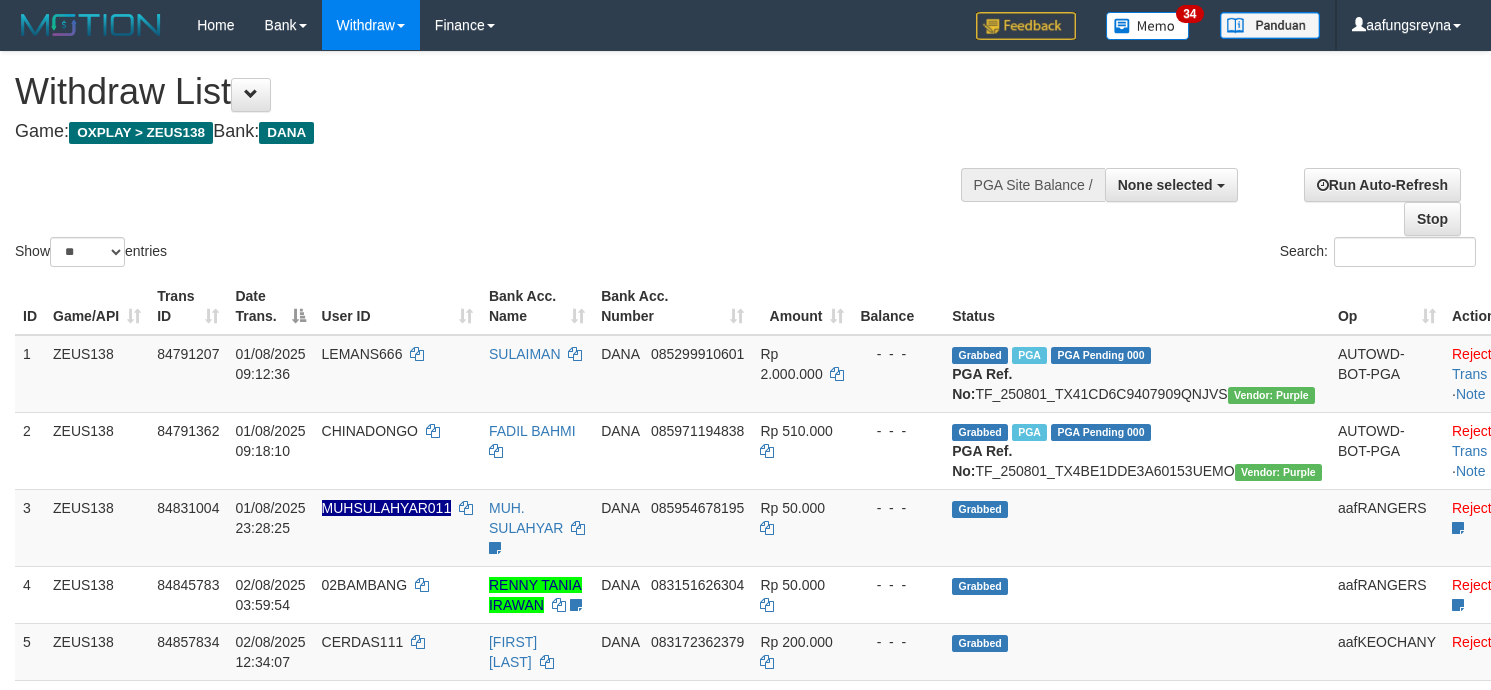 select 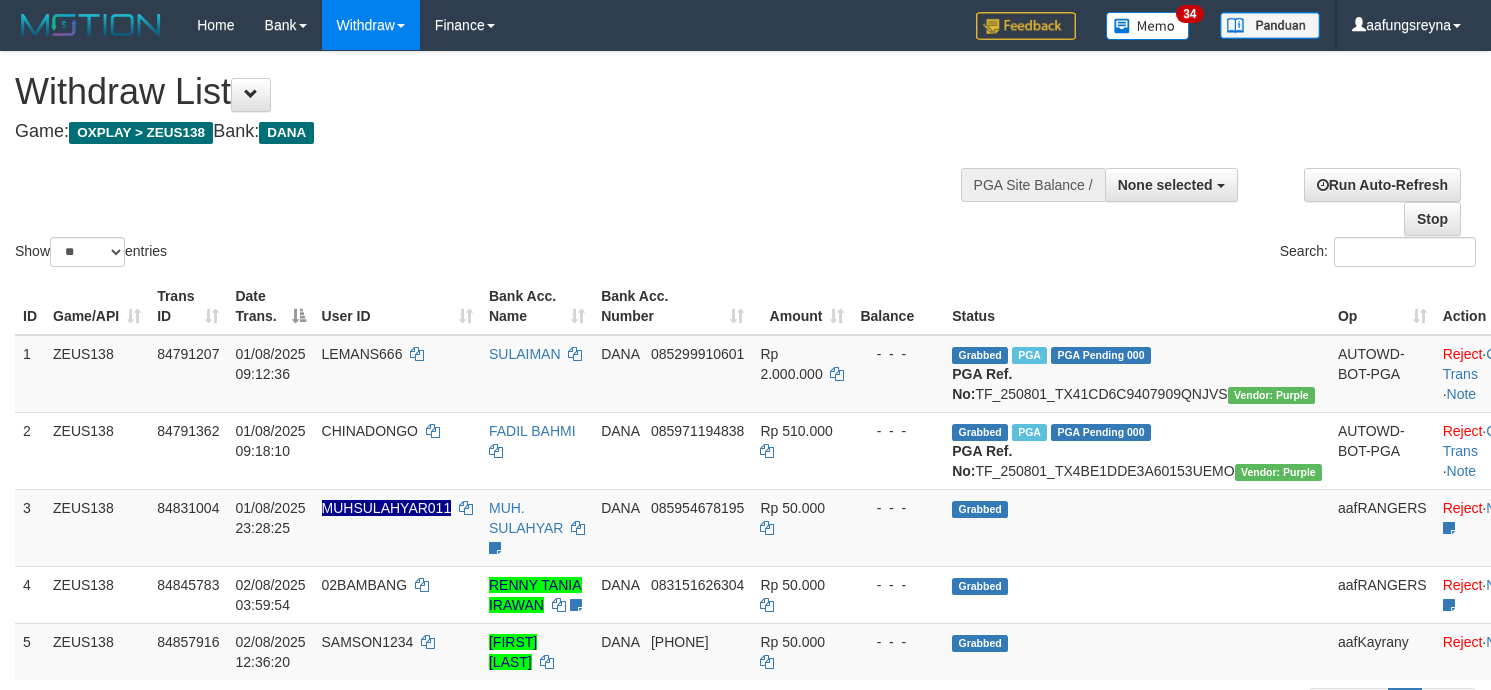 select 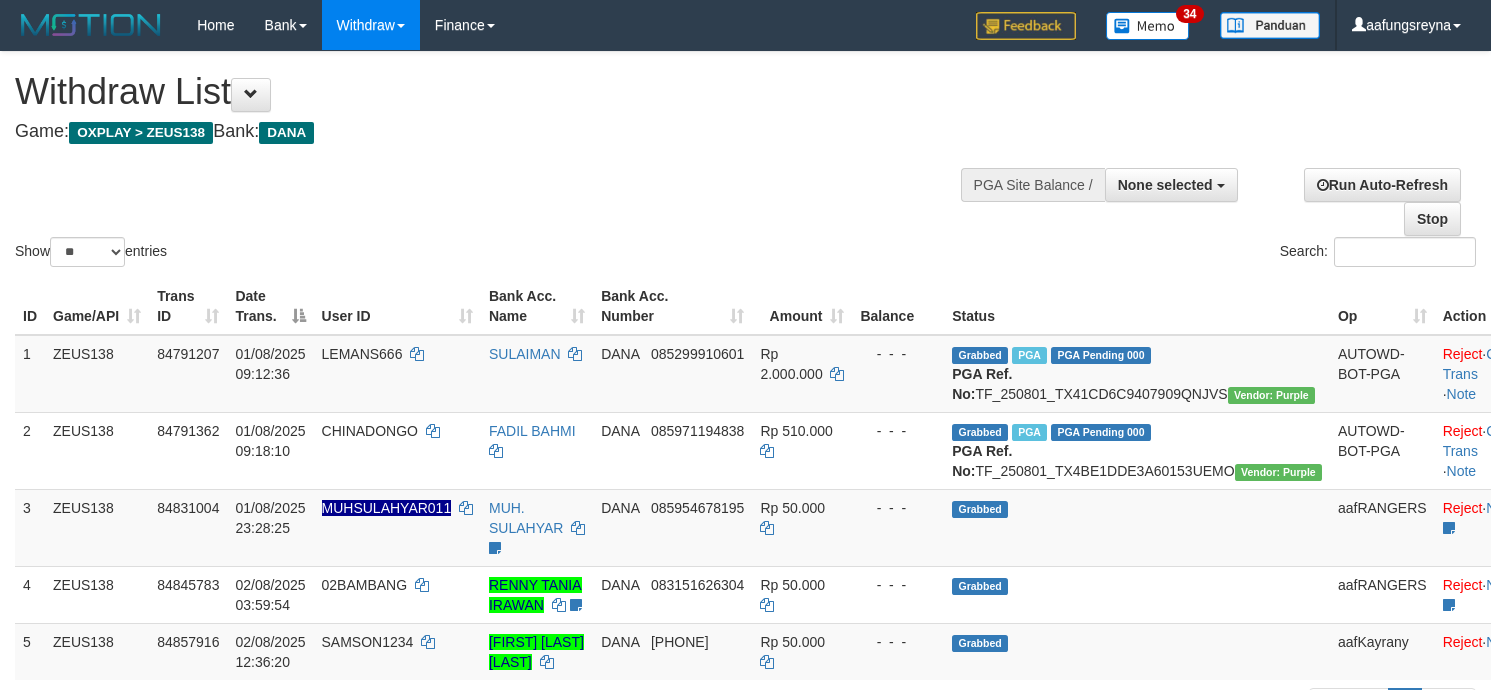 select 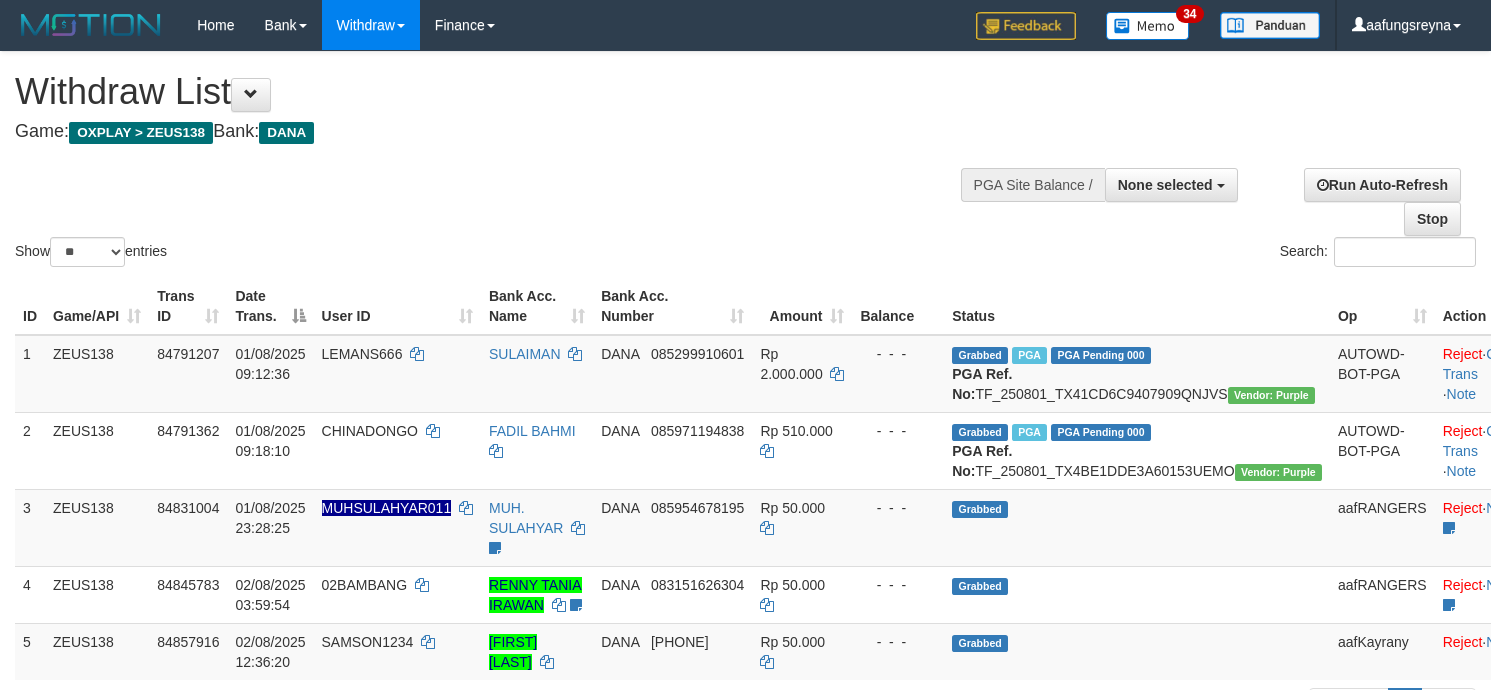 select 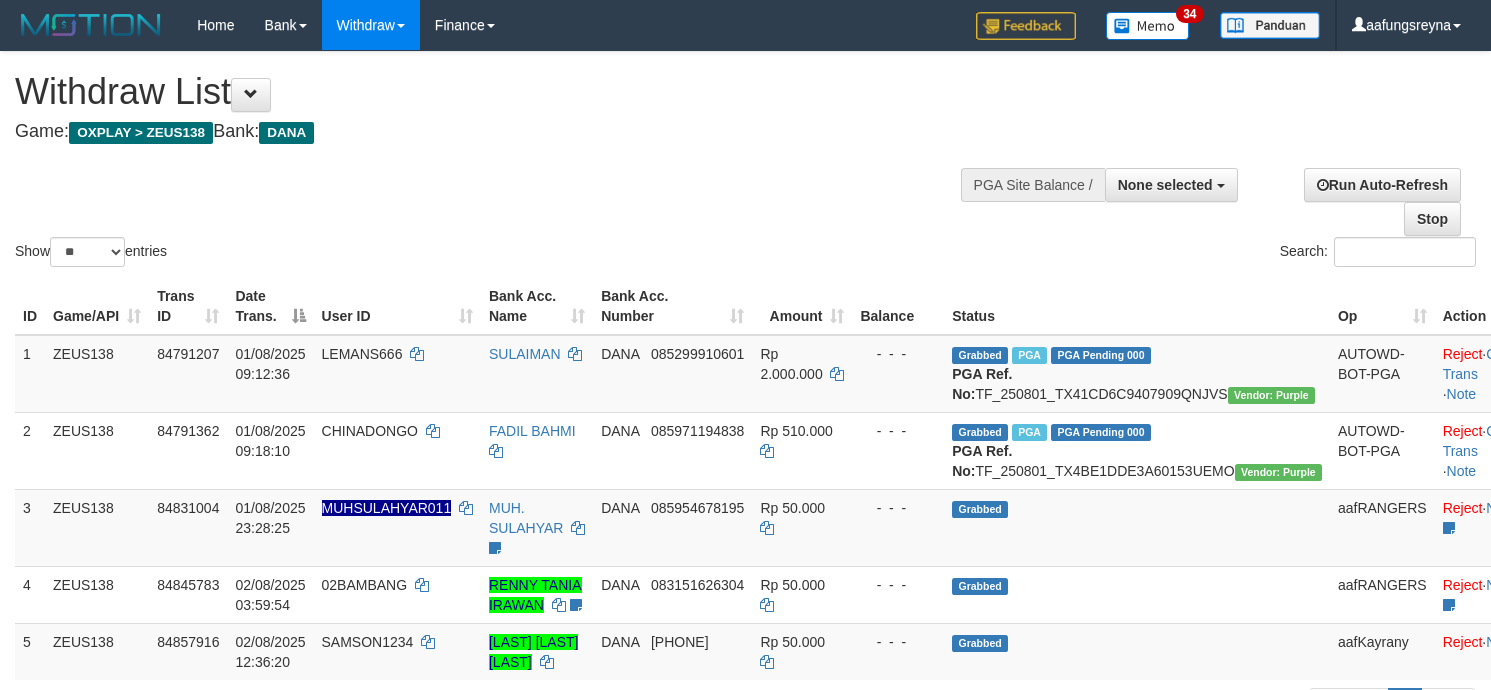 select 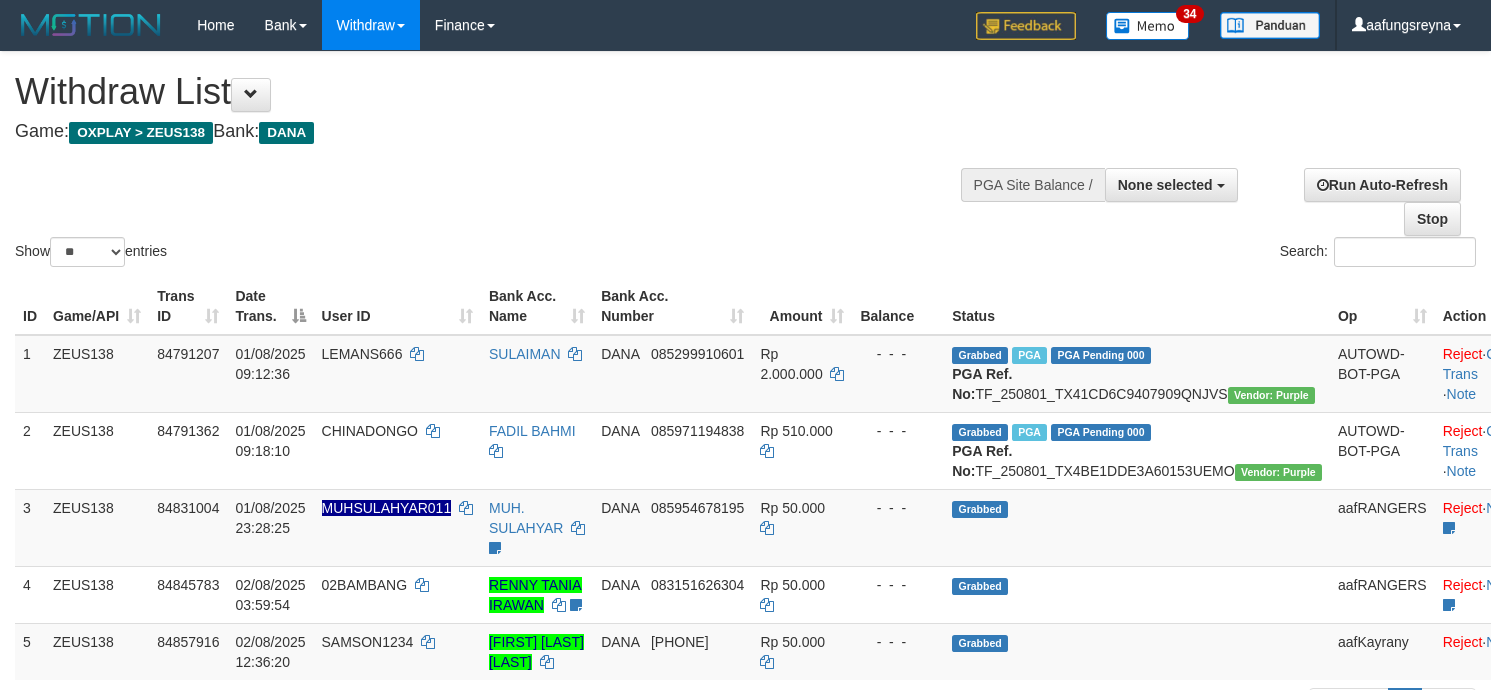 select 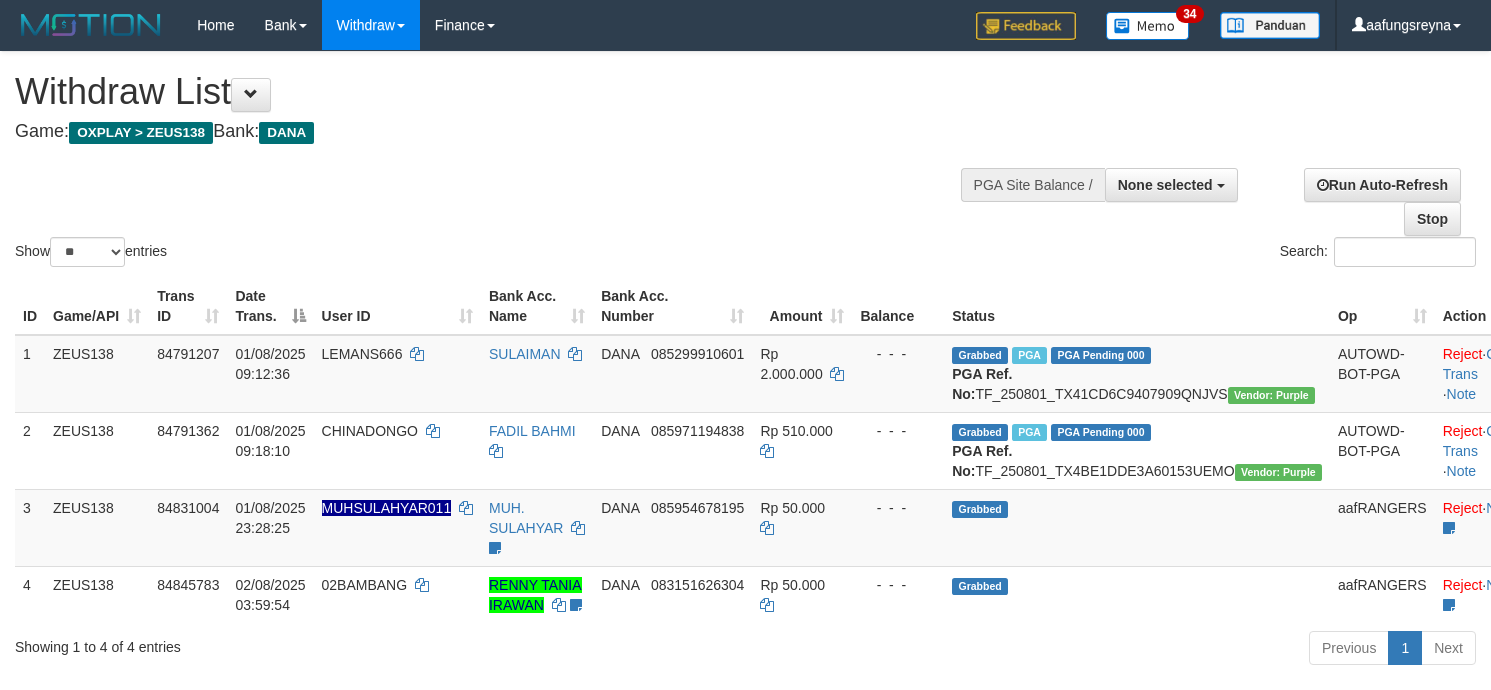 select 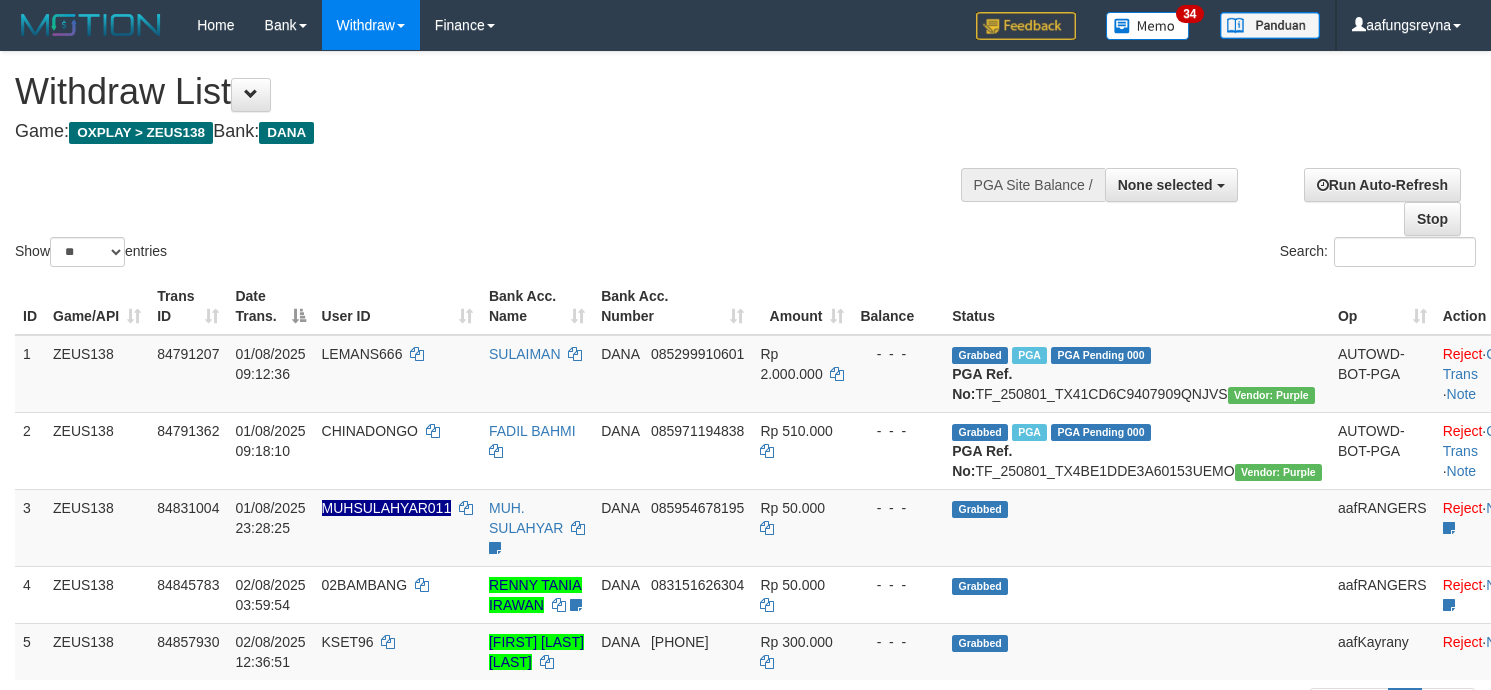 select 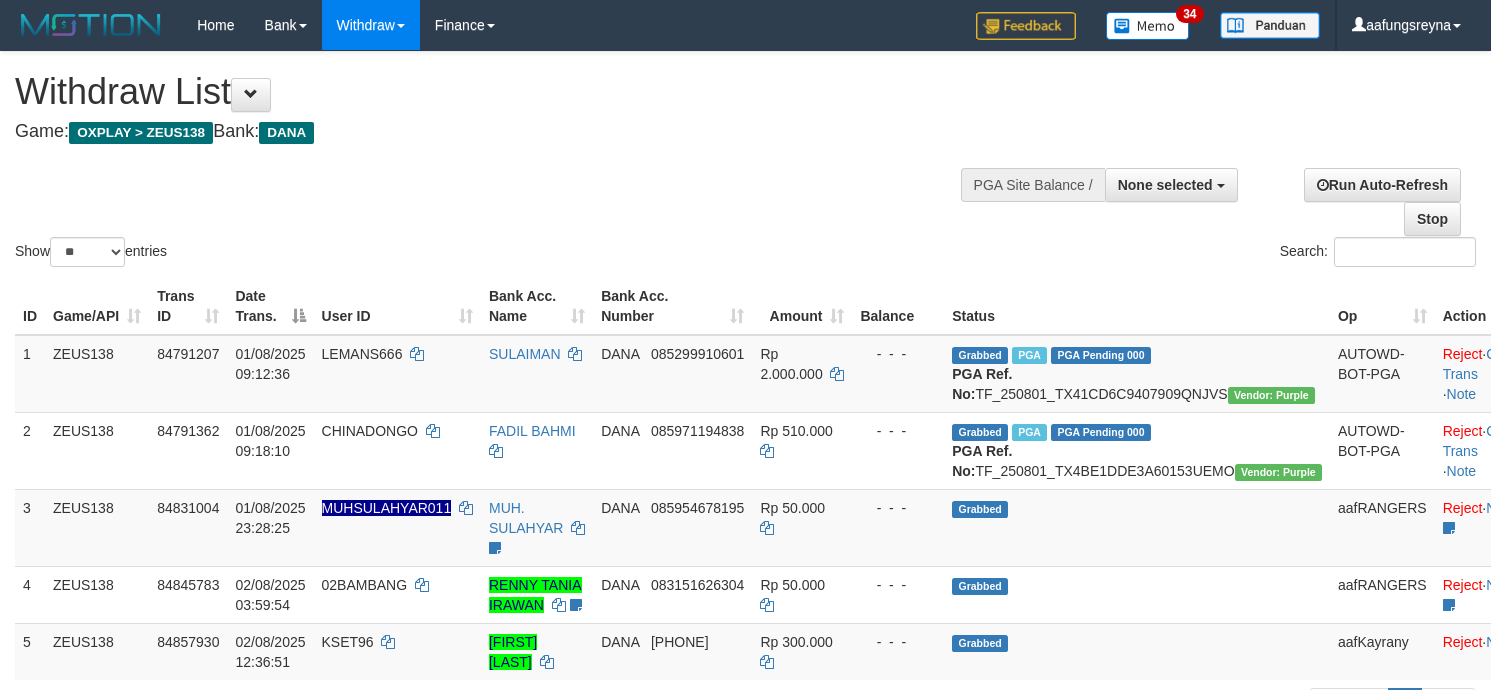 select 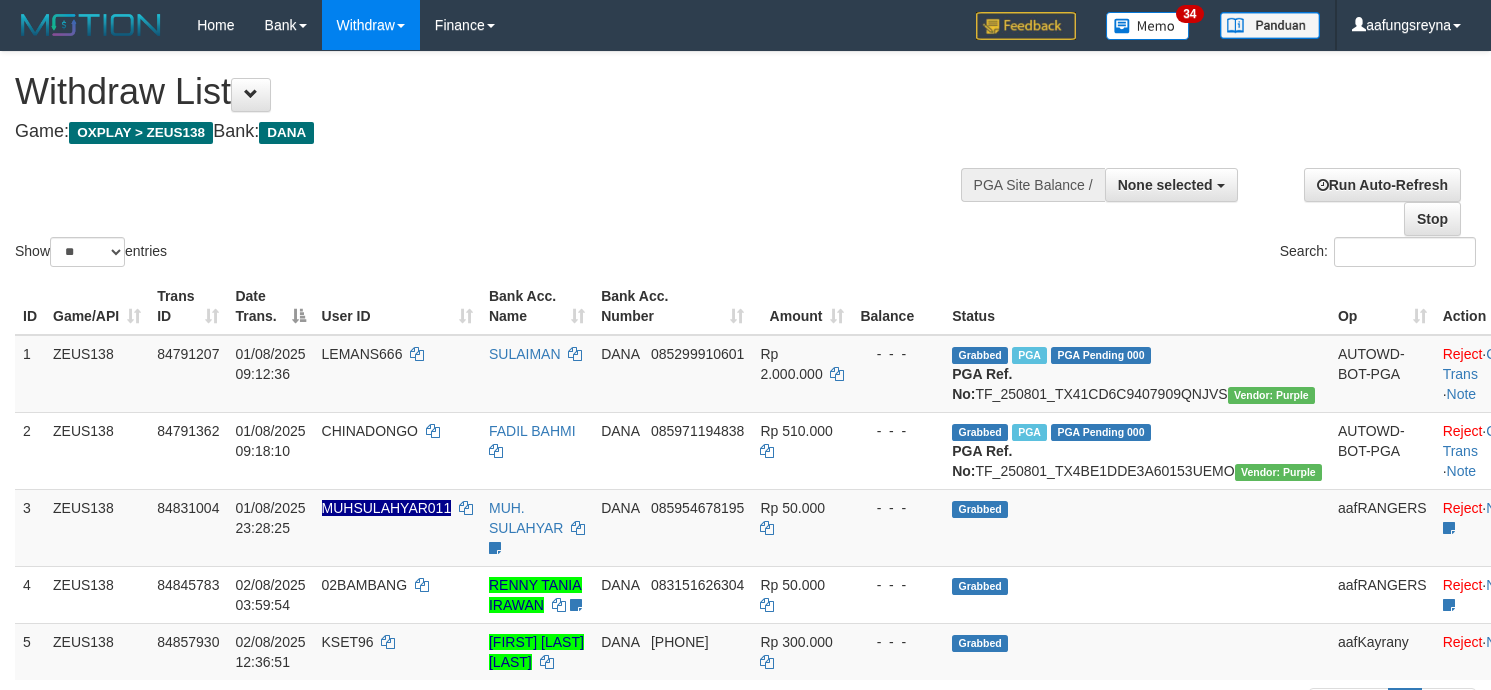 select 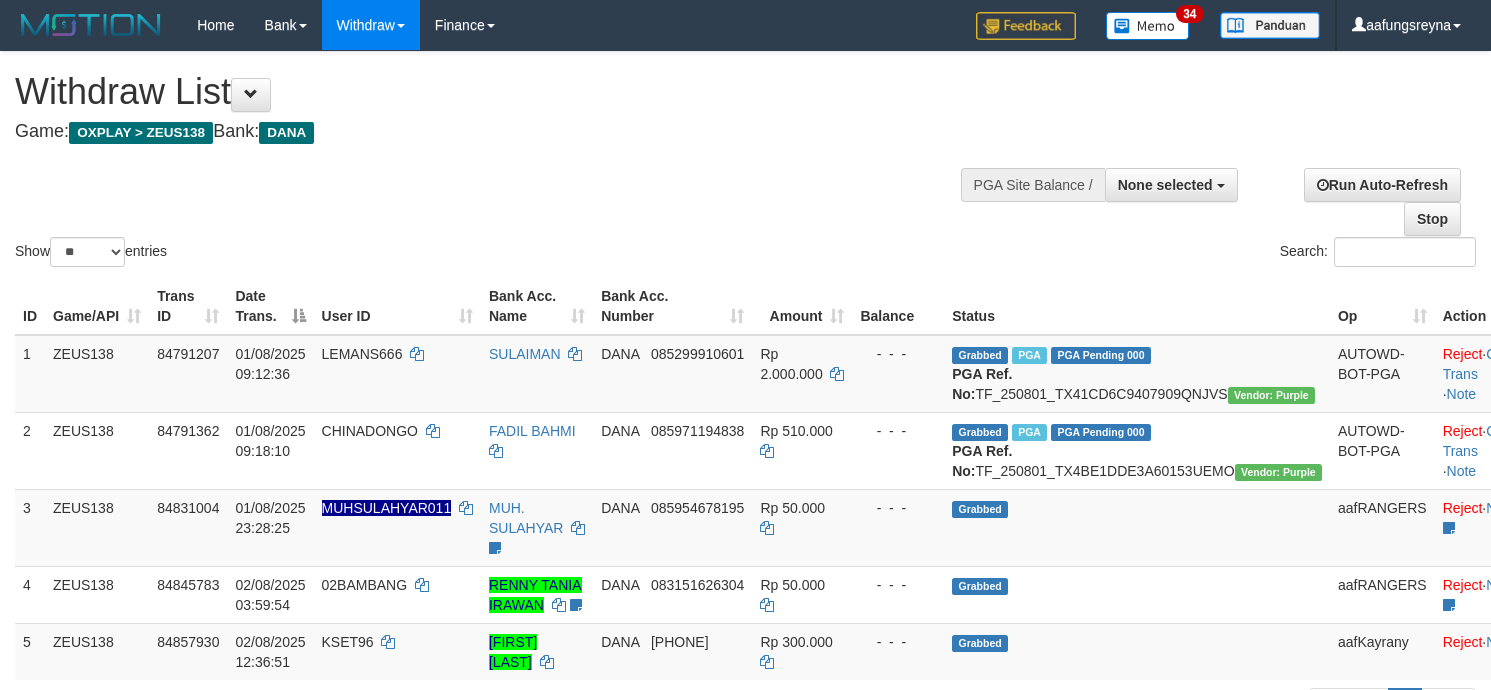 select 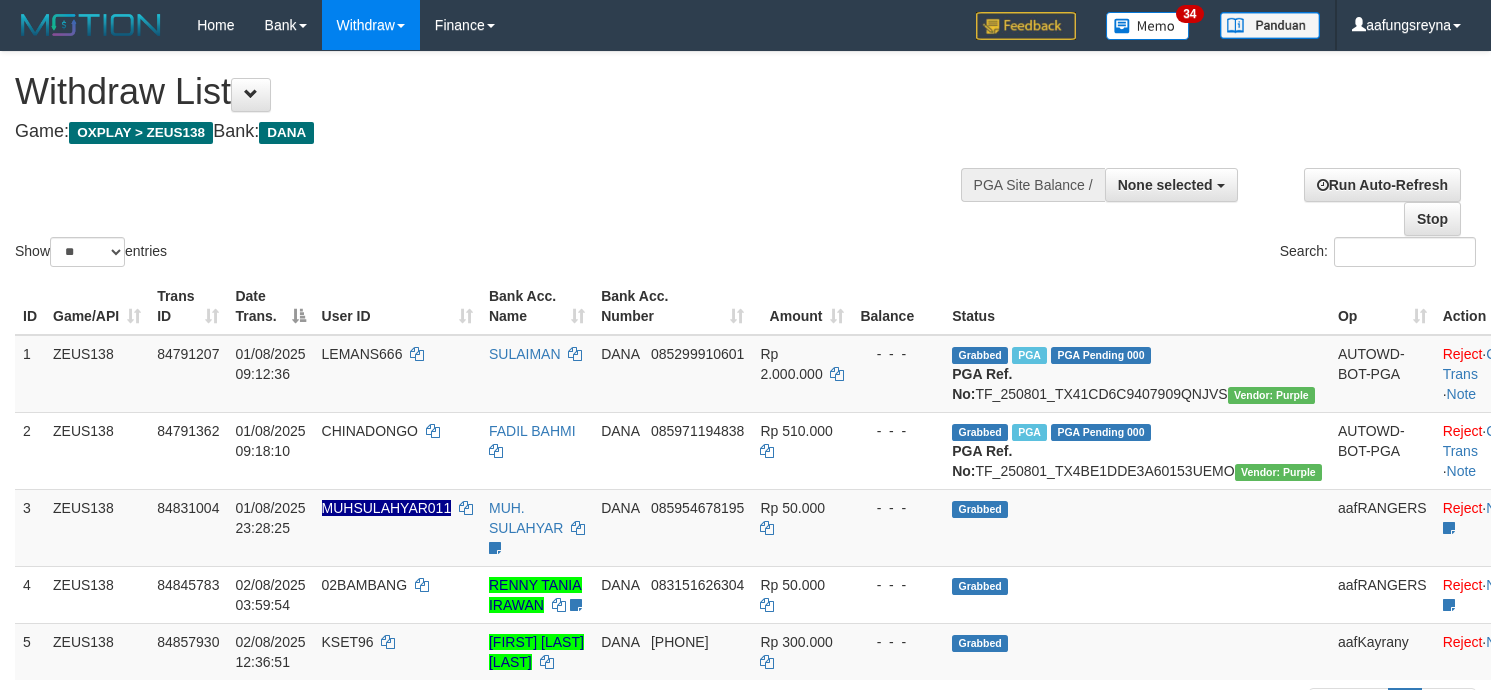 select 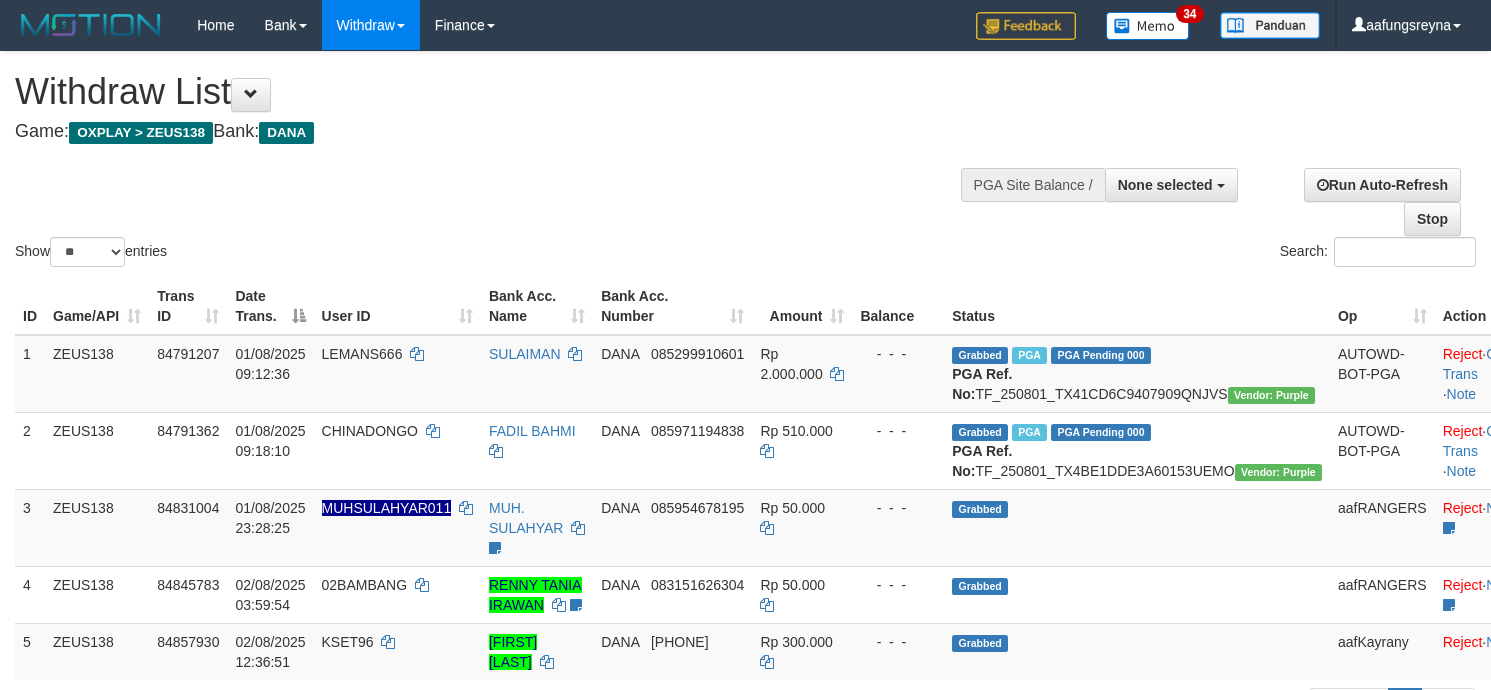select 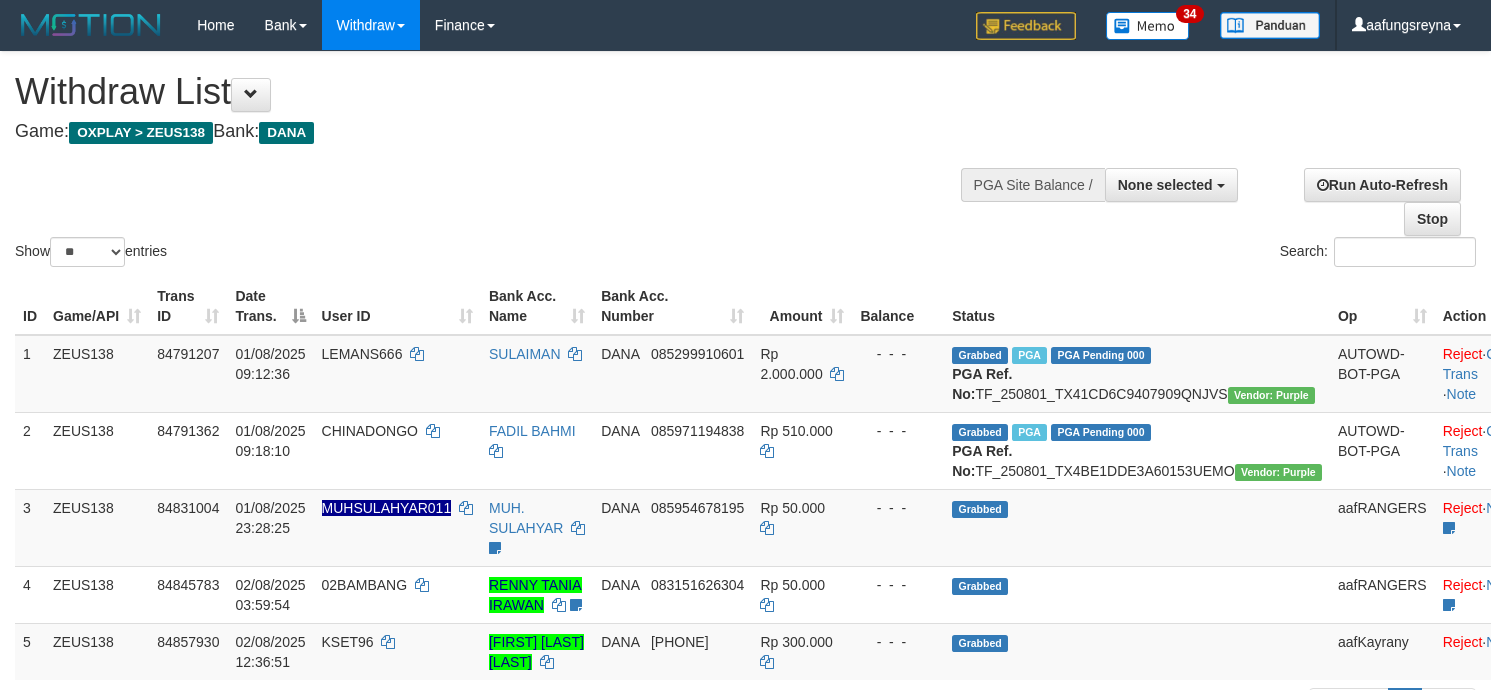 select 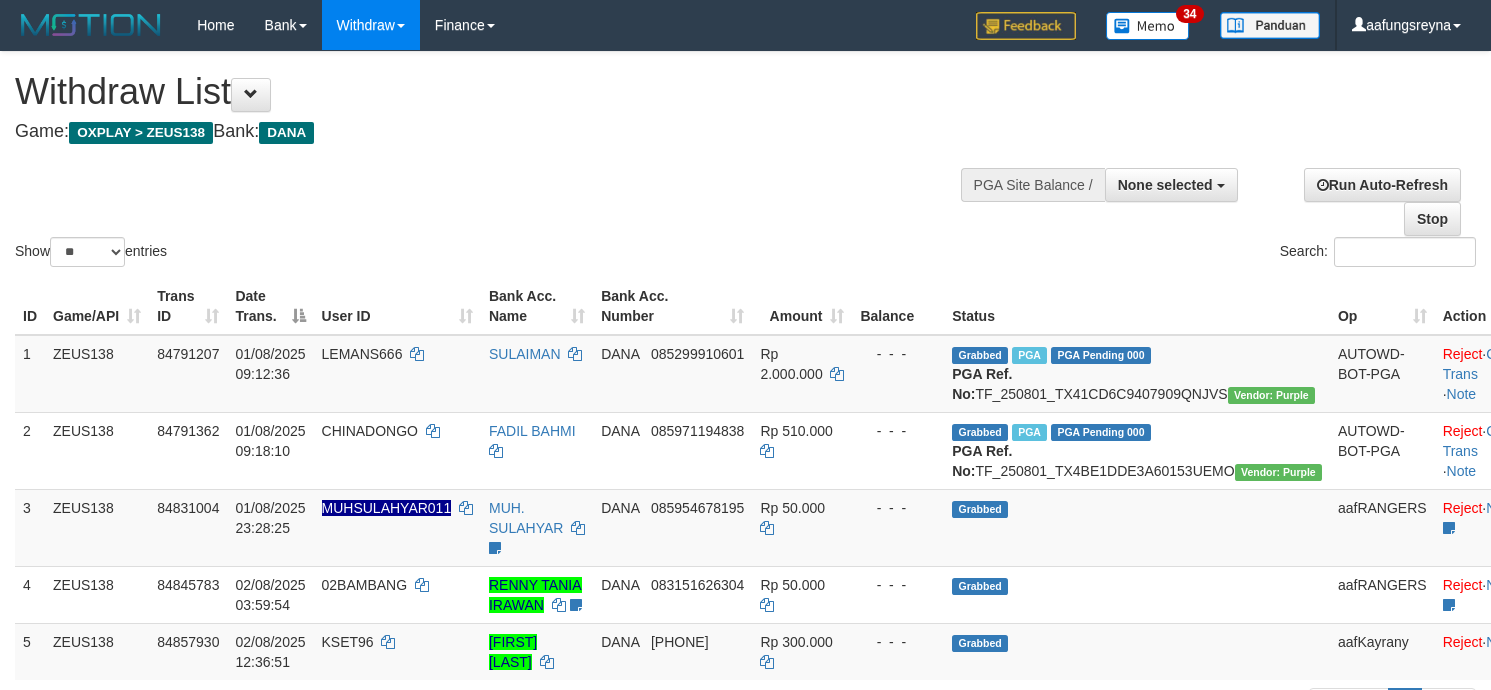 select 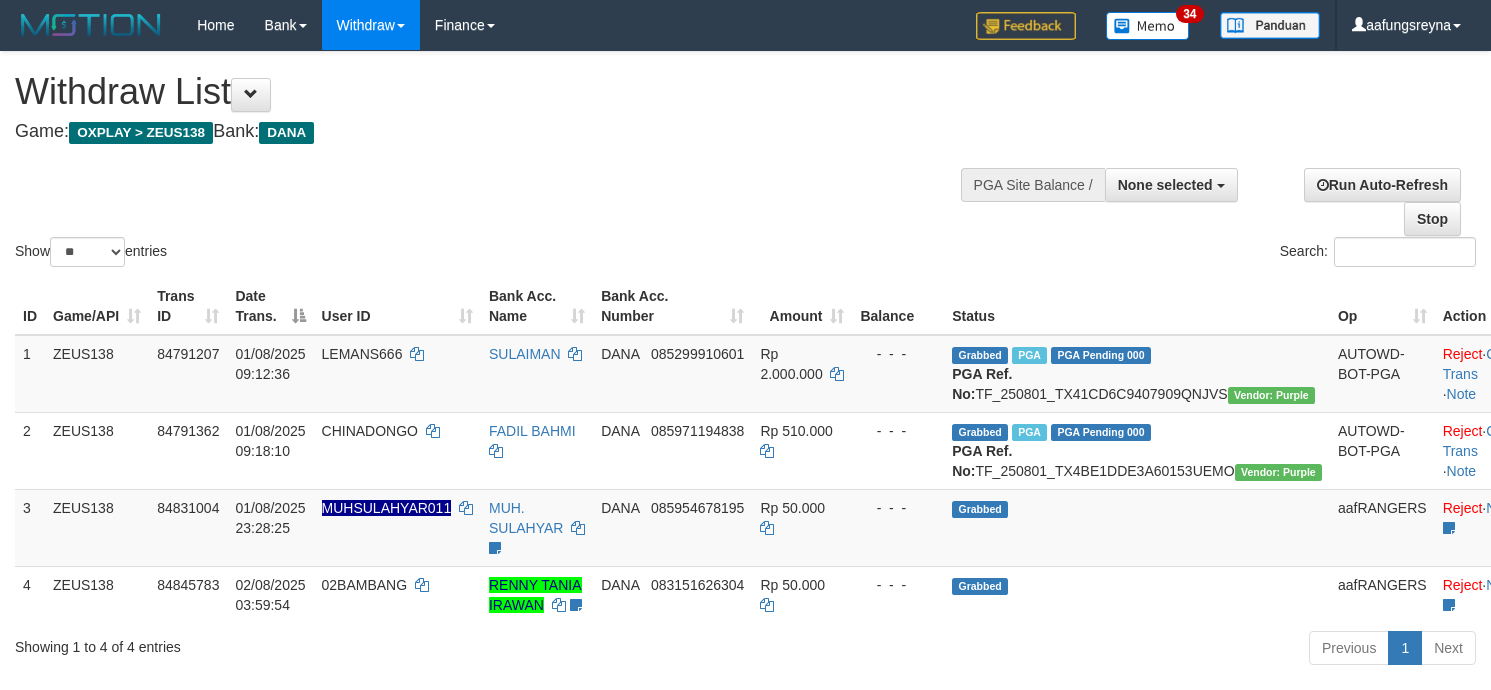 select 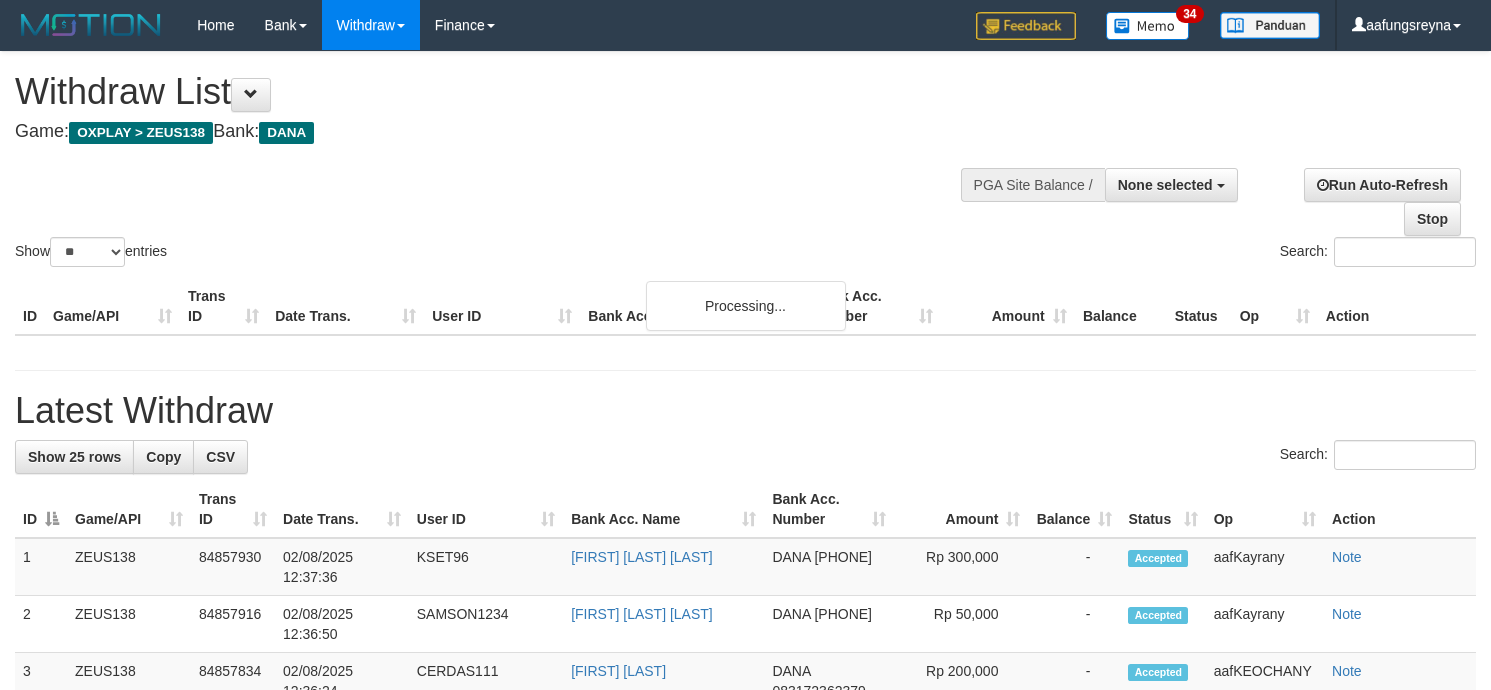 select 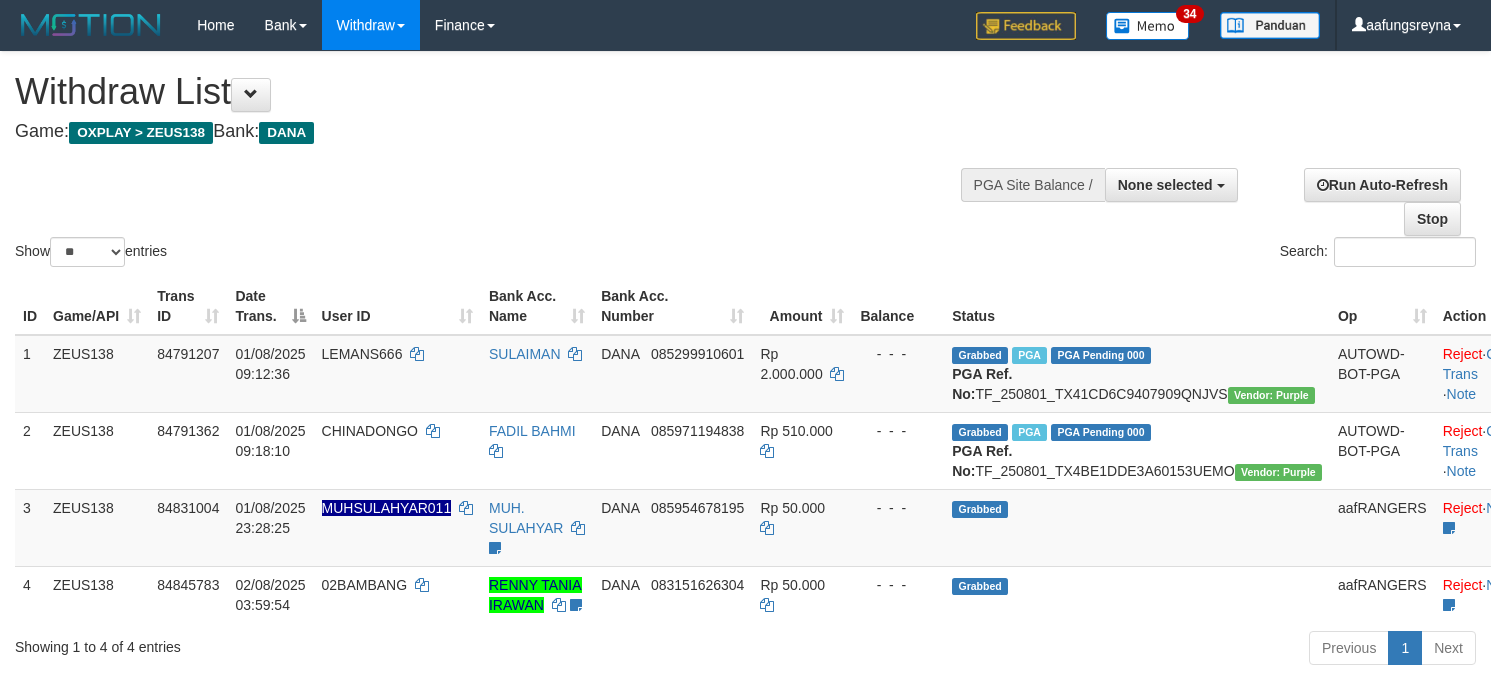 select 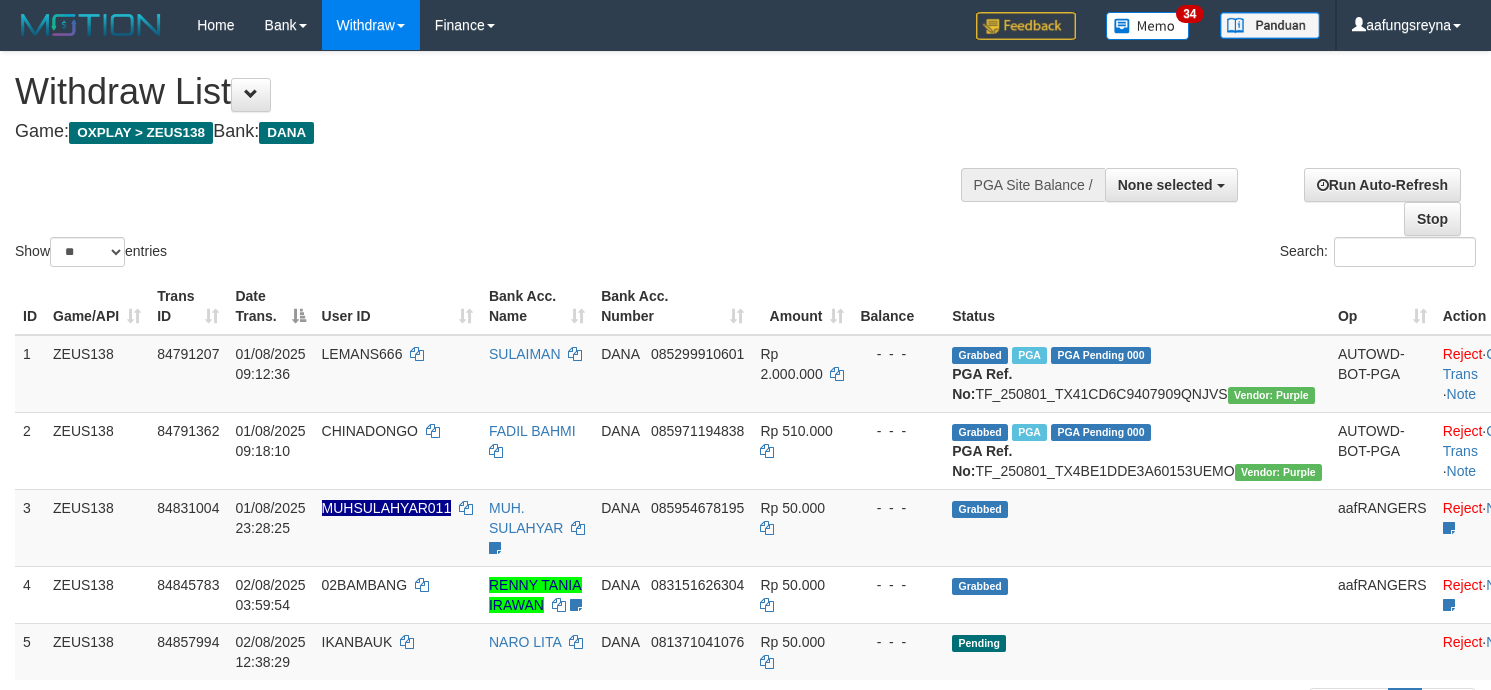 select 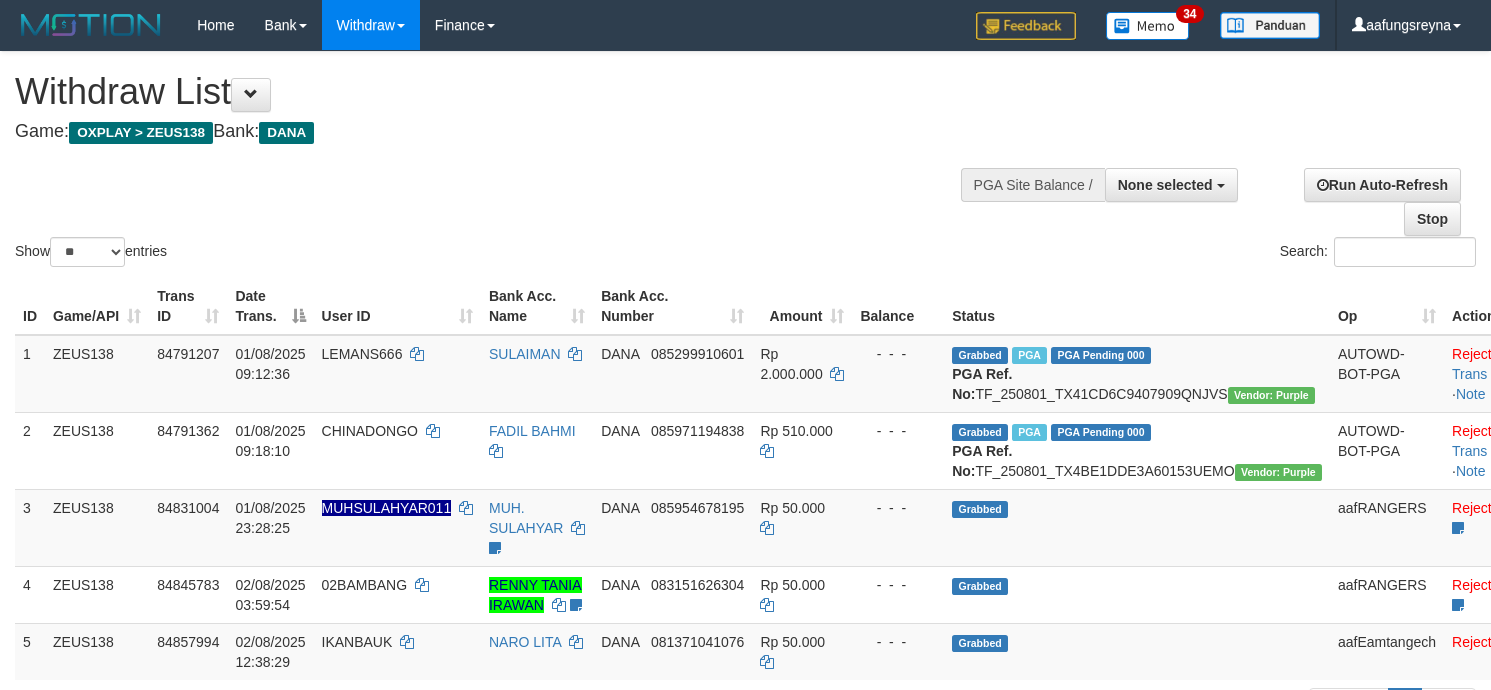 select 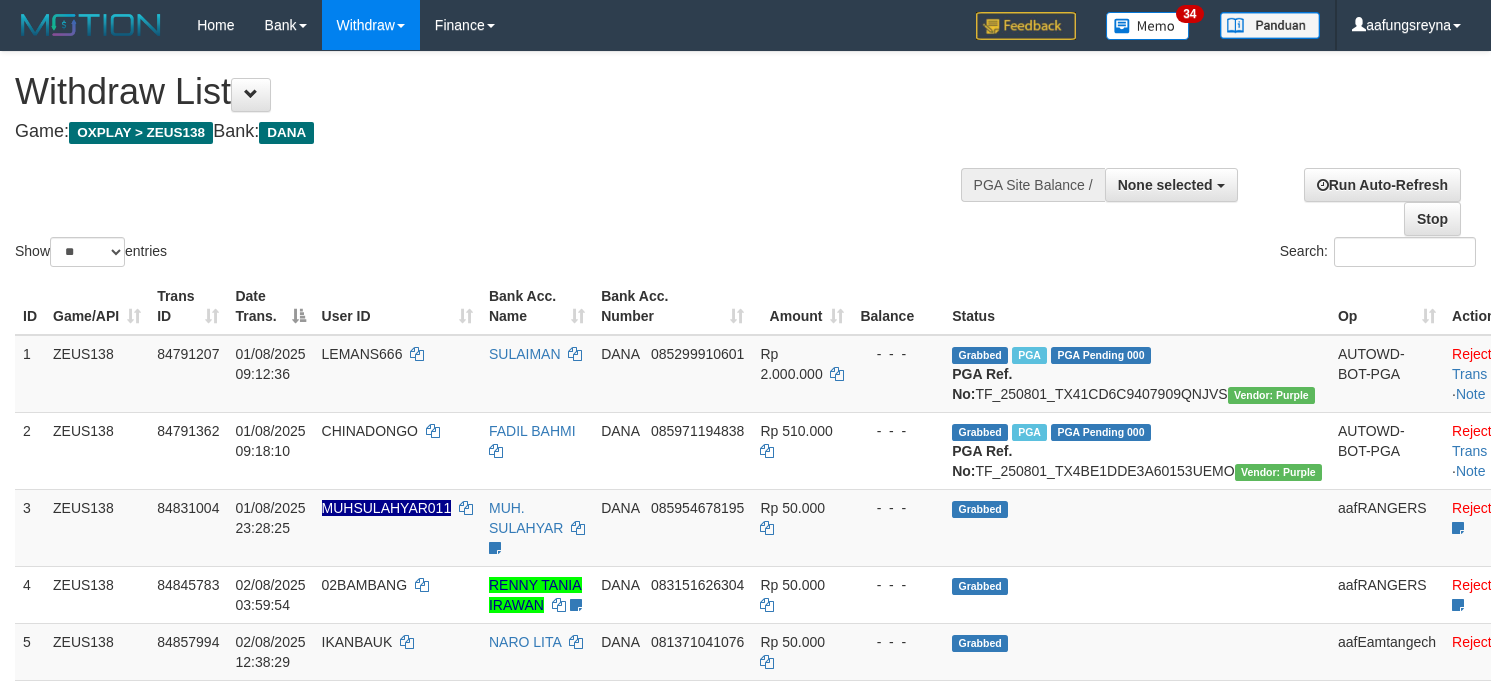 select 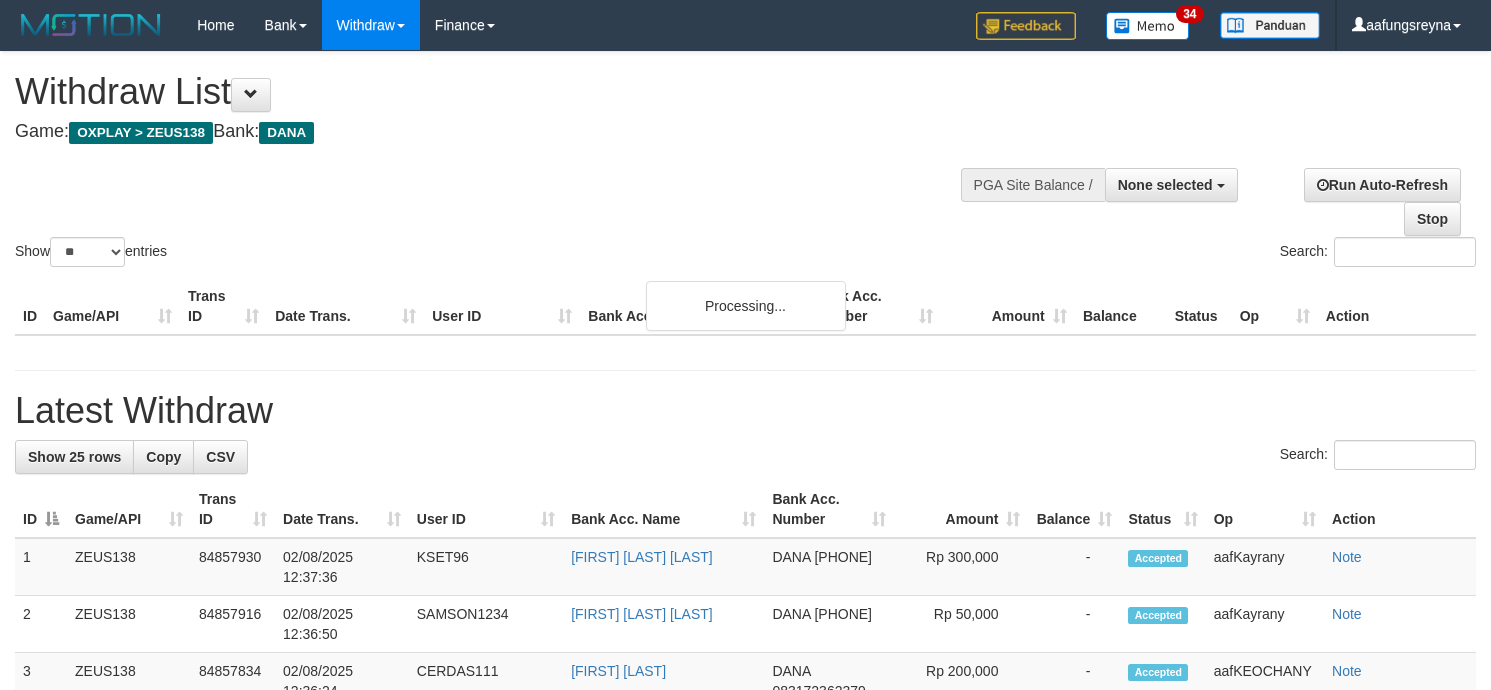 select 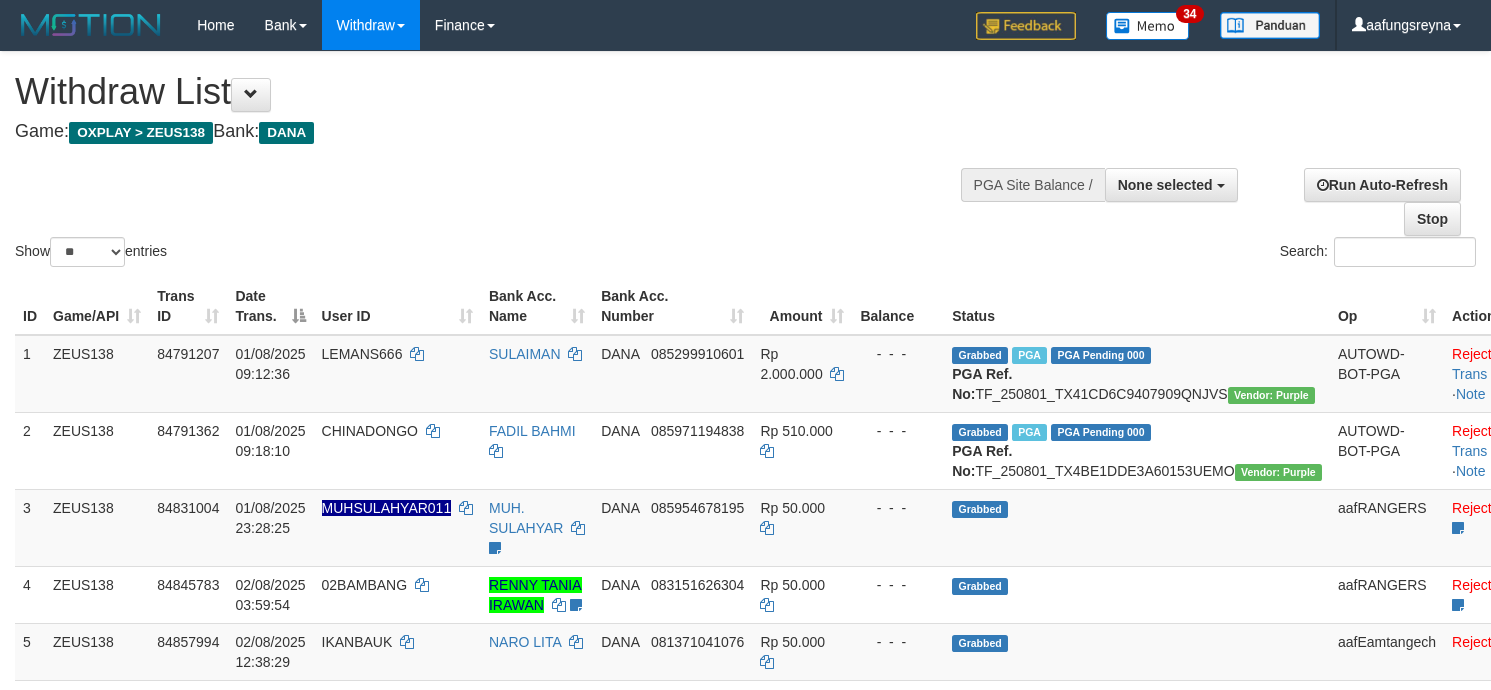 select 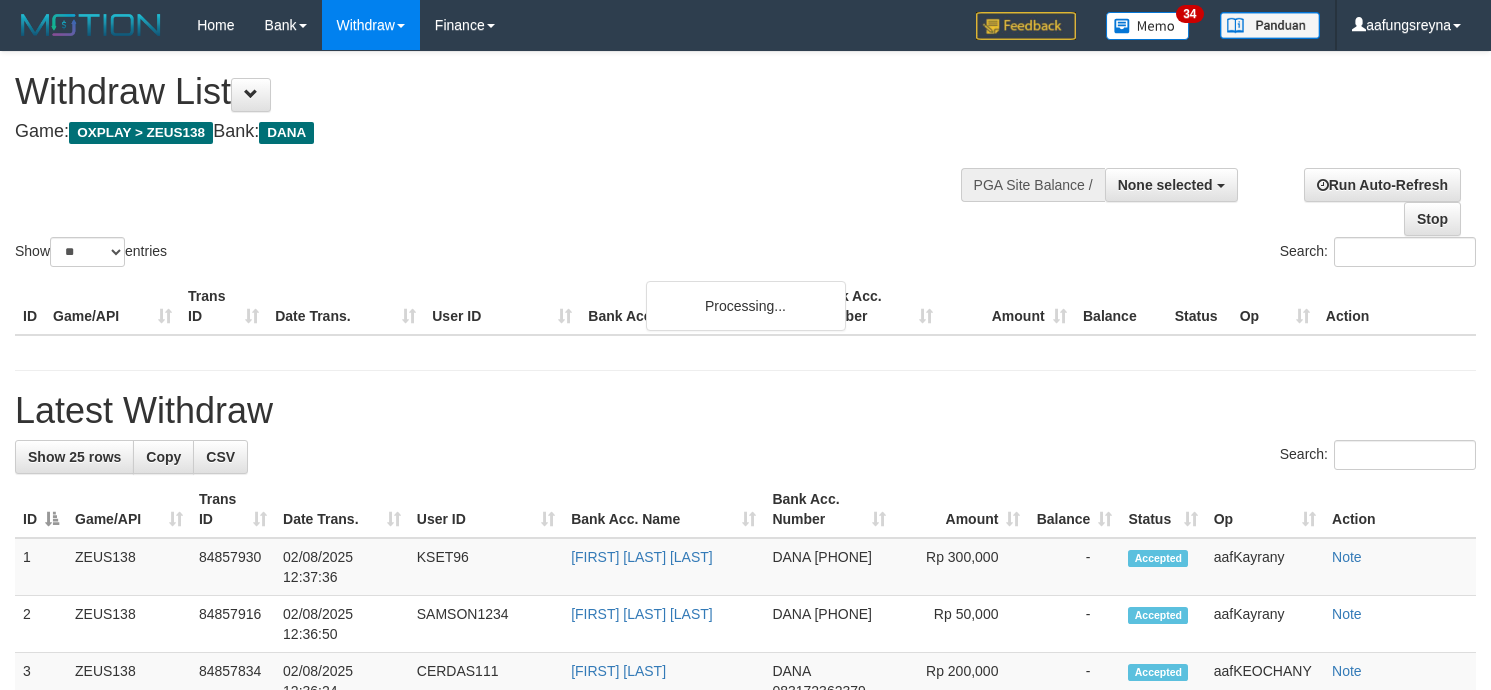 select 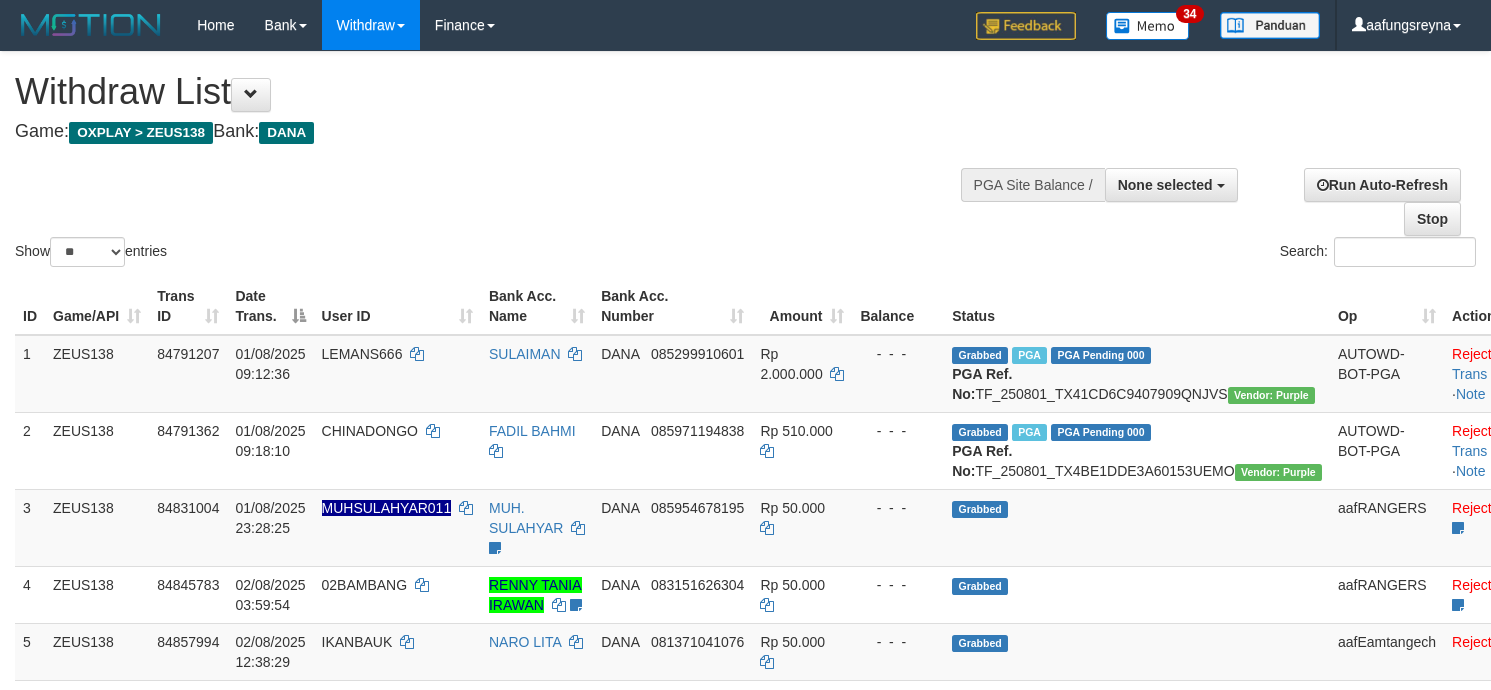 select 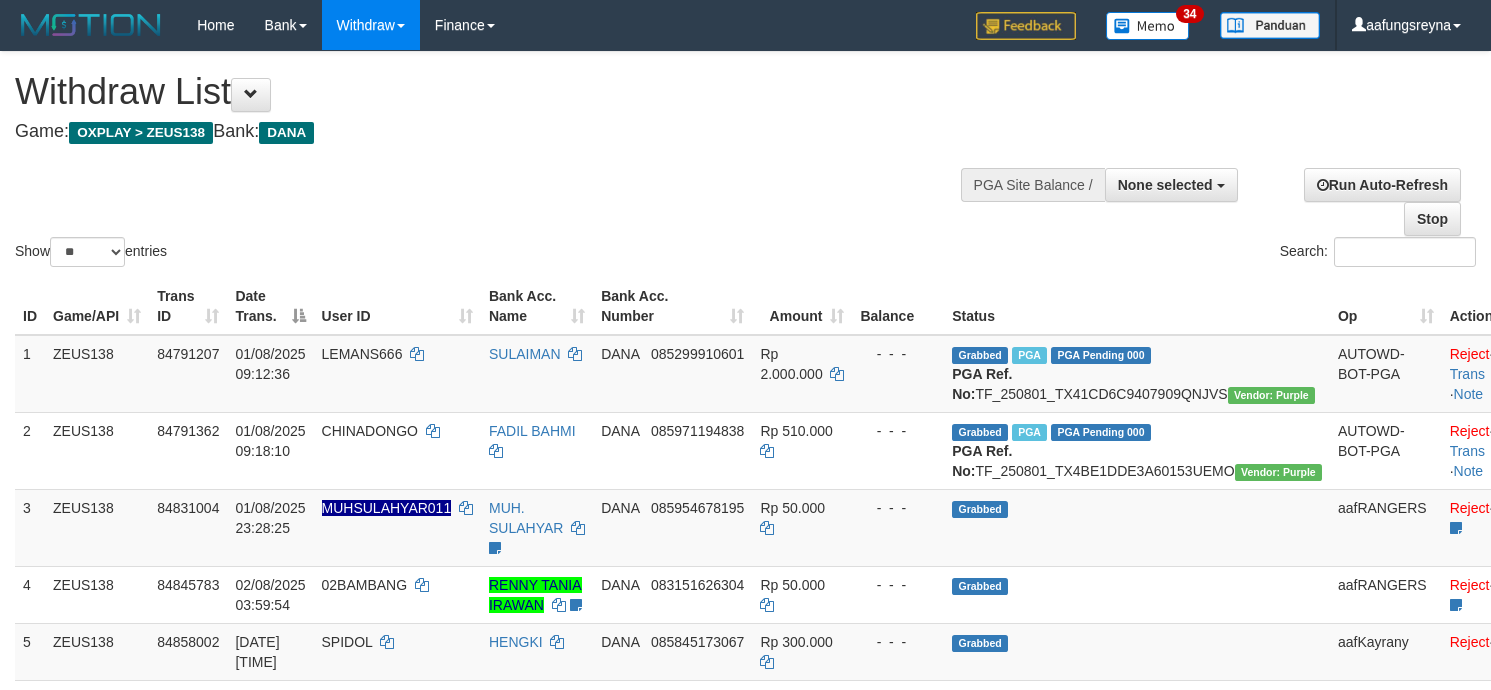 select 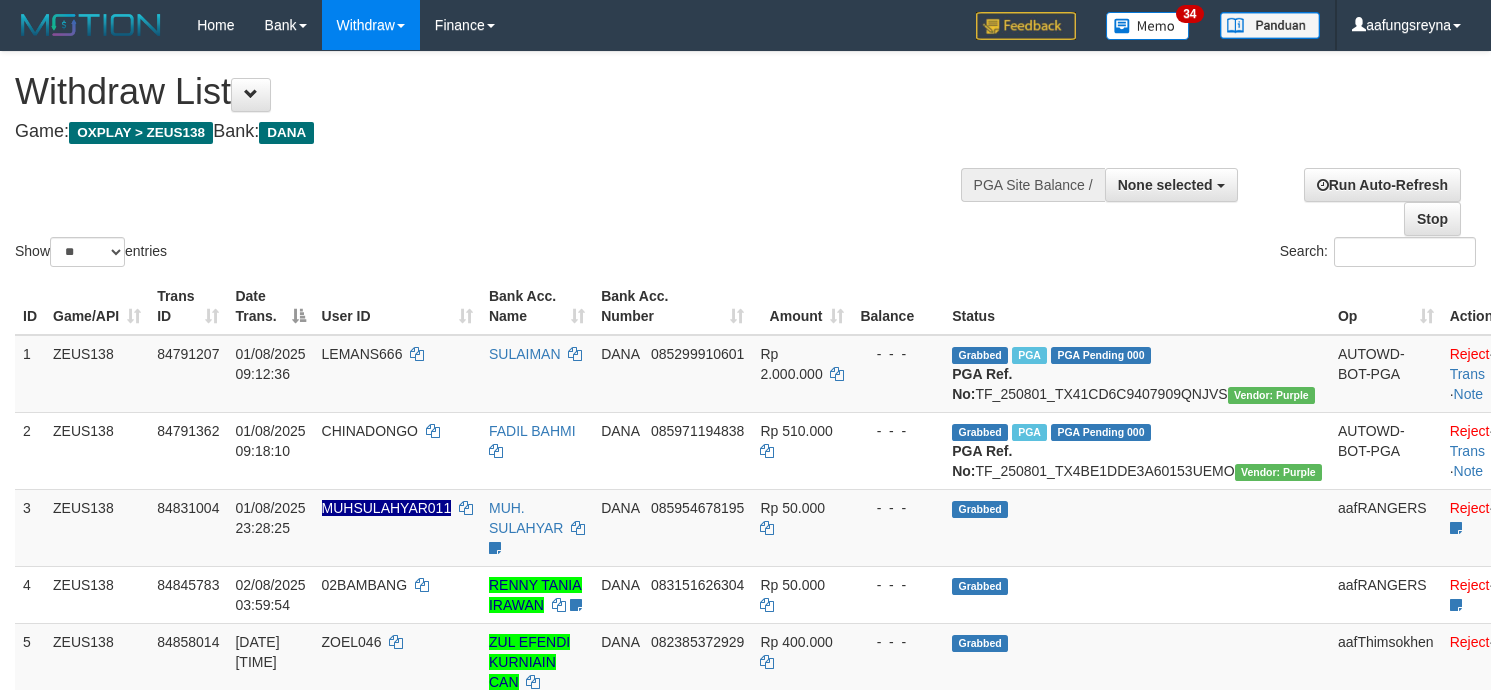 select 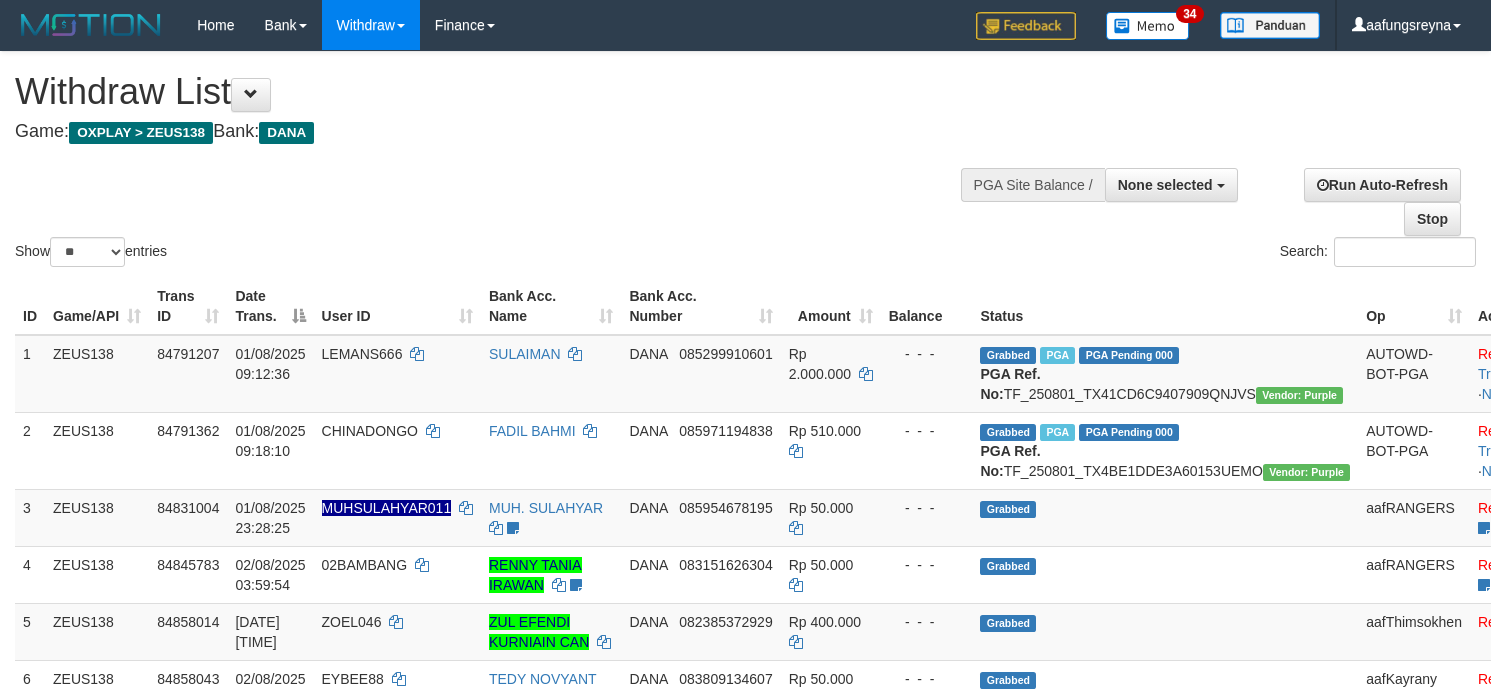 select 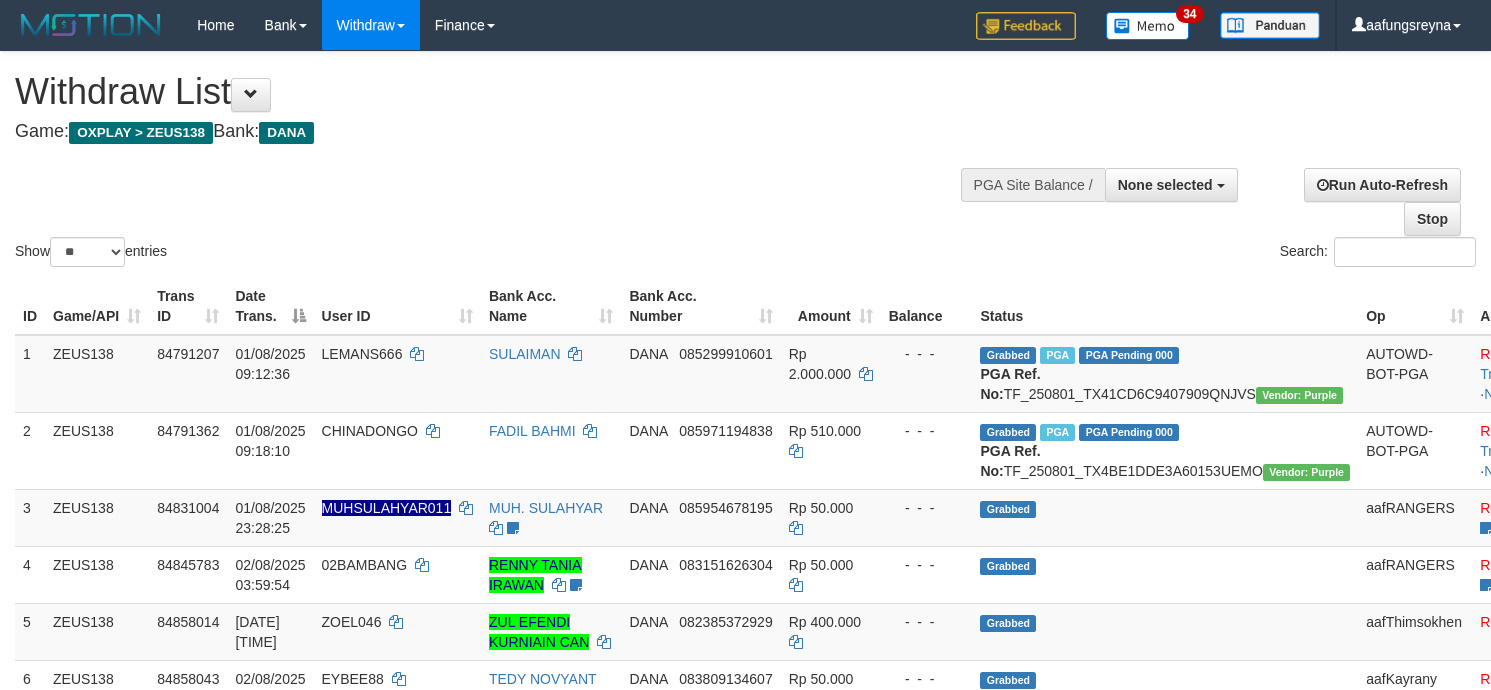 select 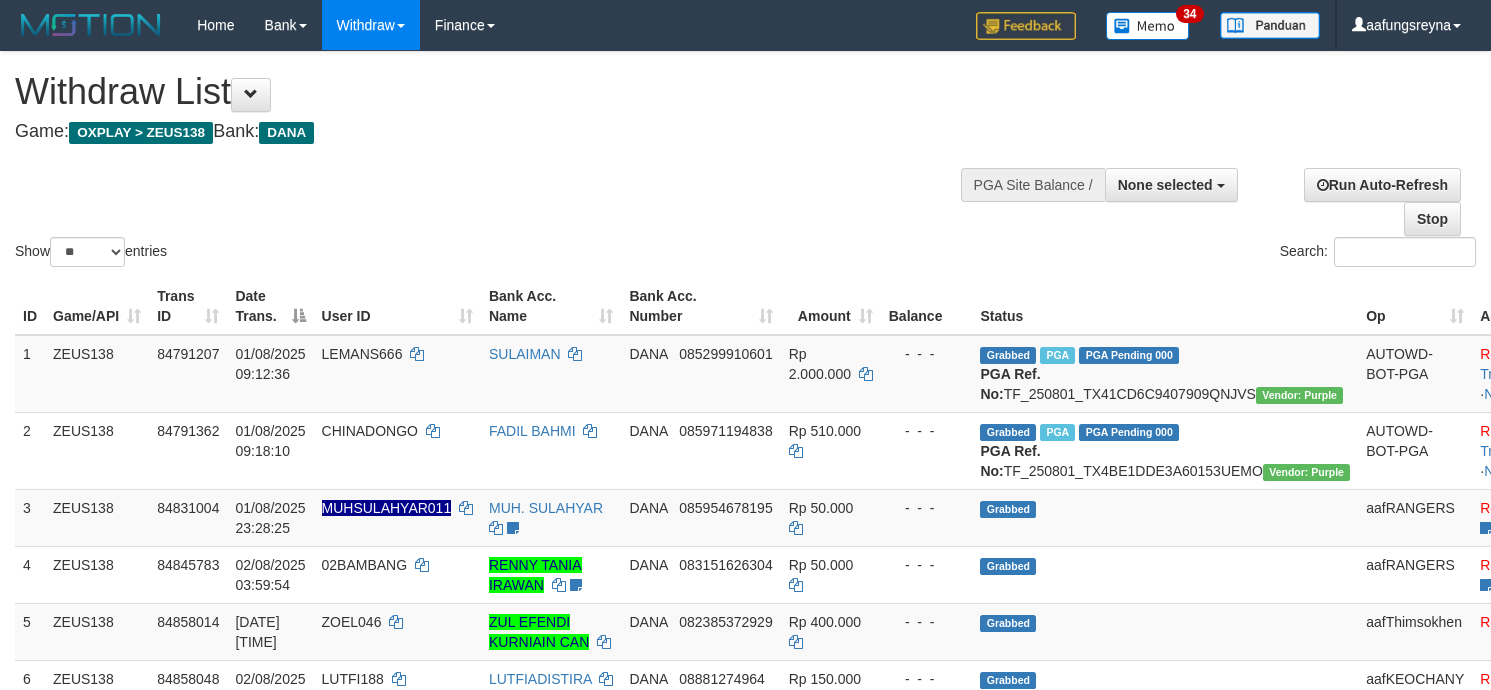 select 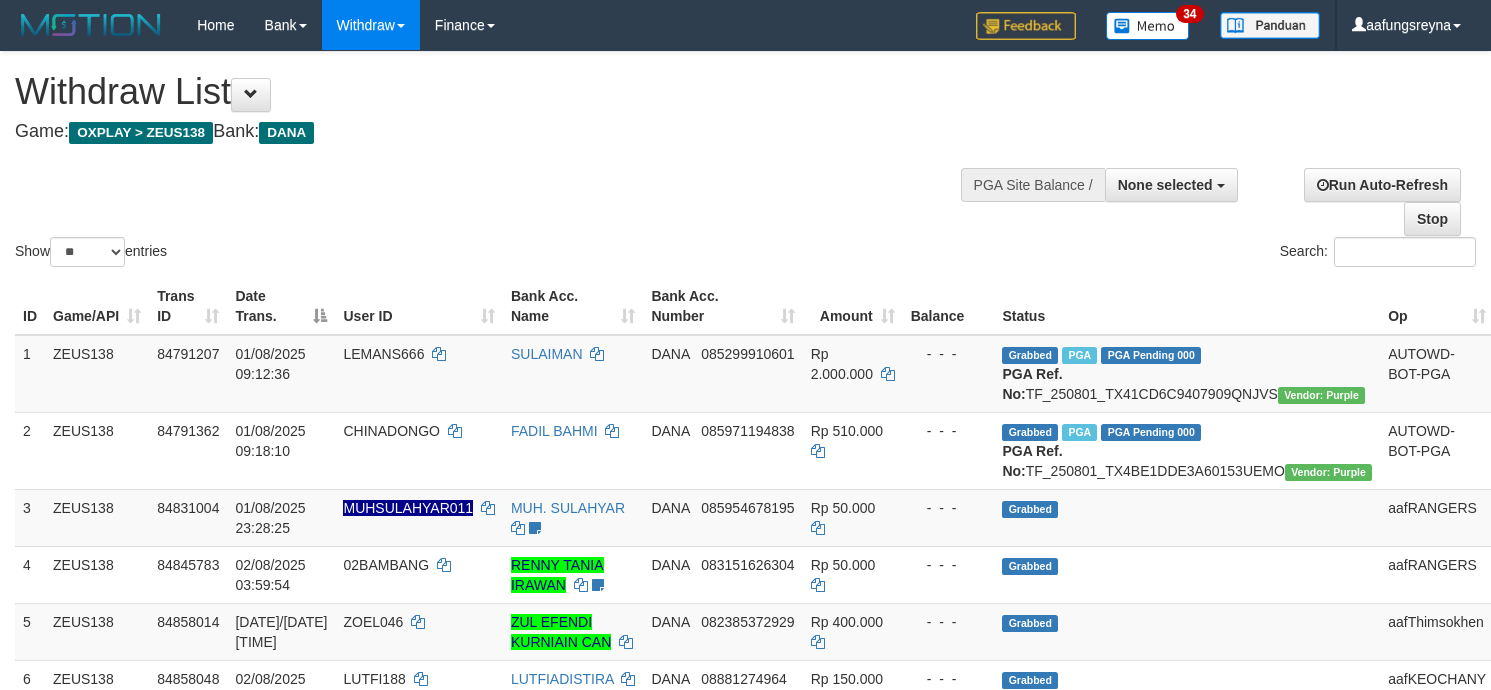select 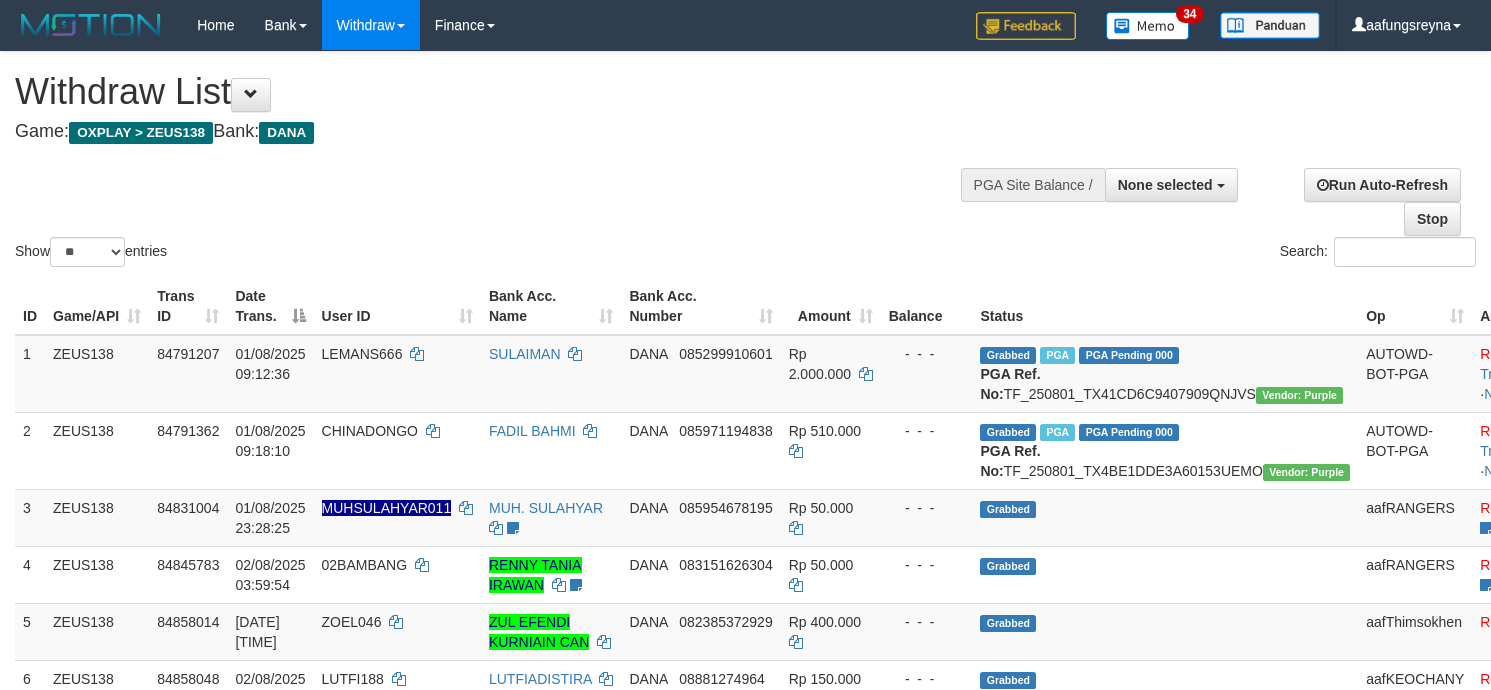 select 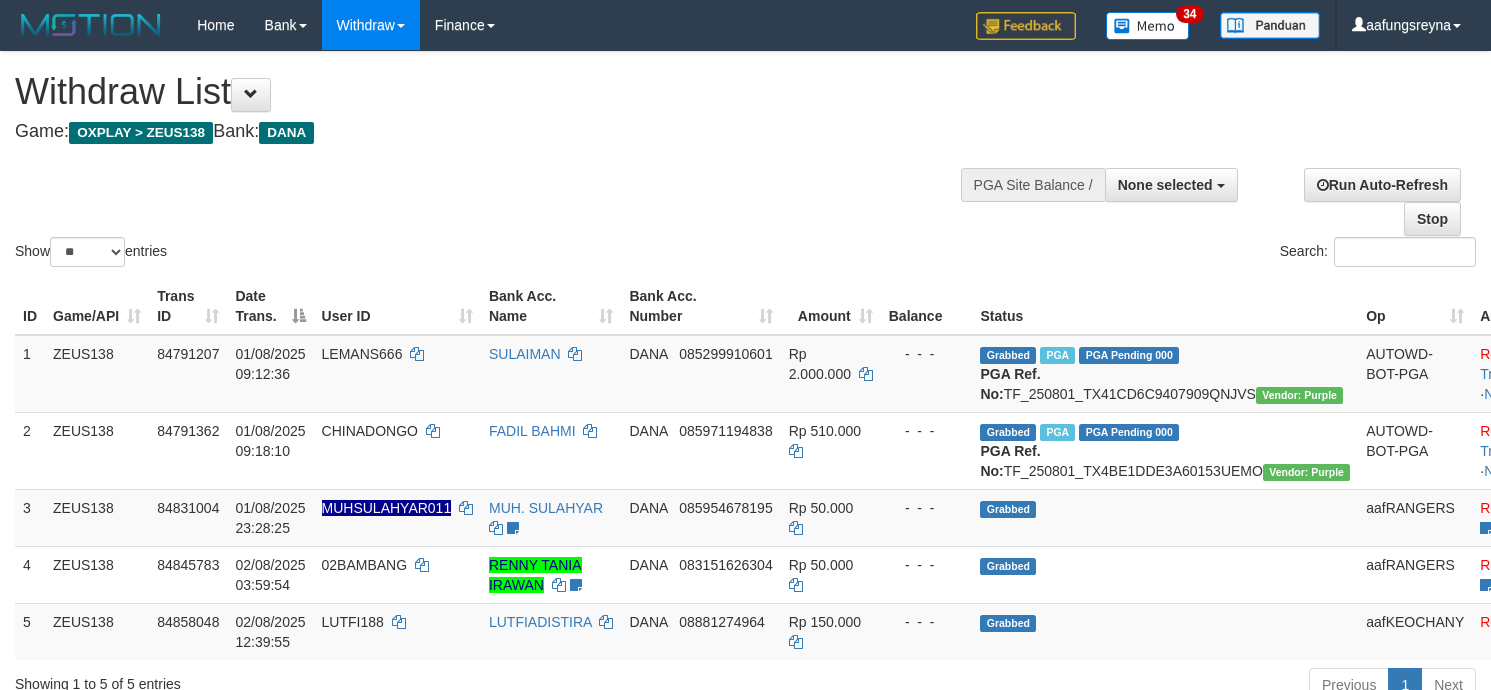 select 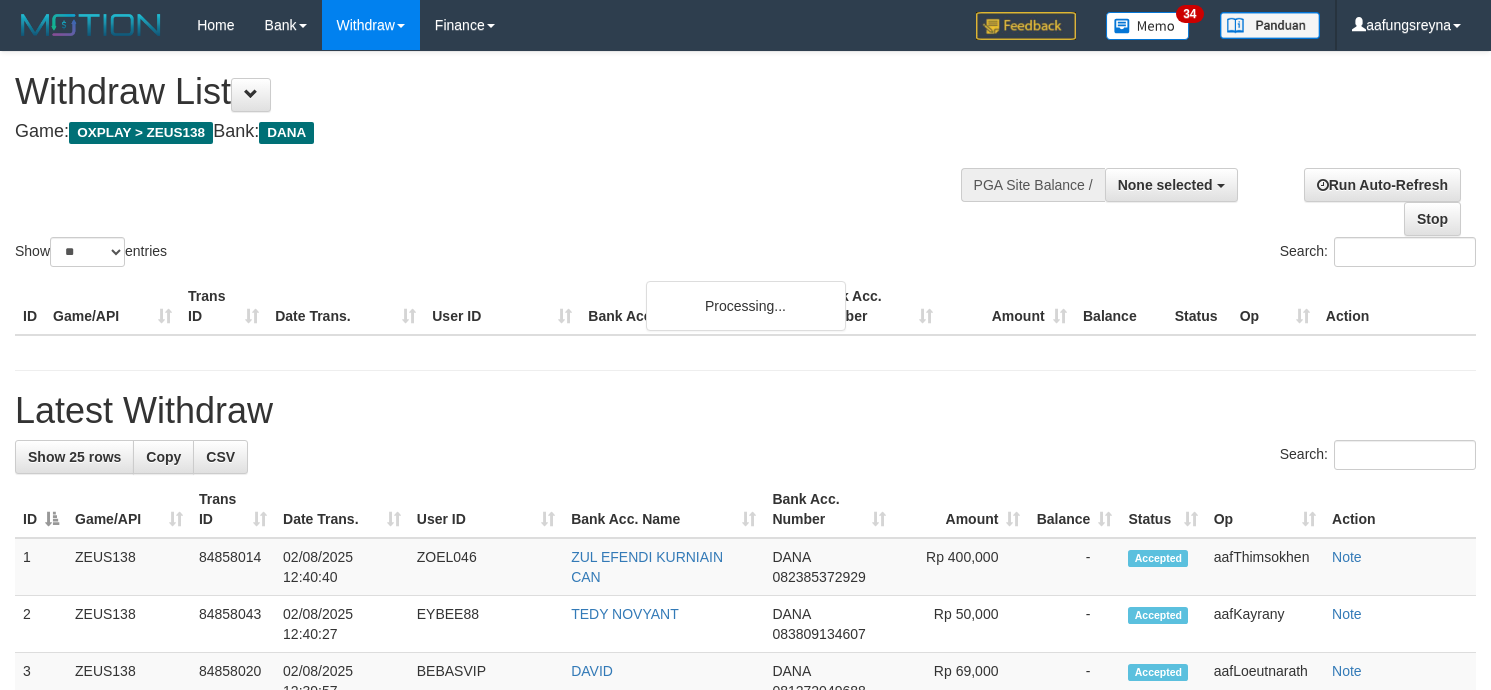select 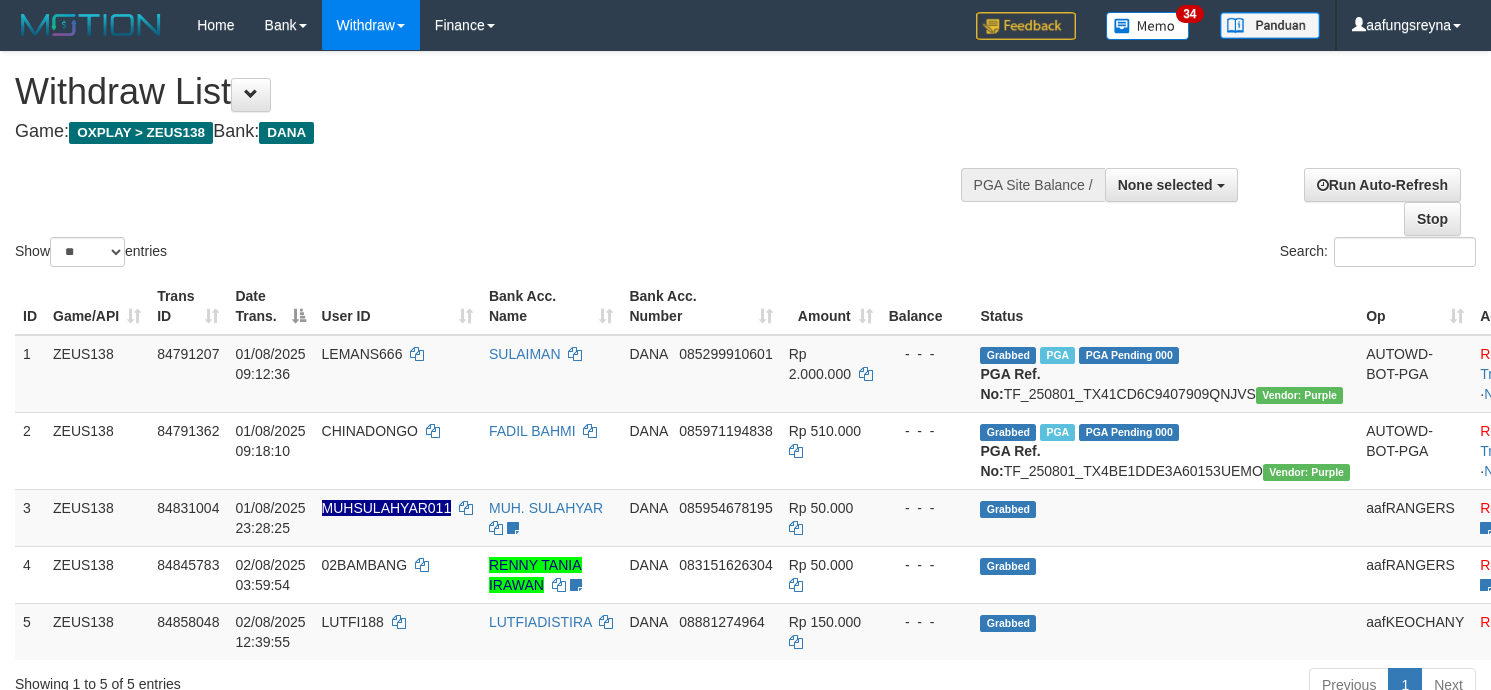 select 